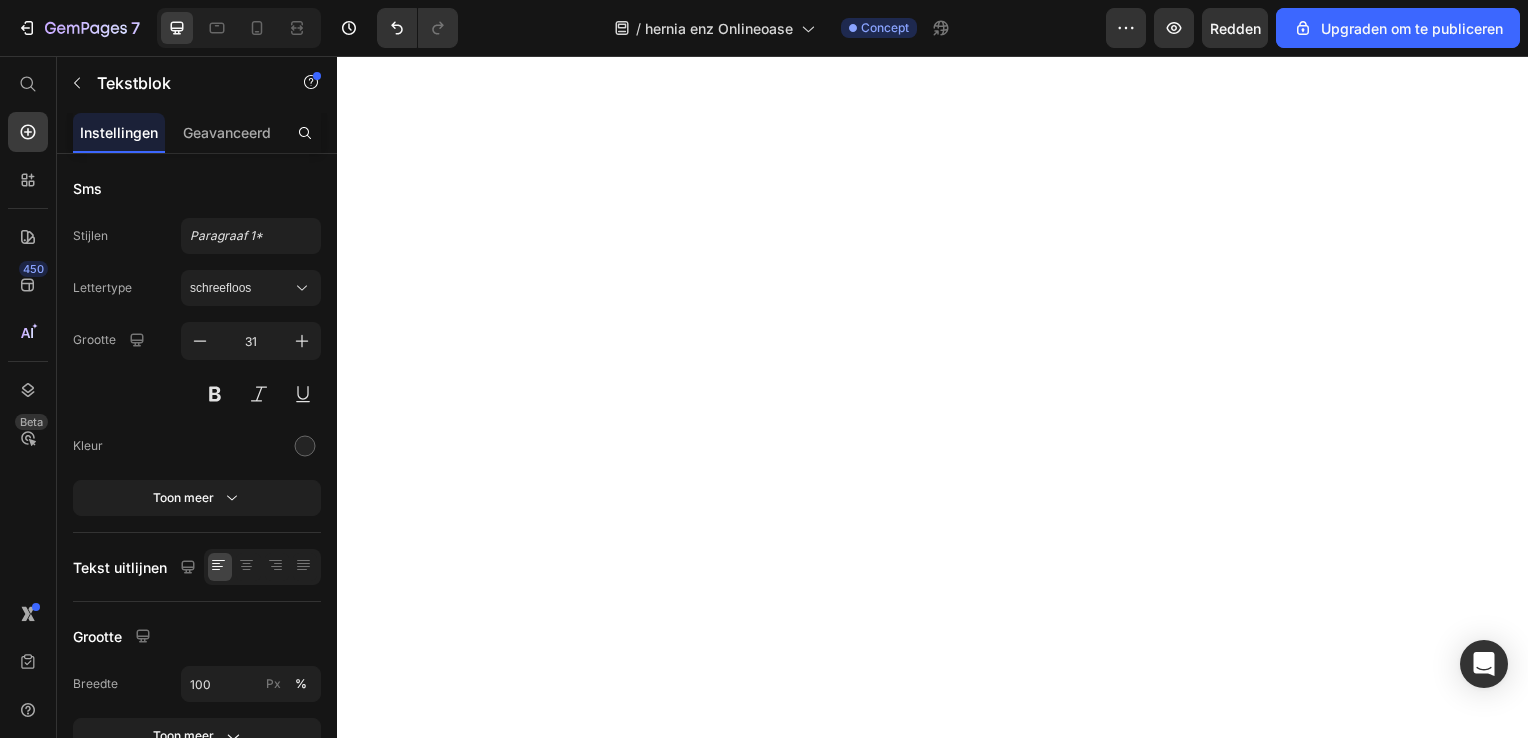 scroll, scrollTop: 0, scrollLeft: 0, axis: both 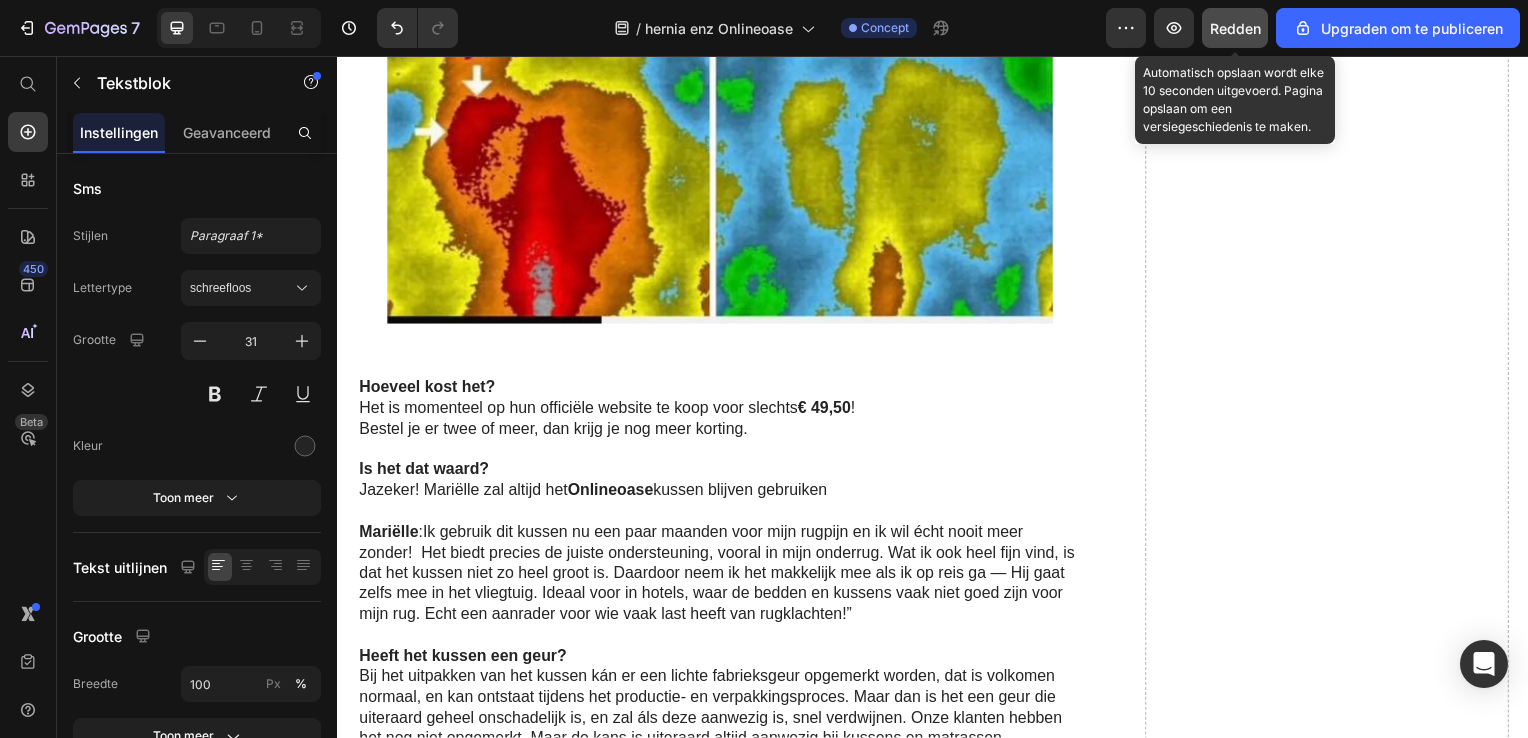 click on "Redden" at bounding box center [1235, 28] 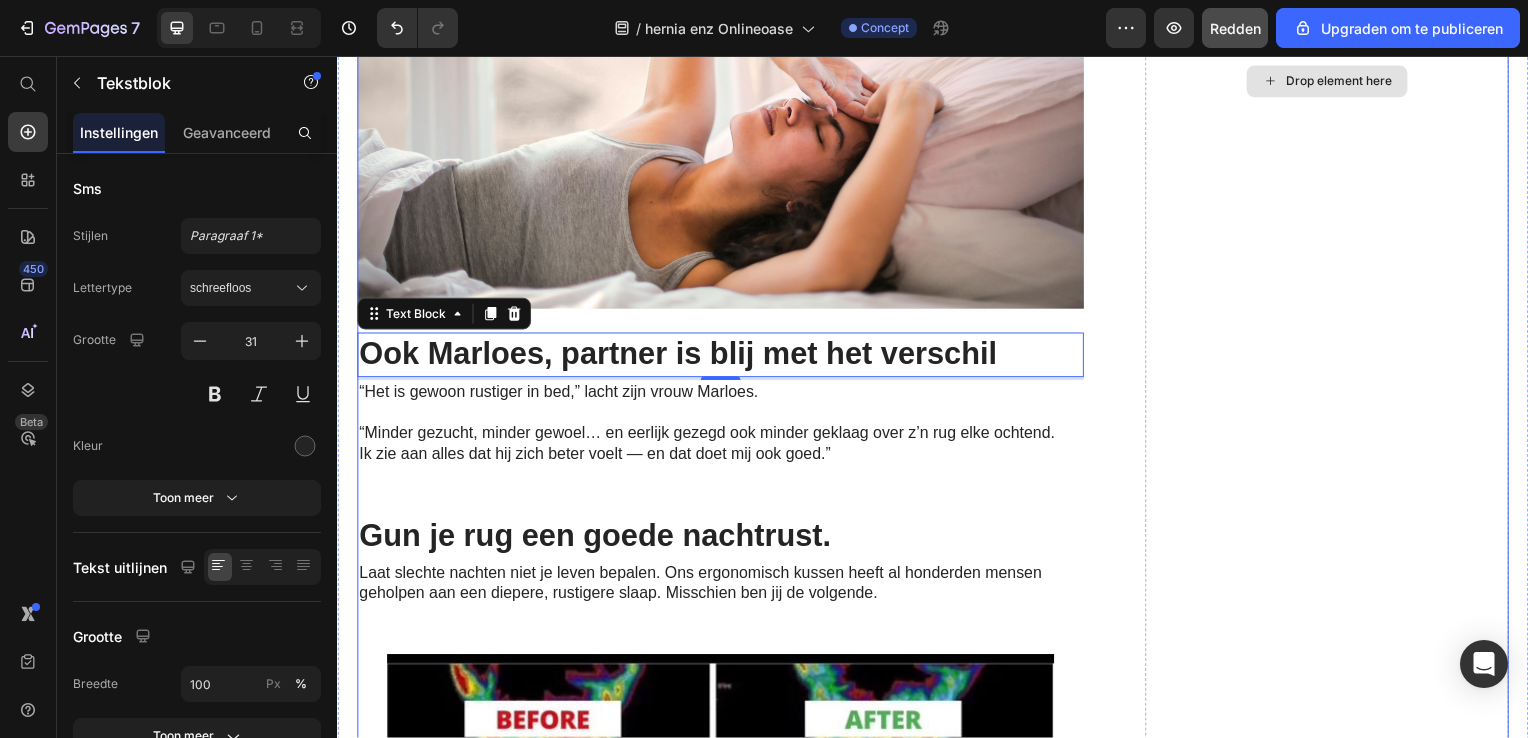 scroll, scrollTop: 6079, scrollLeft: 0, axis: vertical 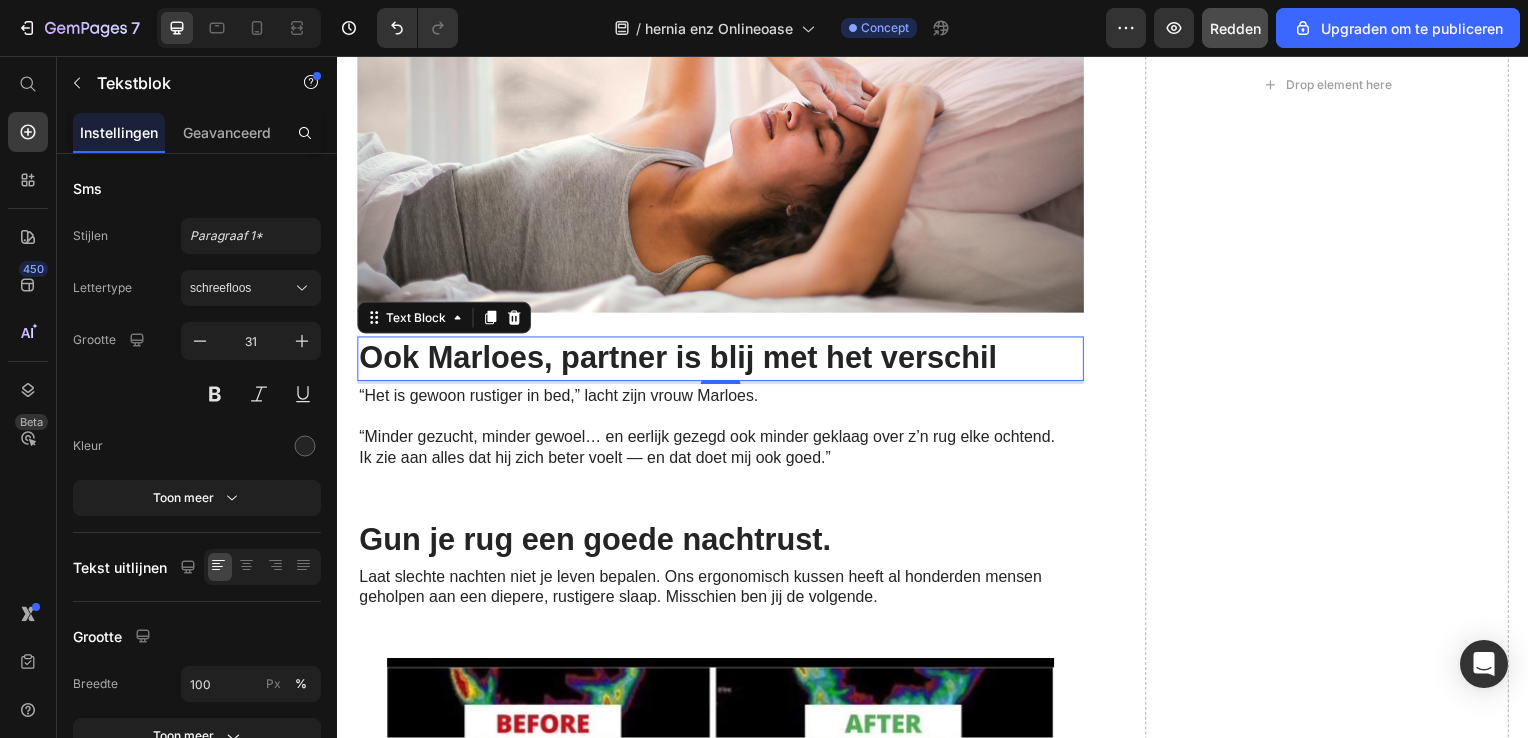 click on "Ook Marloes, partner is blij met het verschil" at bounding box center [723, 361] 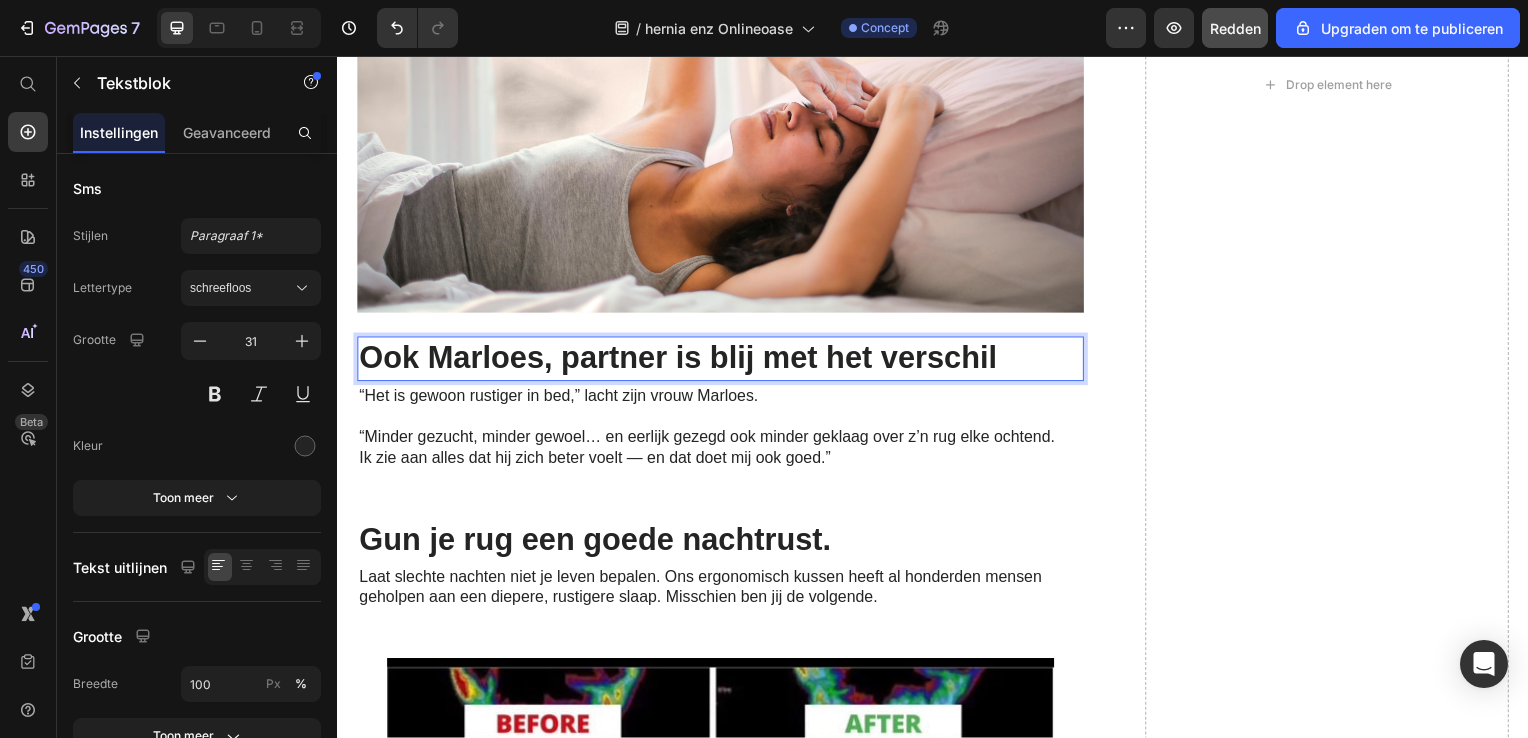 click on "Ook Marloes, partner is blij met het verschil" at bounding box center [723, 361] 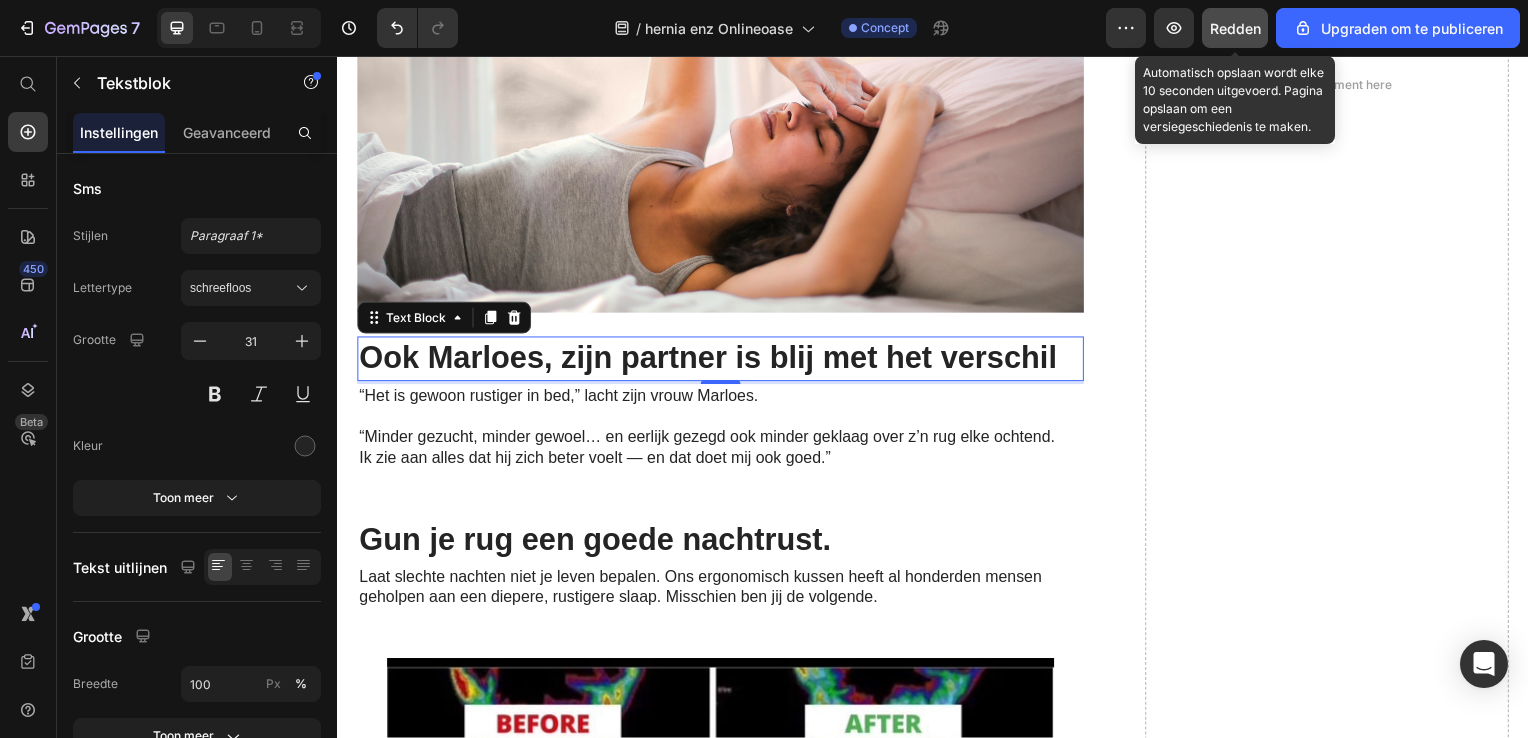 click on "Redden" 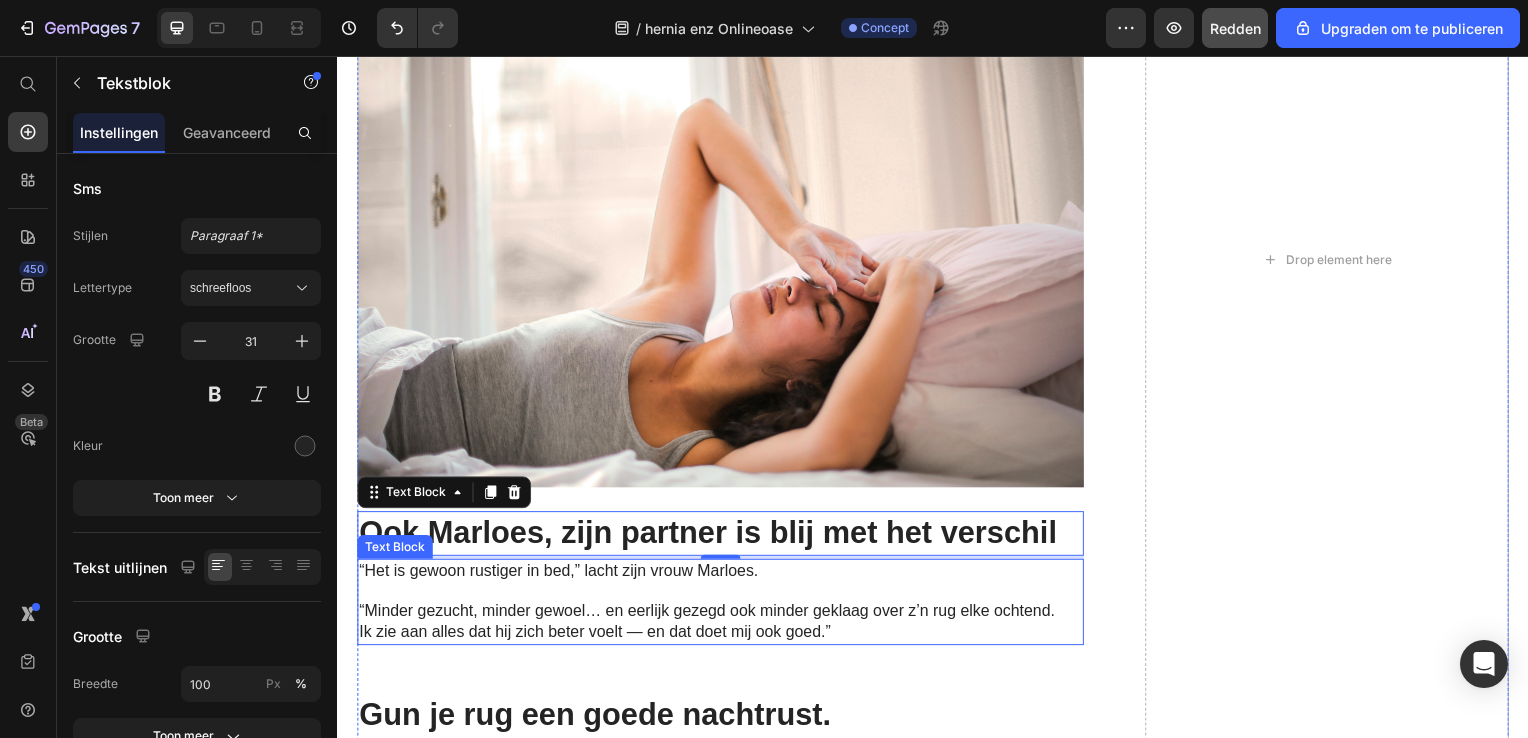 scroll, scrollTop: 5879, scrollLeft: 0, axis: vertical 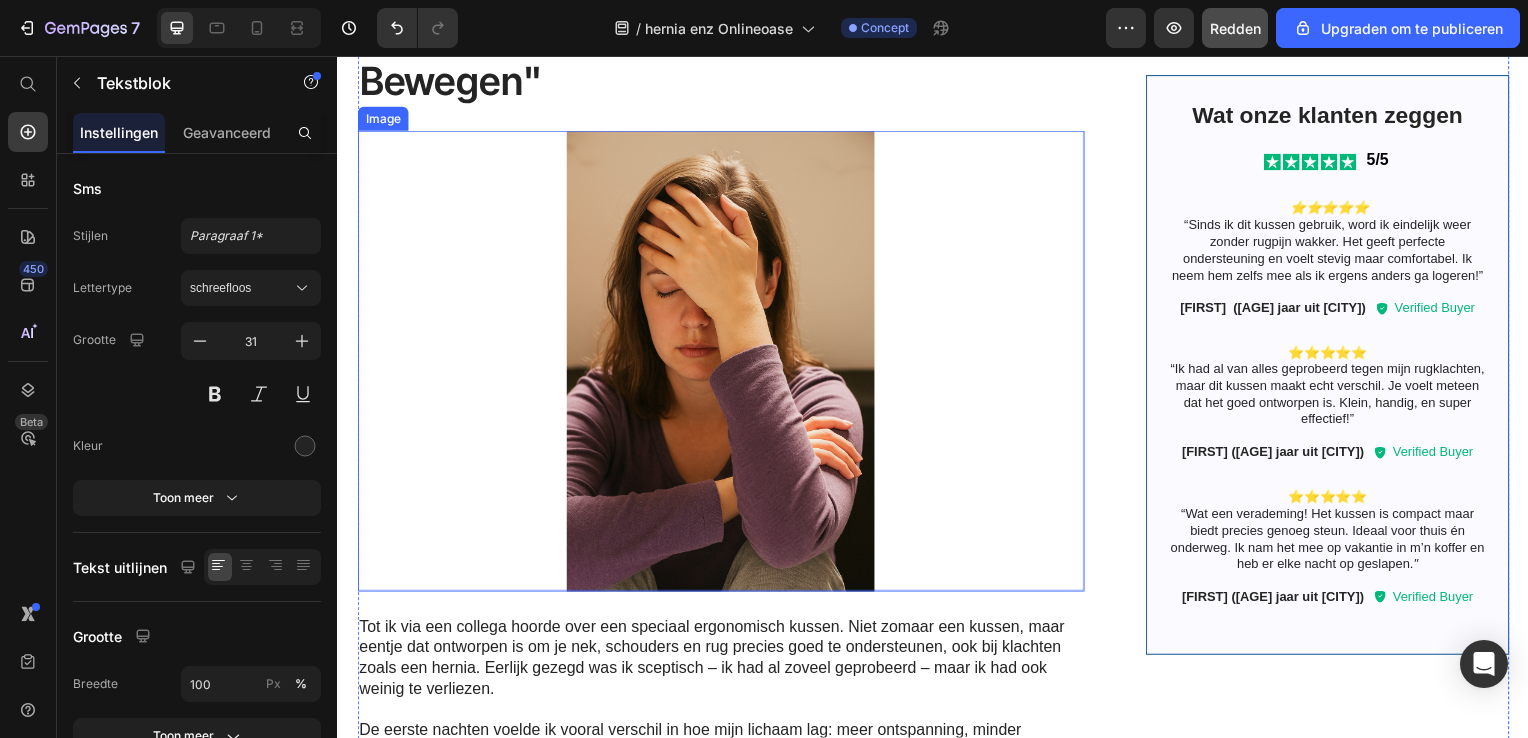 click at bounding box center [723, 364] 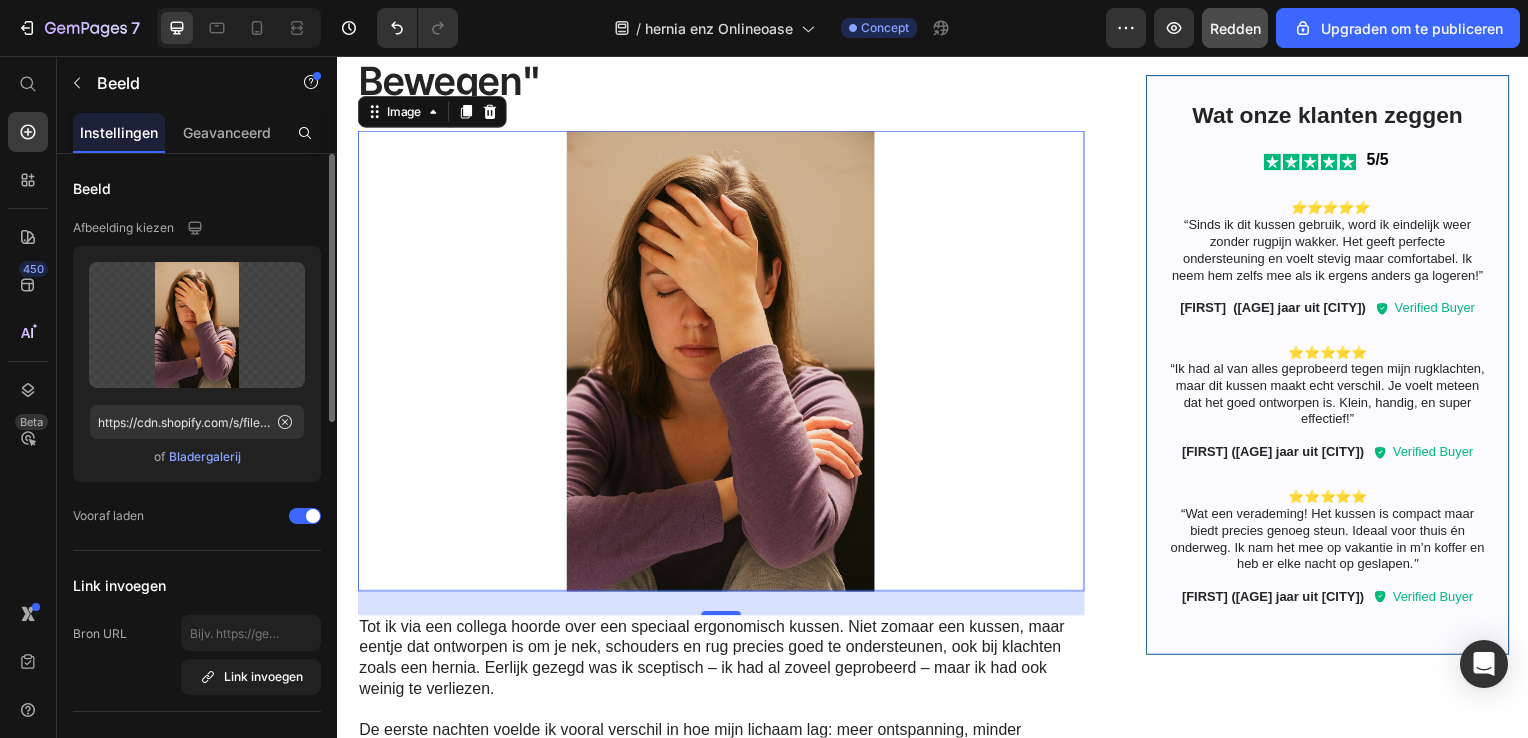 click on "Bladergalerij" at bounding box center [205, 457] 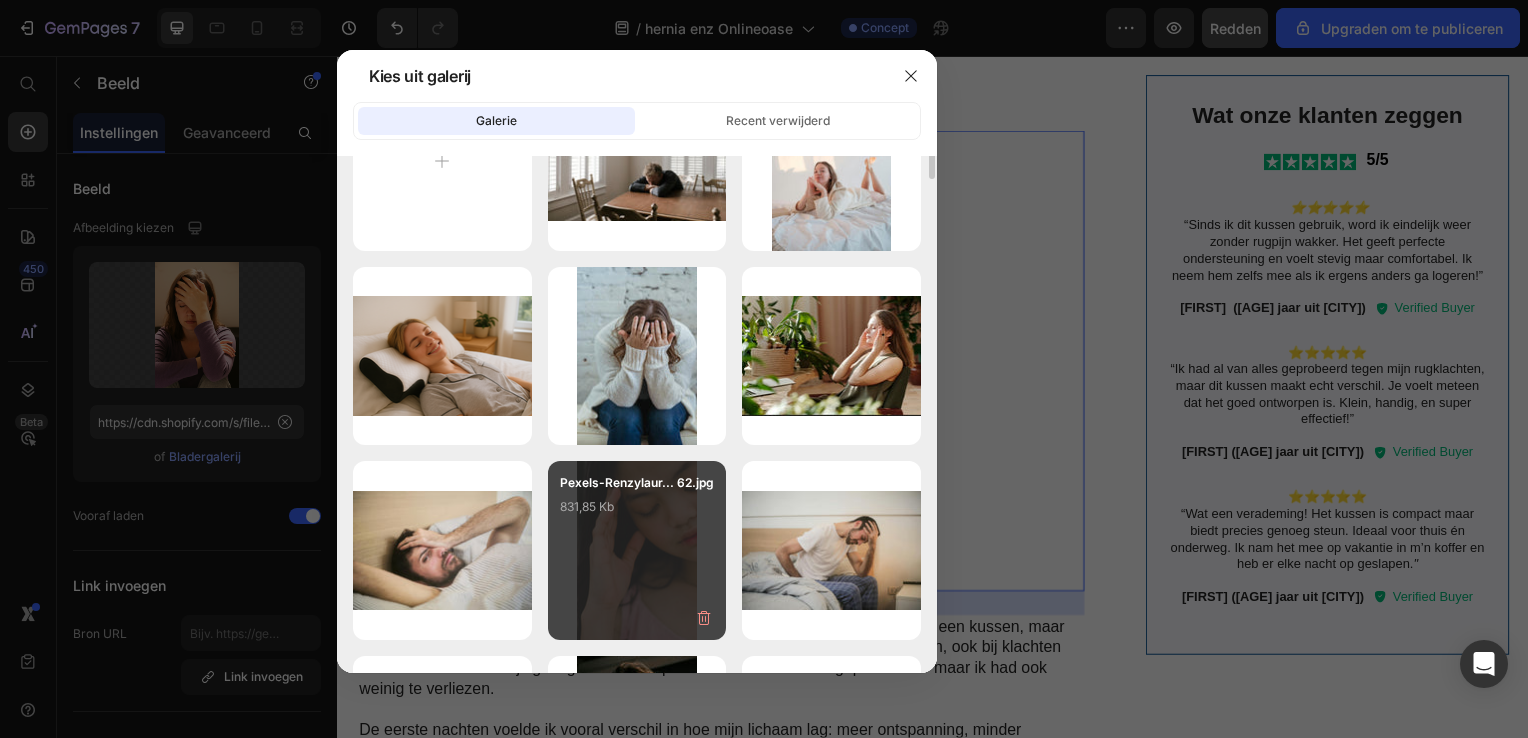 scroll, scrollTop: 0, scrollLeft: 0, axis: both 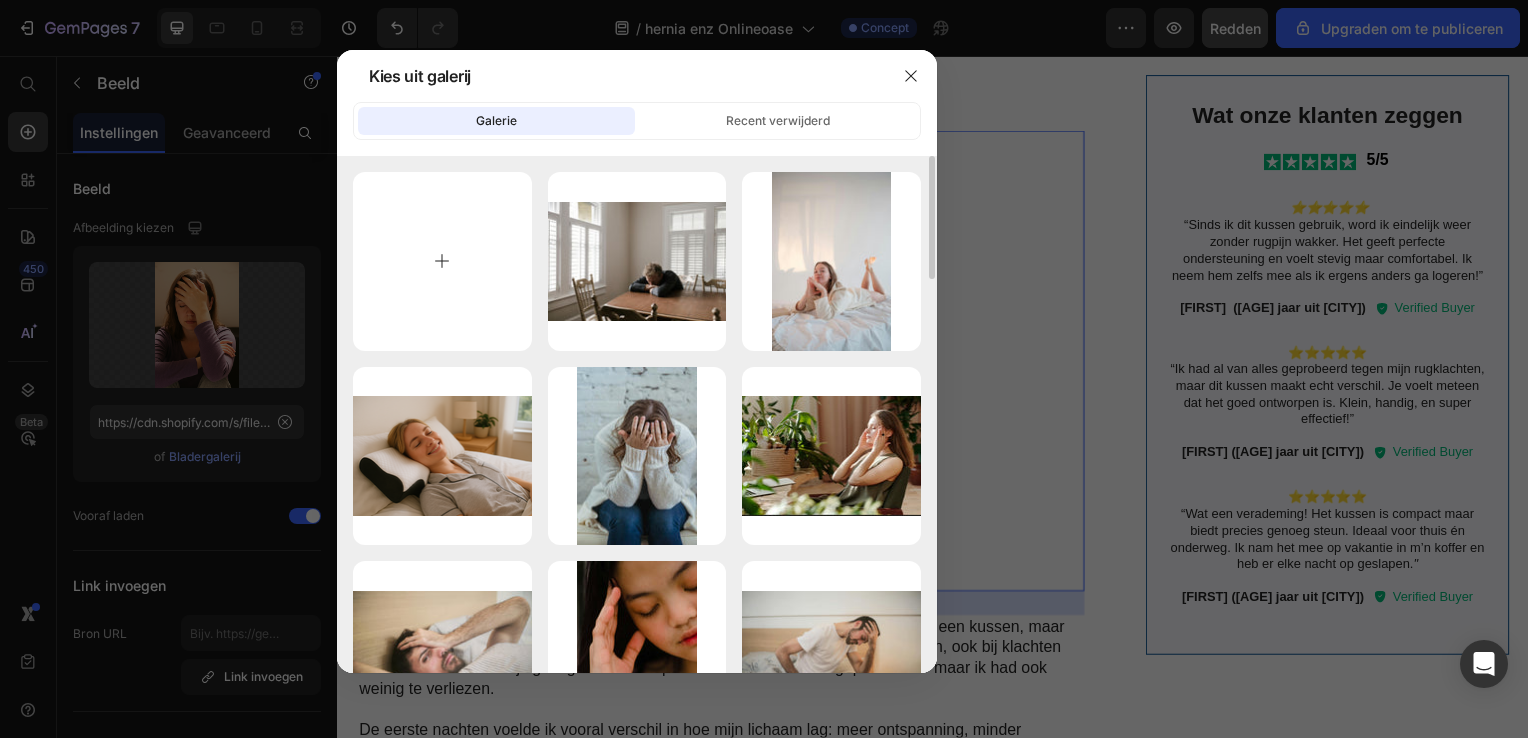 click at bounding box center (442, 261) 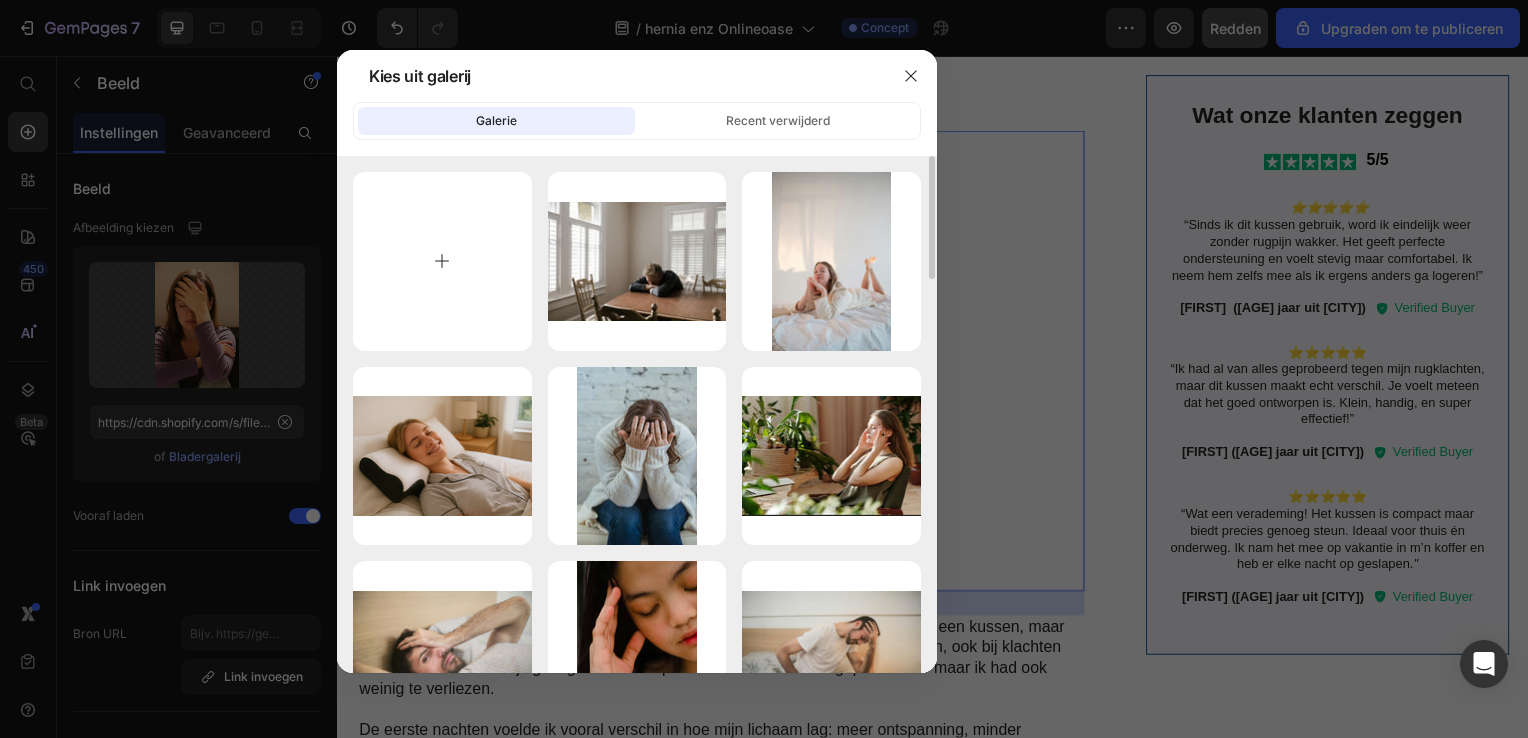 type on "C:\fakepath\pexels-kindelmedia-7298870.jpg" 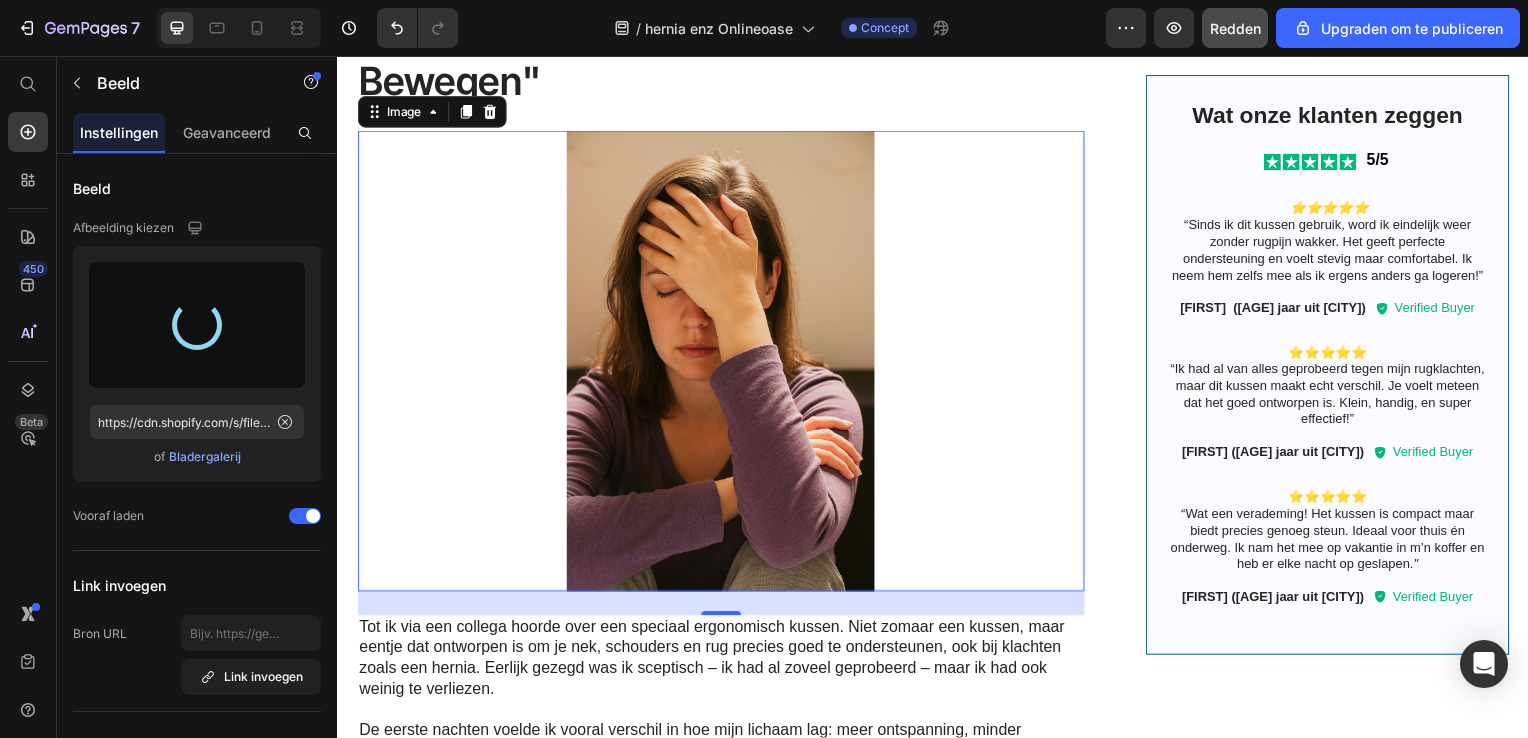 type on "https://cdn.shopify.com/s/files/1/0890/6483/3360/files/gempages_570006973232186592-28cbe0f3-73ab-4bc6-afe4-669927b102f7.jpg" 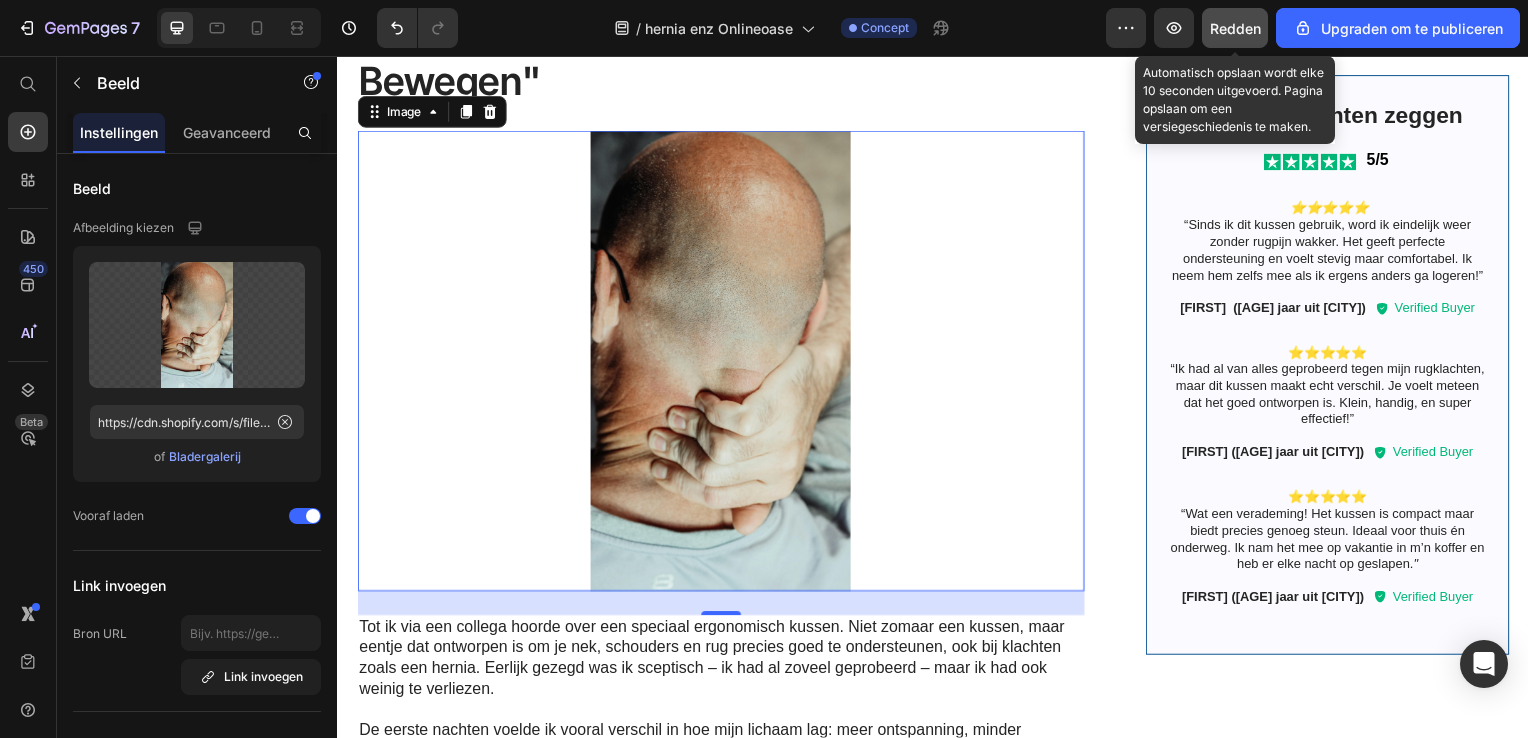 click on "Redden" at bounding box center (1235, 28) 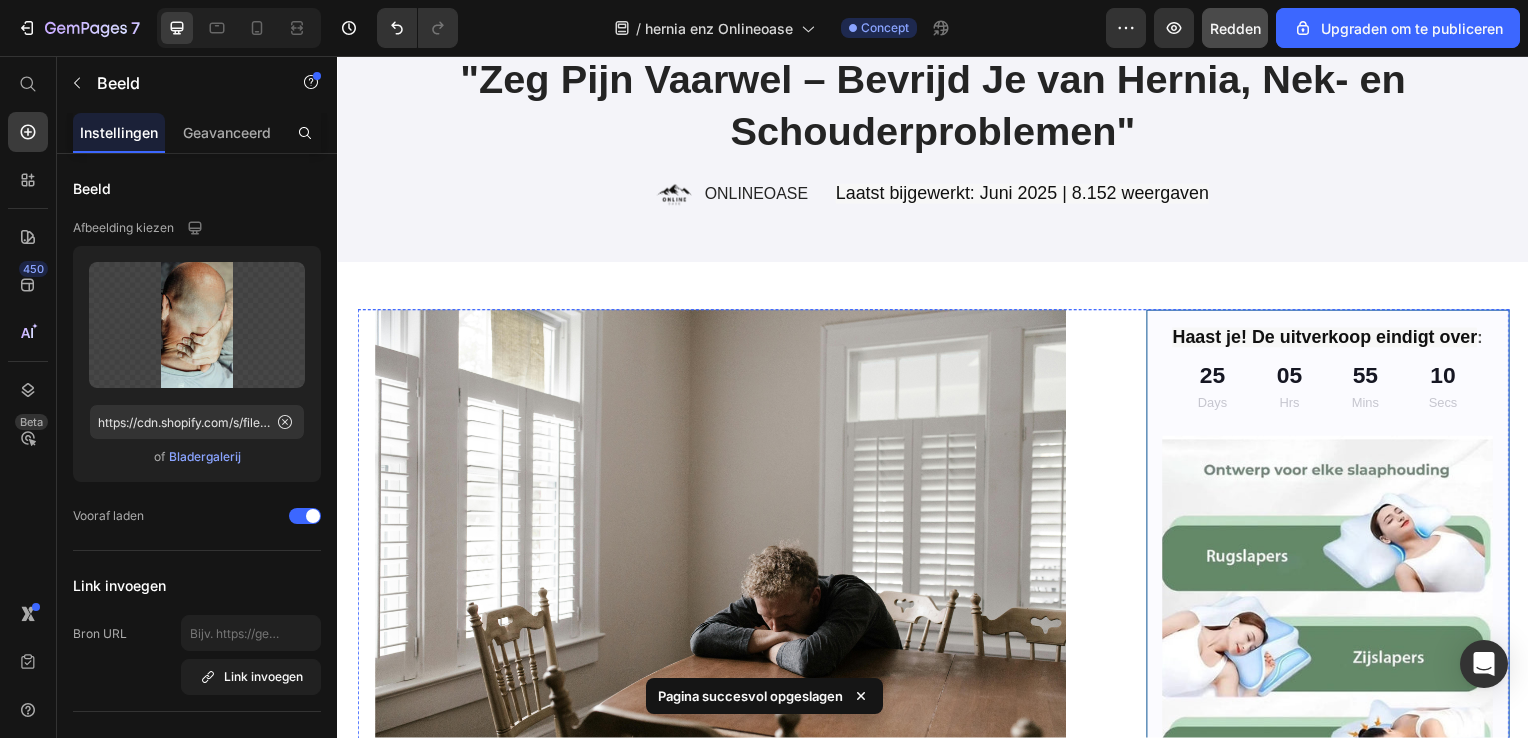 scroll, scrollTop: 0, scrollLeft: 0, axis: both 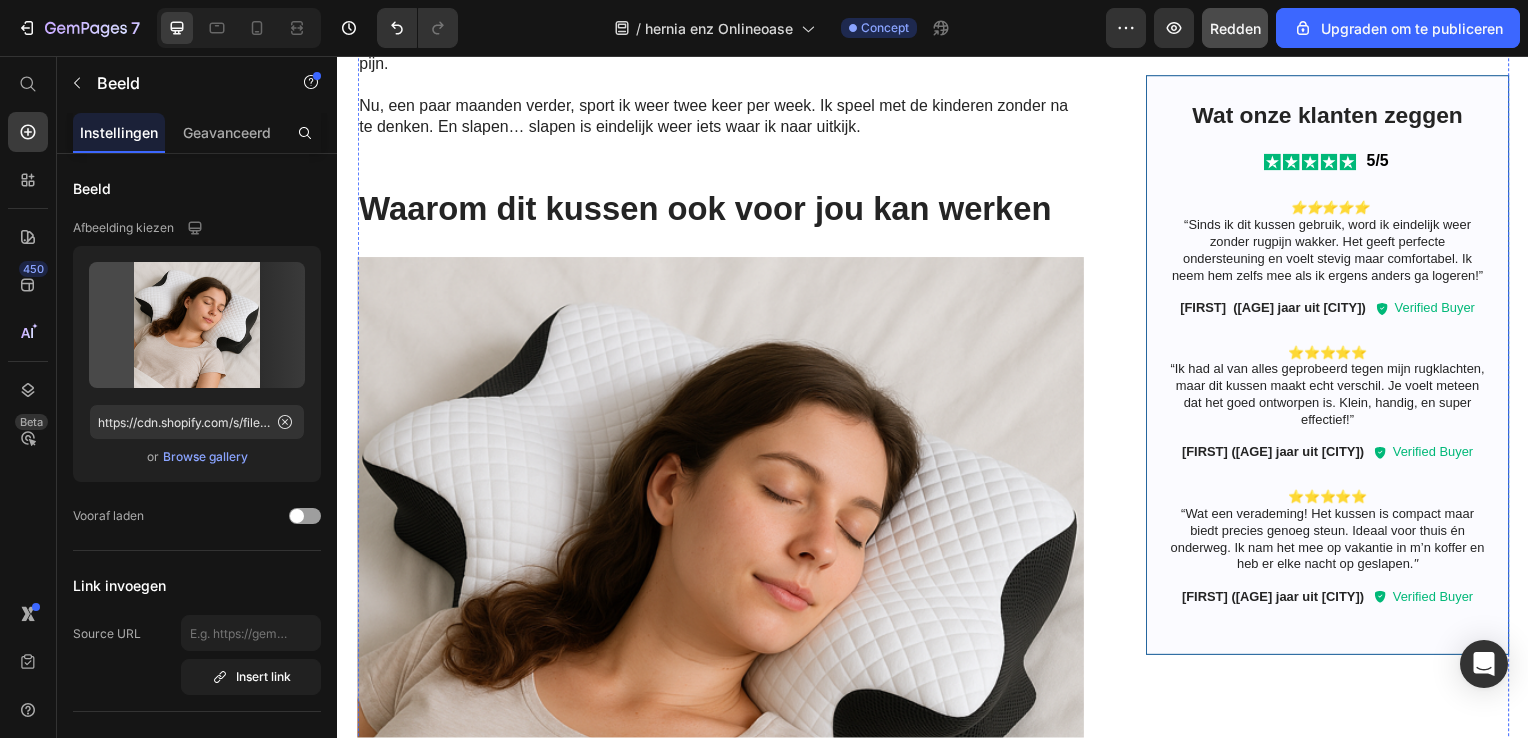 click at bounding box center (723, 625) 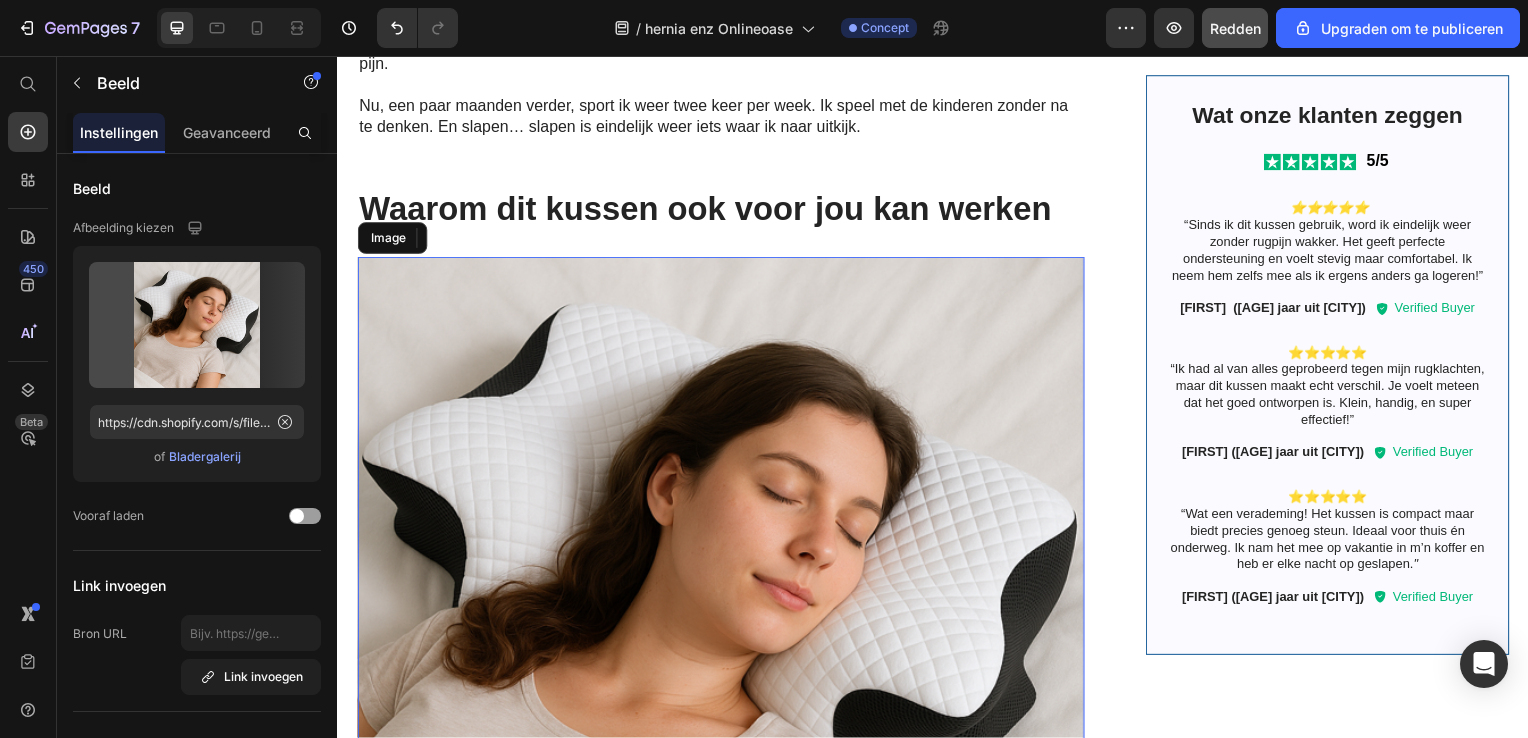 scroll, scrollTop: 2400, scrollLeft: 0, axis: vertical 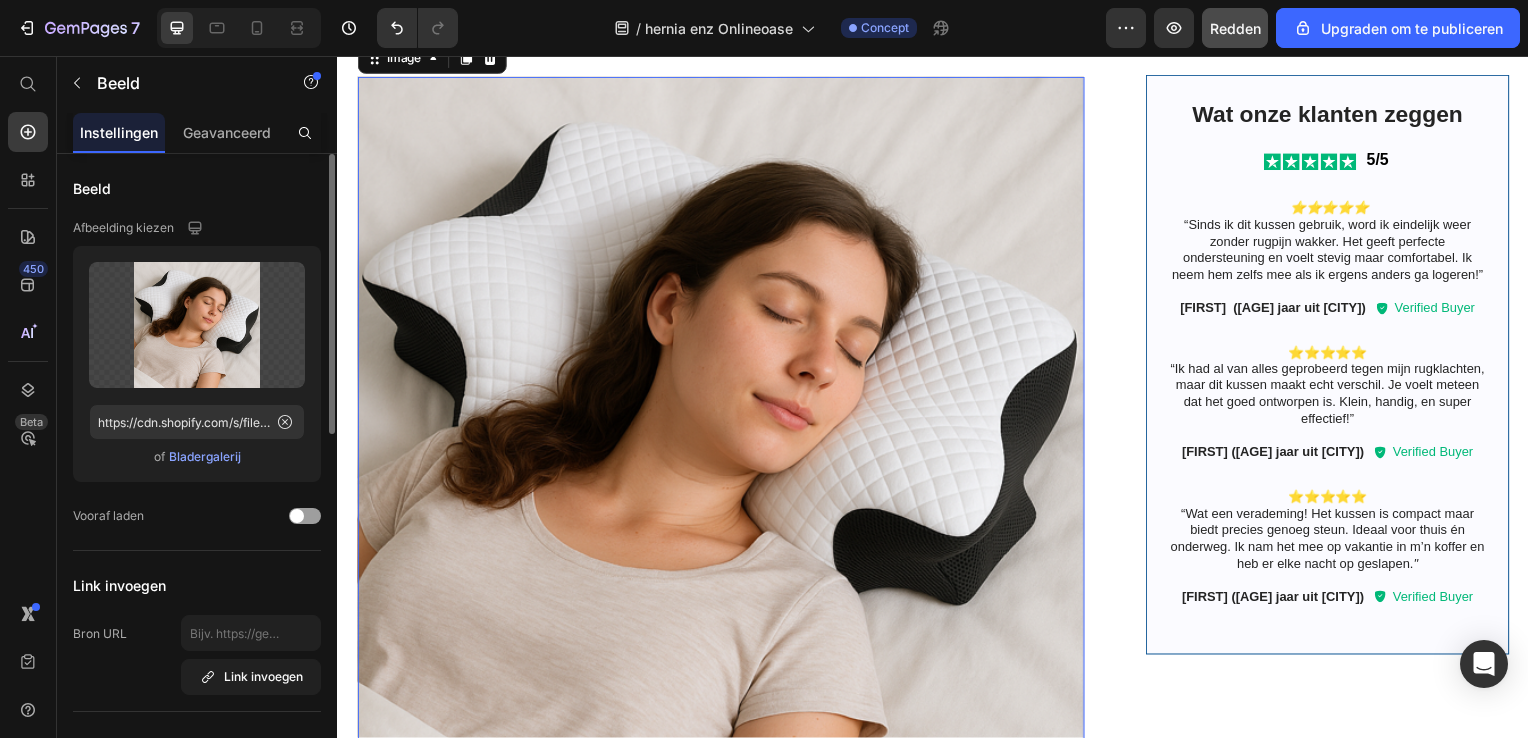 click on "Bladergalerij" at bounding box center (205, 457) 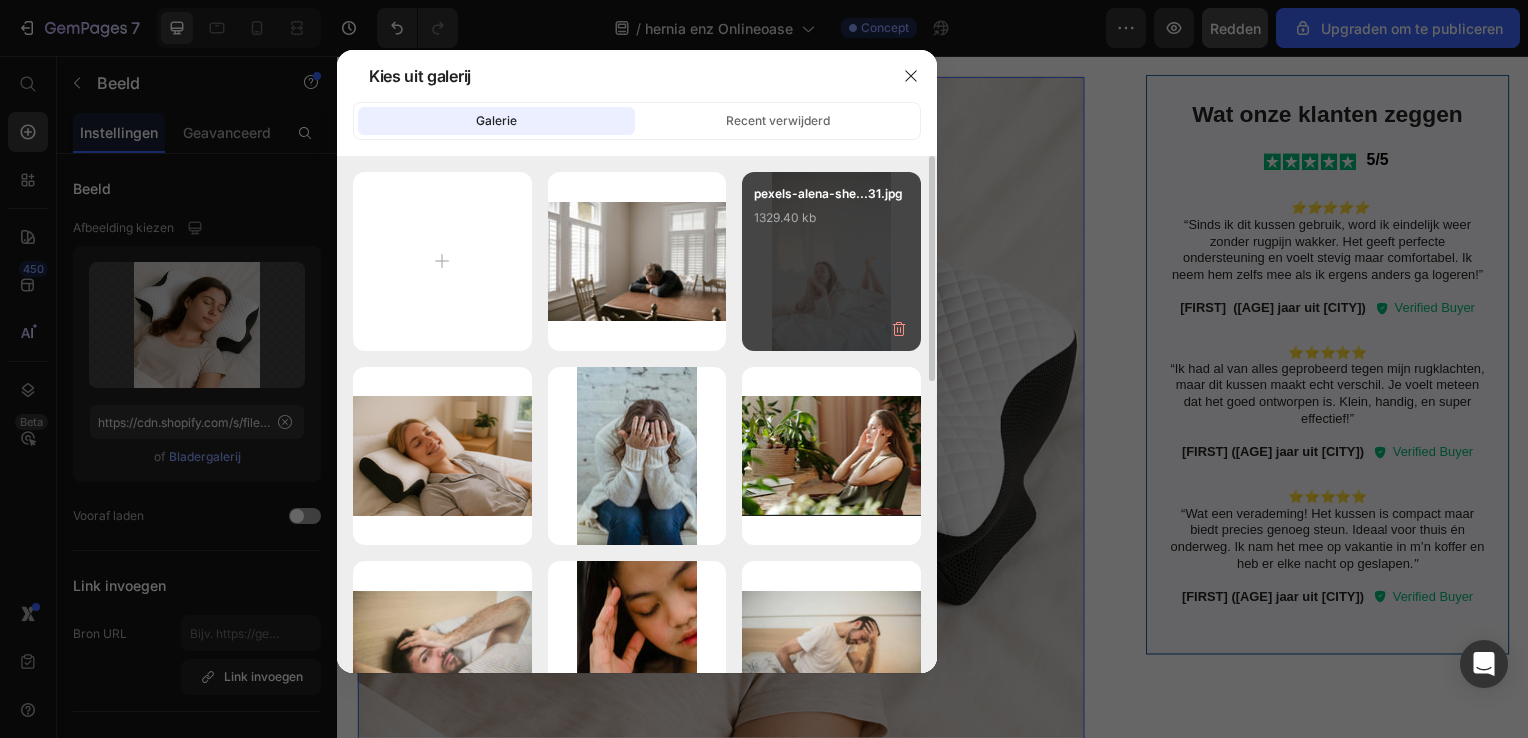 scroll, scrollTop: 100, scrollLeft: 0, axis: vertical 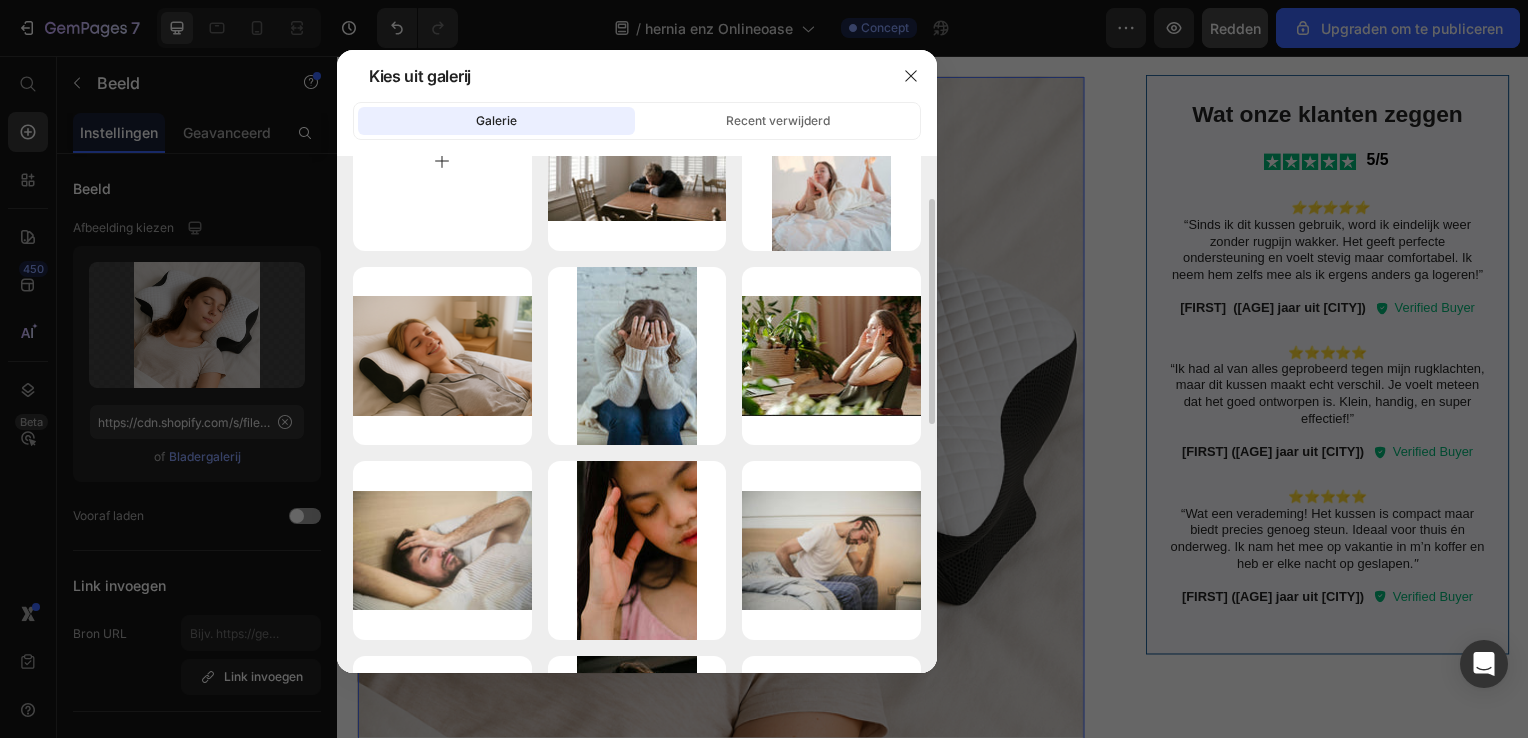 click at bounding box center [442, 161] 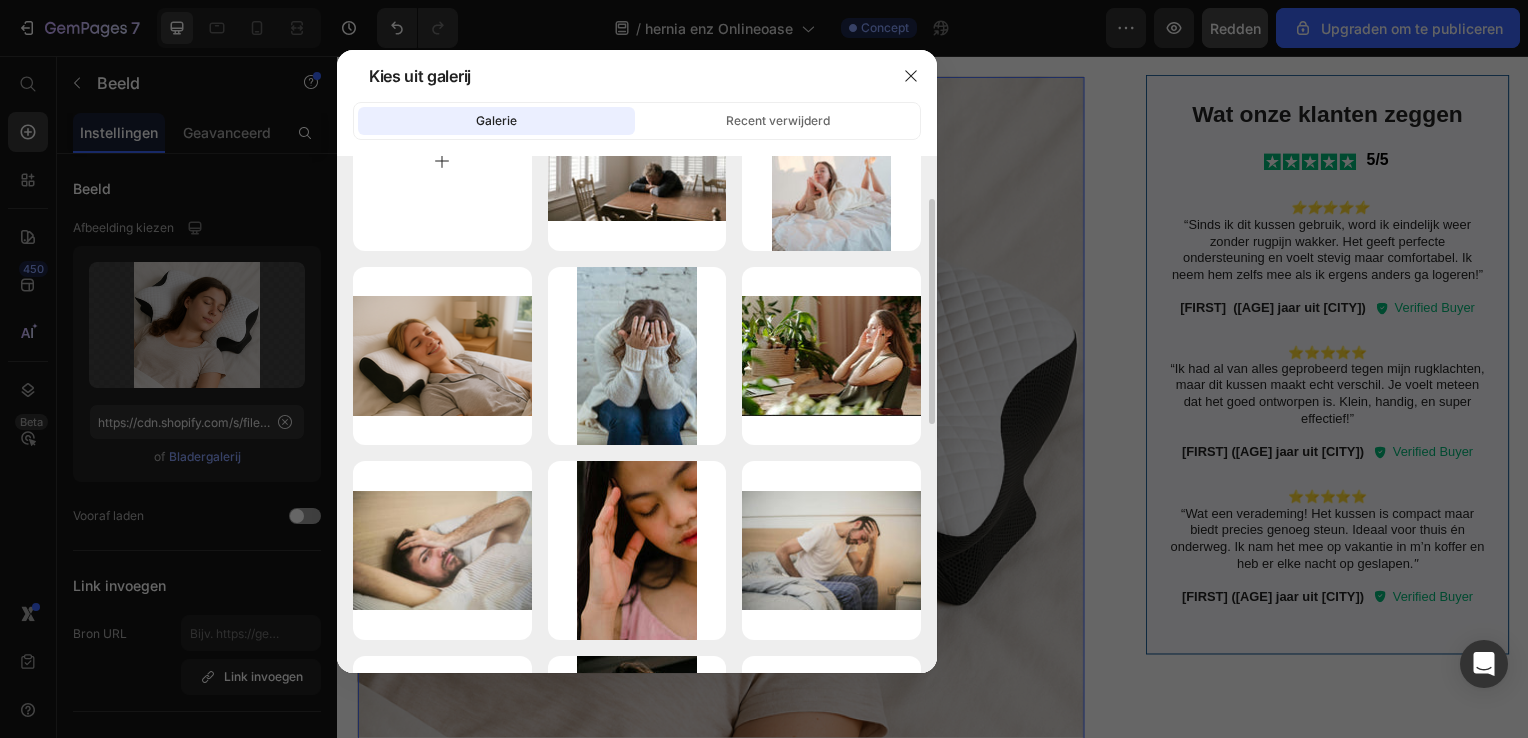 type on "C:\fakepath\pexels-enginakyurt-3356489.jpg" 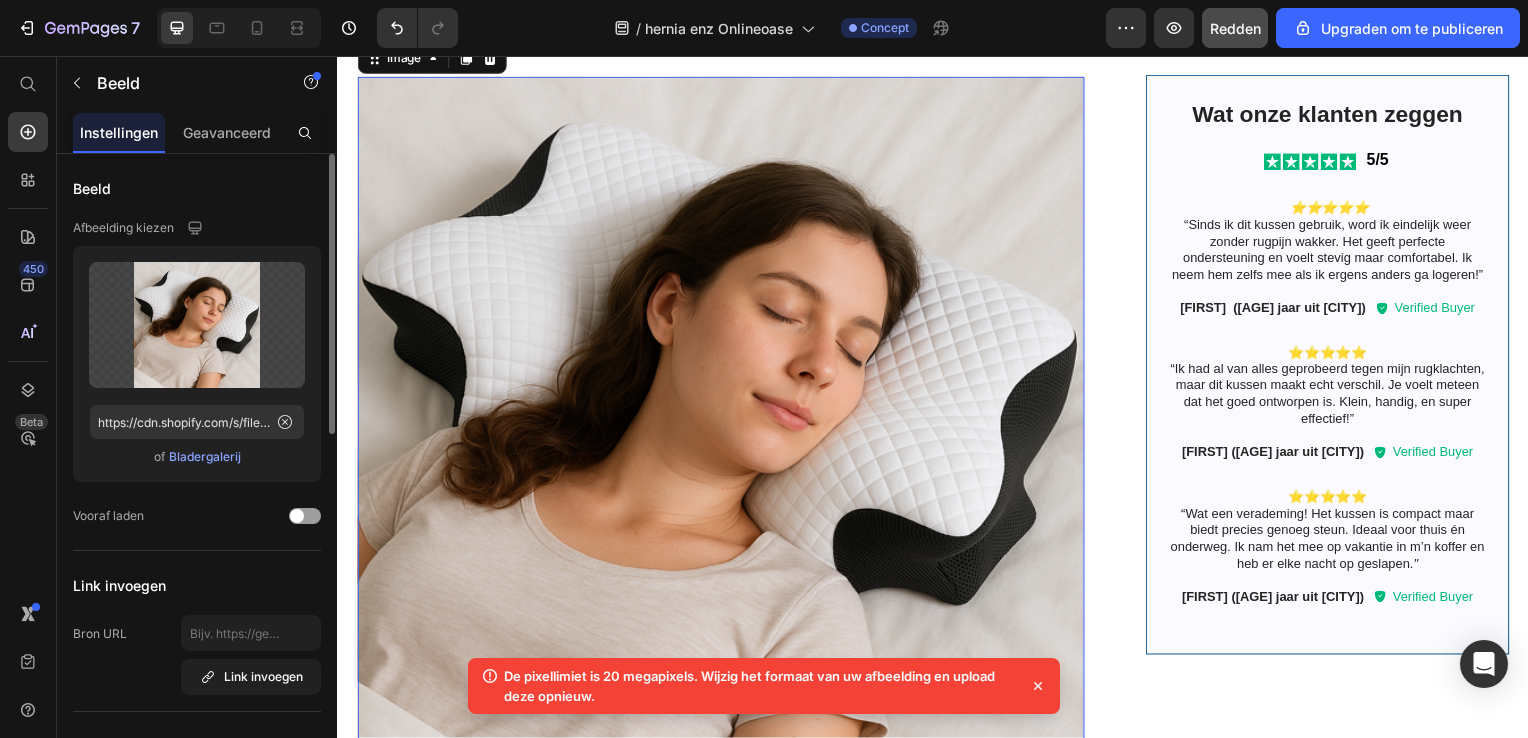 click on "Bladergalerij" at bounding box center (205, 457) 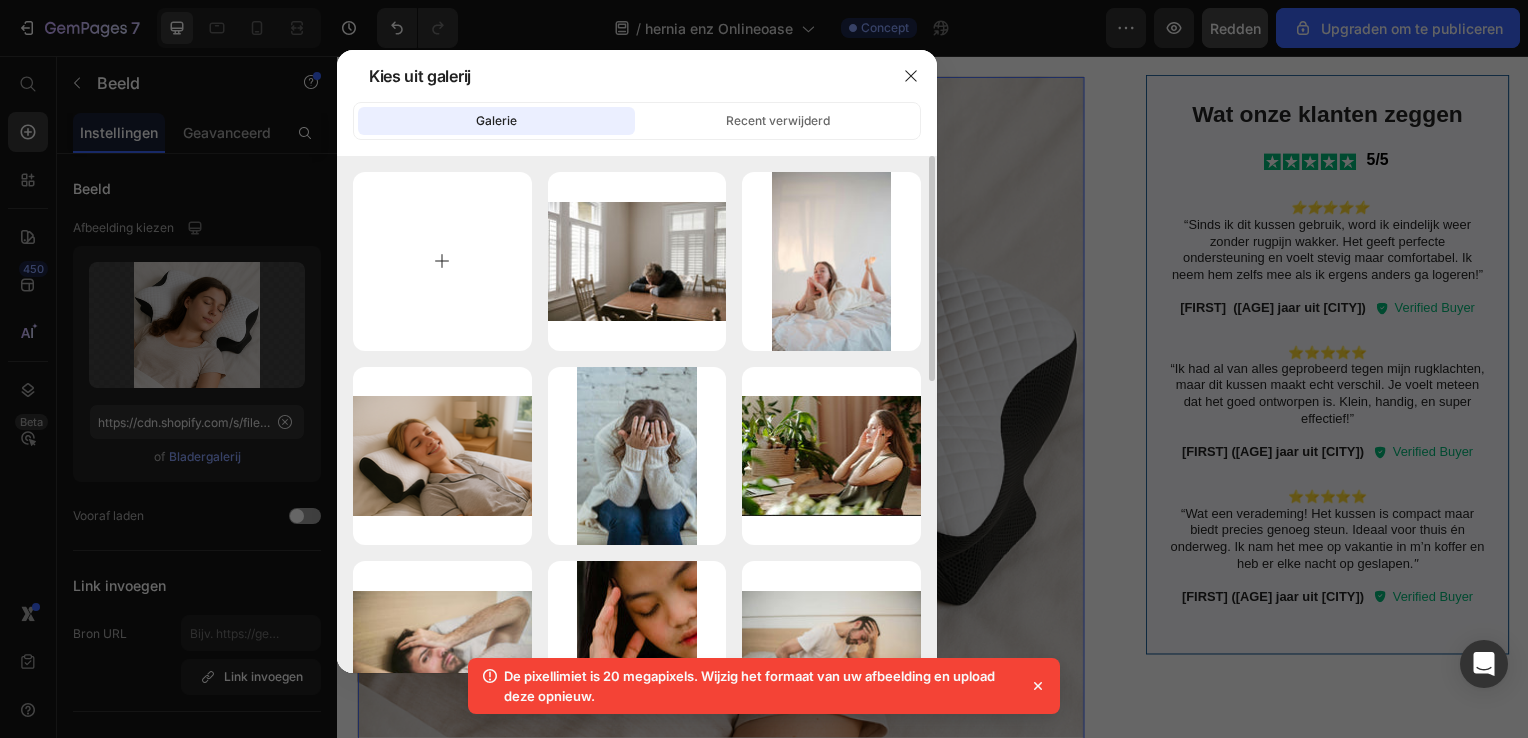 click at bounding box center [442, 261] 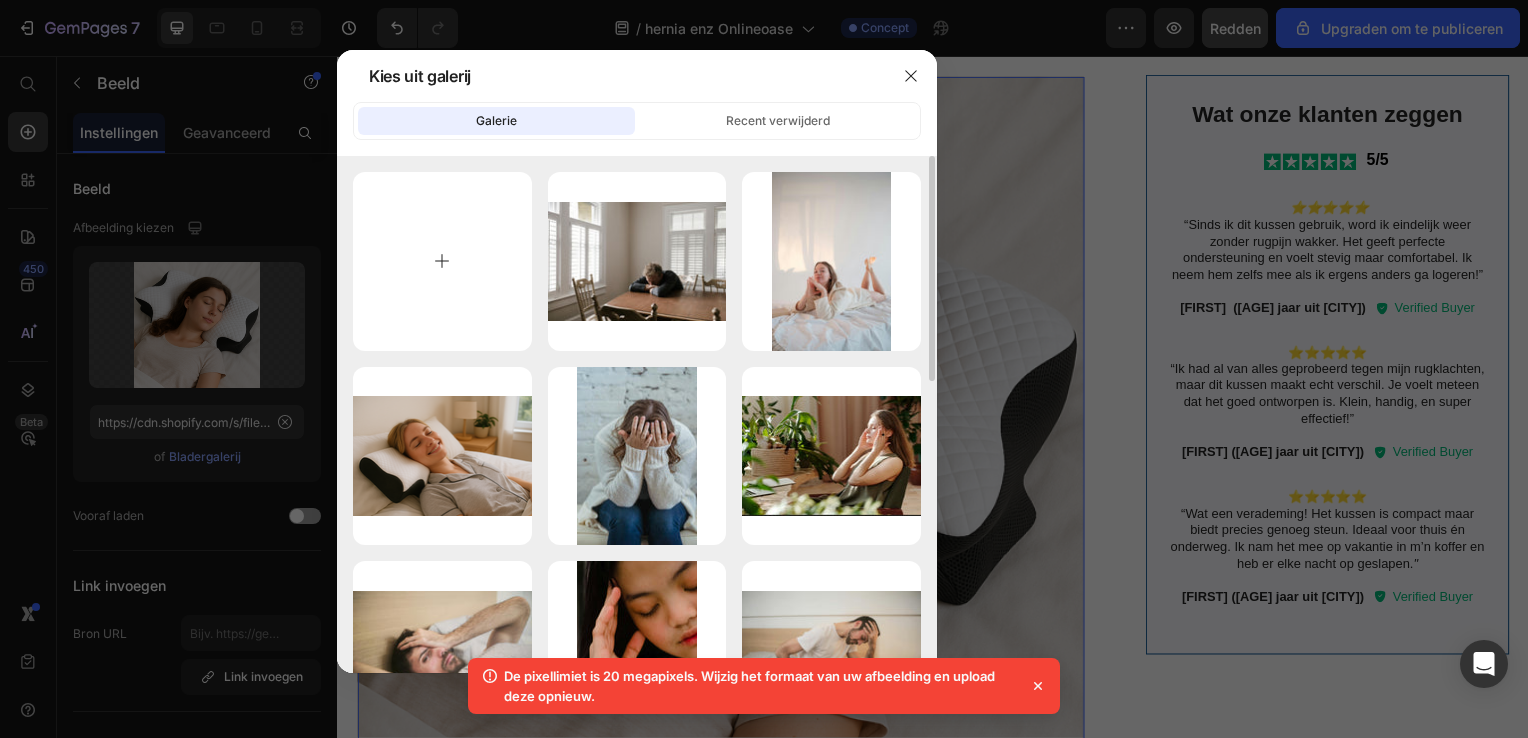 type on "C:\fakepath\pexels-kindelmedia-7298634.jpg" 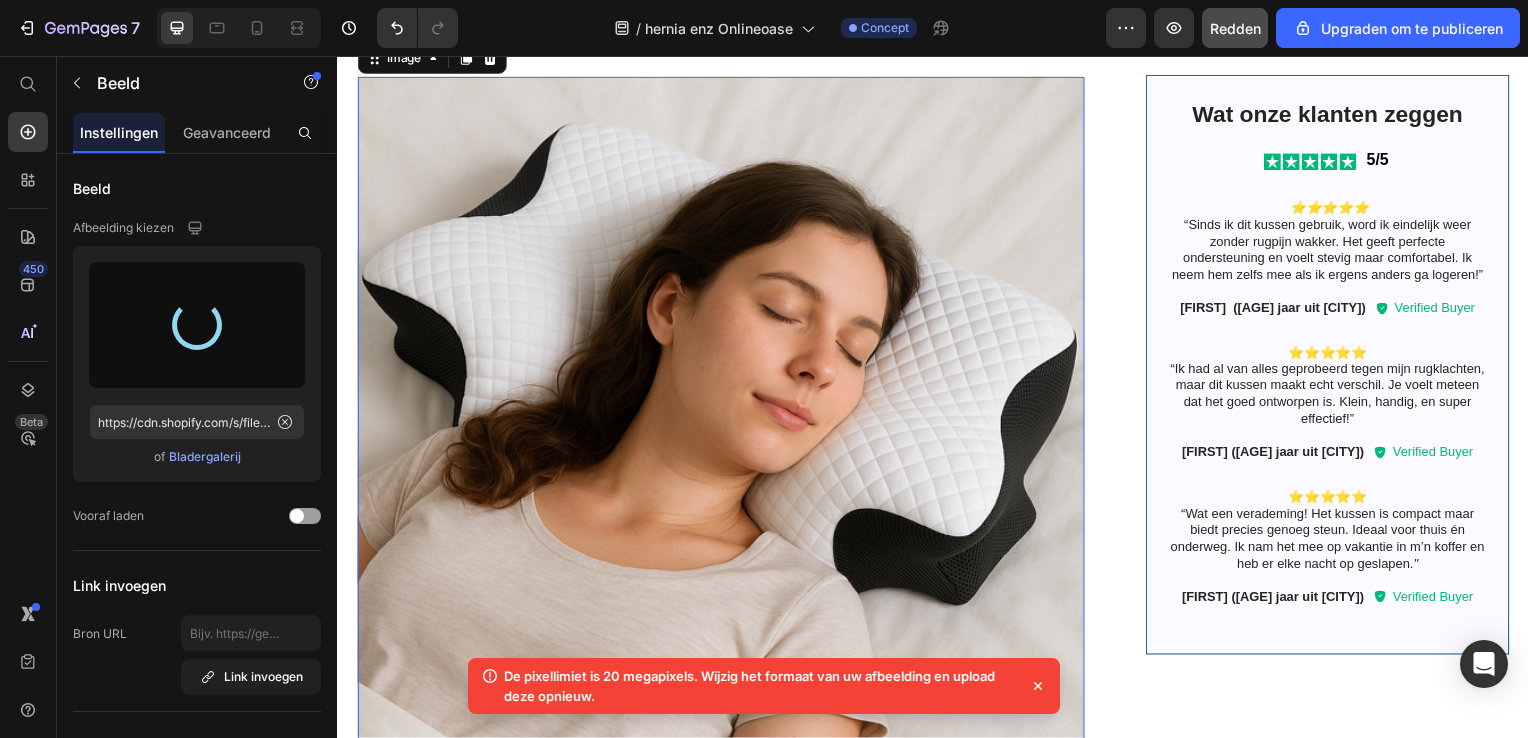 type on "https://cdn.shopify.com/s/files/1/0890/6483/3360/files/gempages_570006973232186592-53182028-d4c3-41fa-a12c-3f5b4bde5666.jpg" 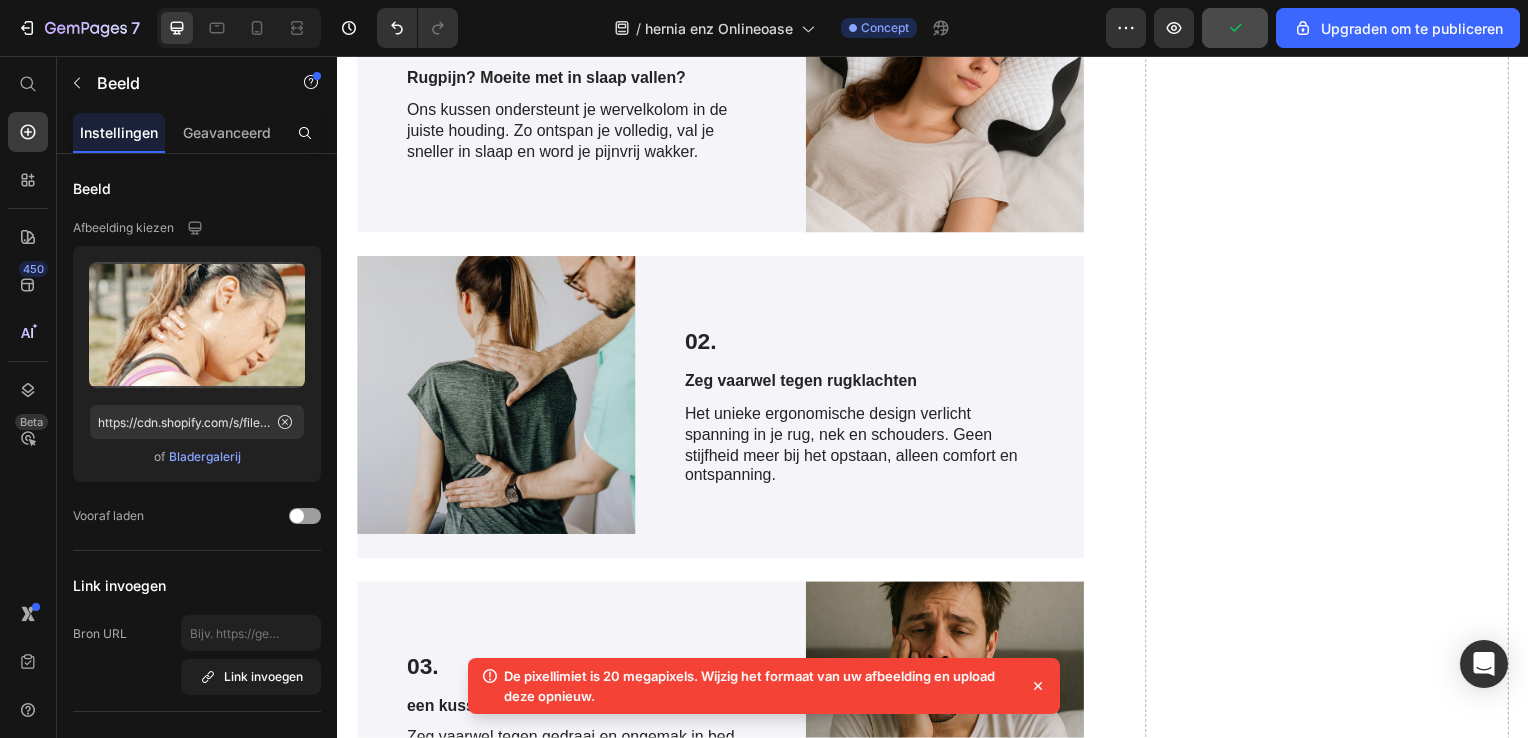 scroll, scrollTop: 4100, scrollLeft: 0, axis: vertical 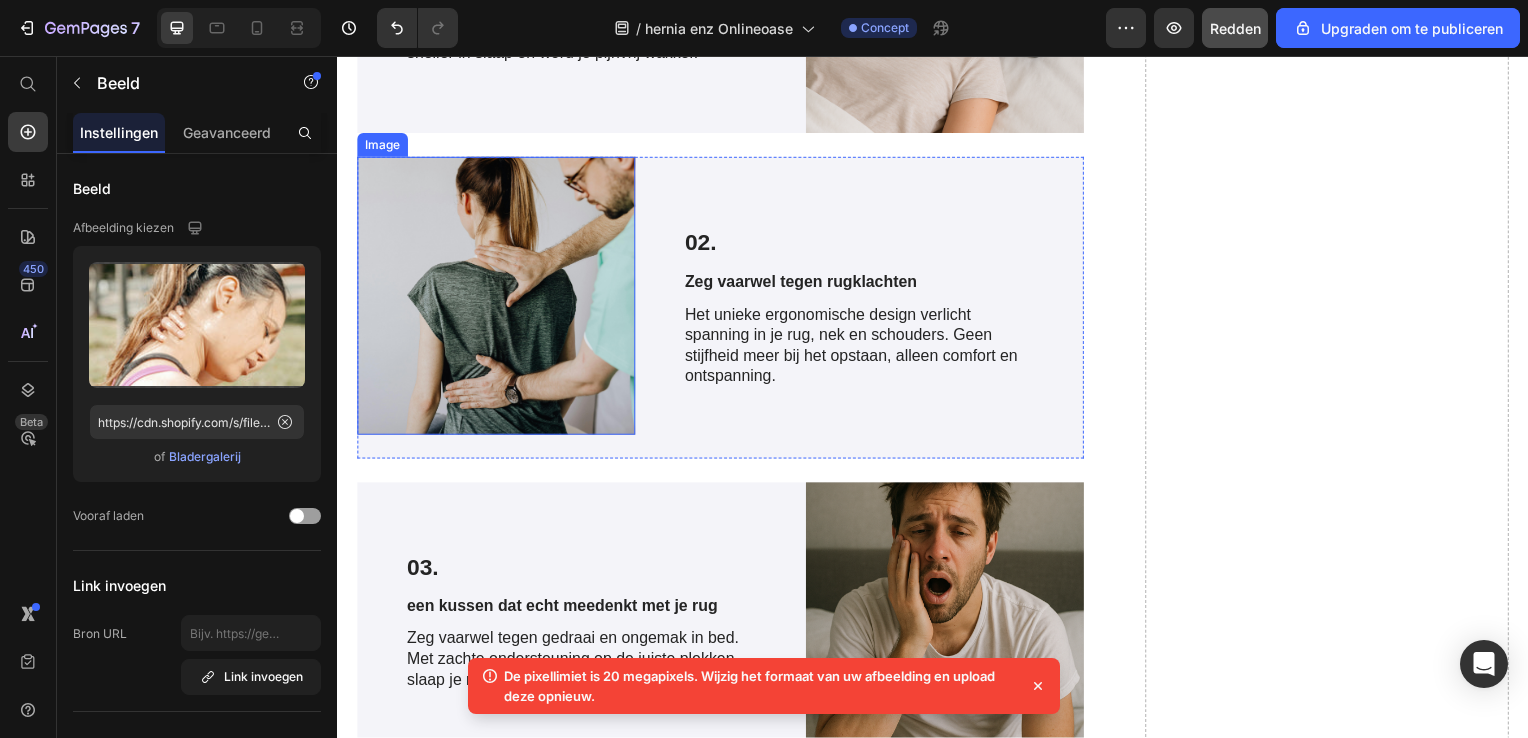 click at bounding box center [497, 298] 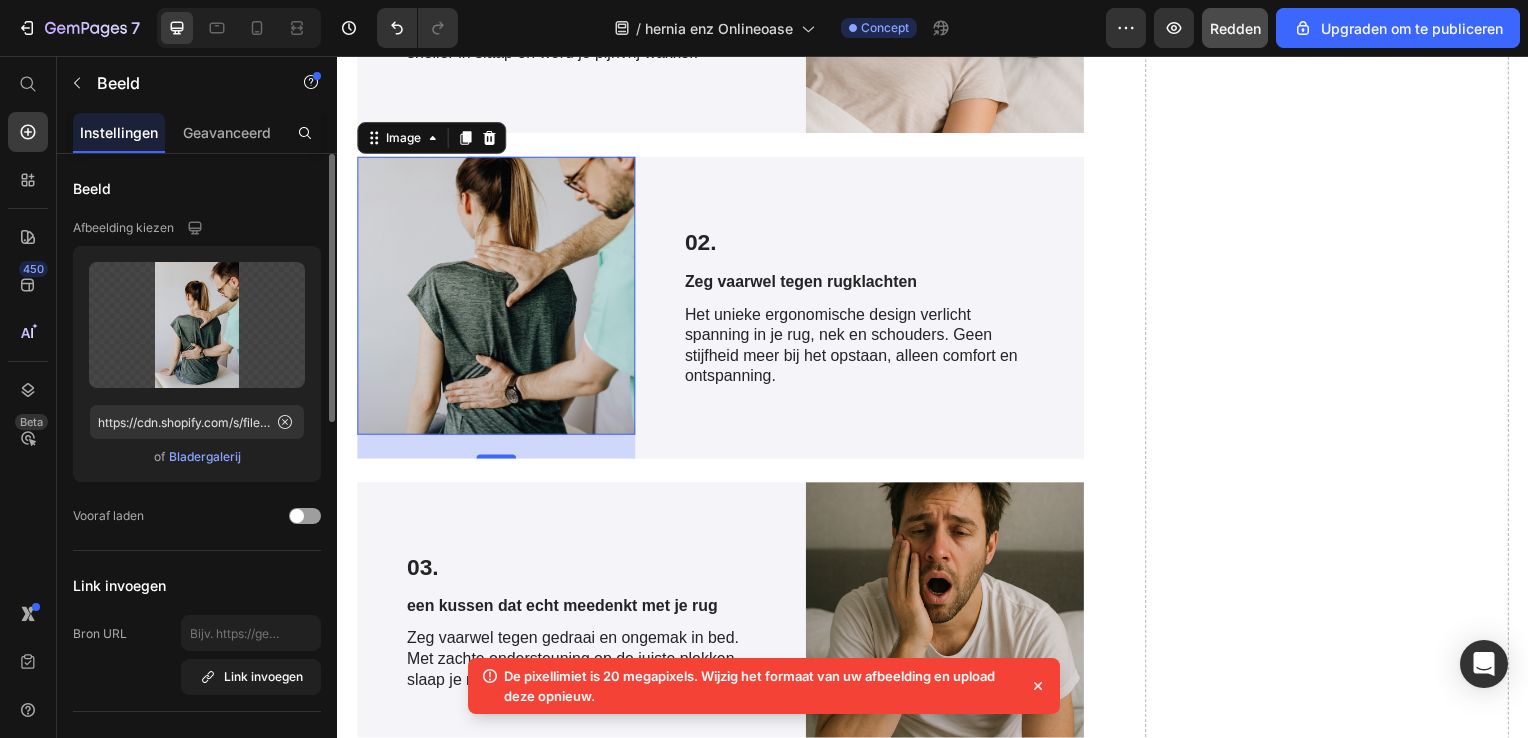 click on "Bladergalerij" at bounding box center (205, 457) 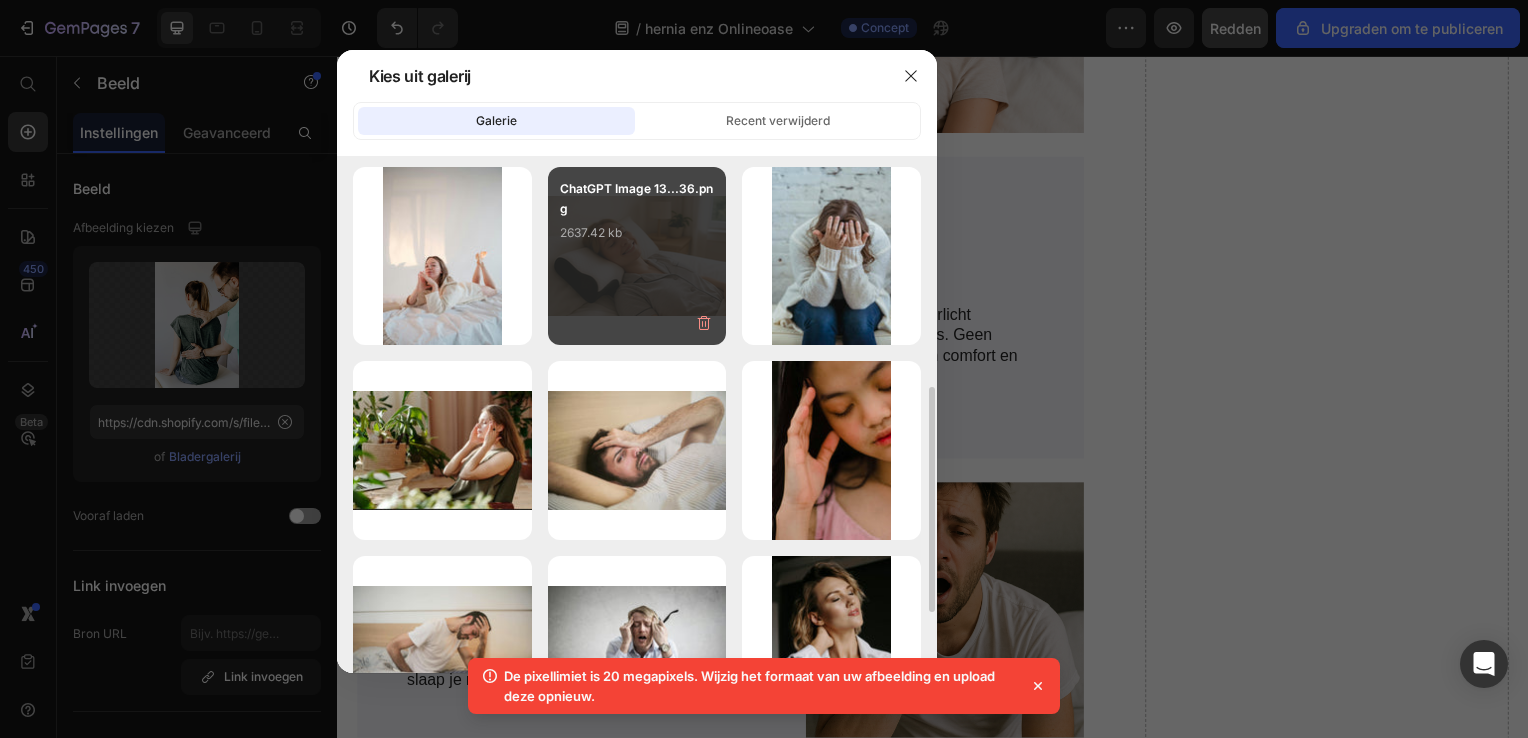scroll, scrollTop: 300, scrollLeft: 0, axis: vertical 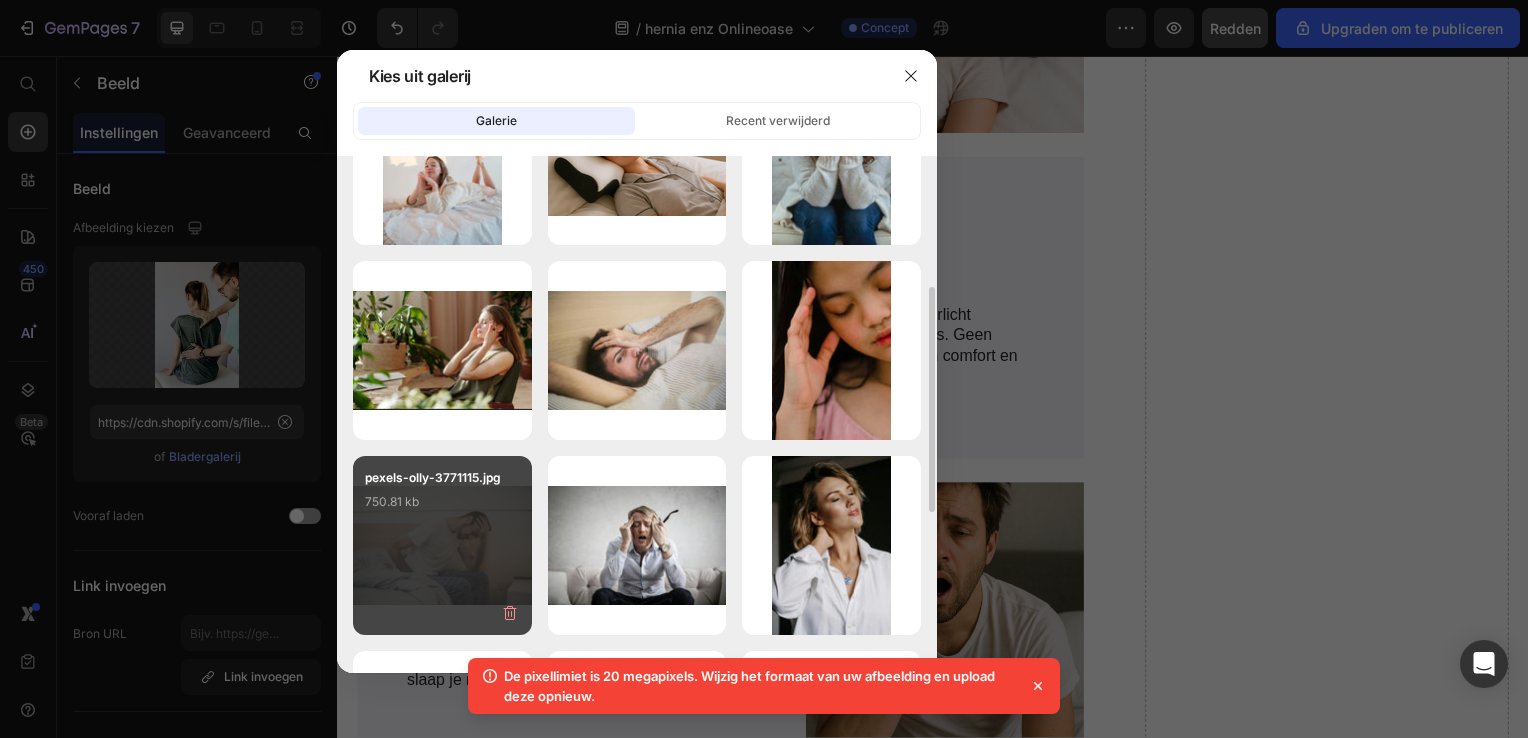 click on "750.81 kb" at bounding box center [442, 502] 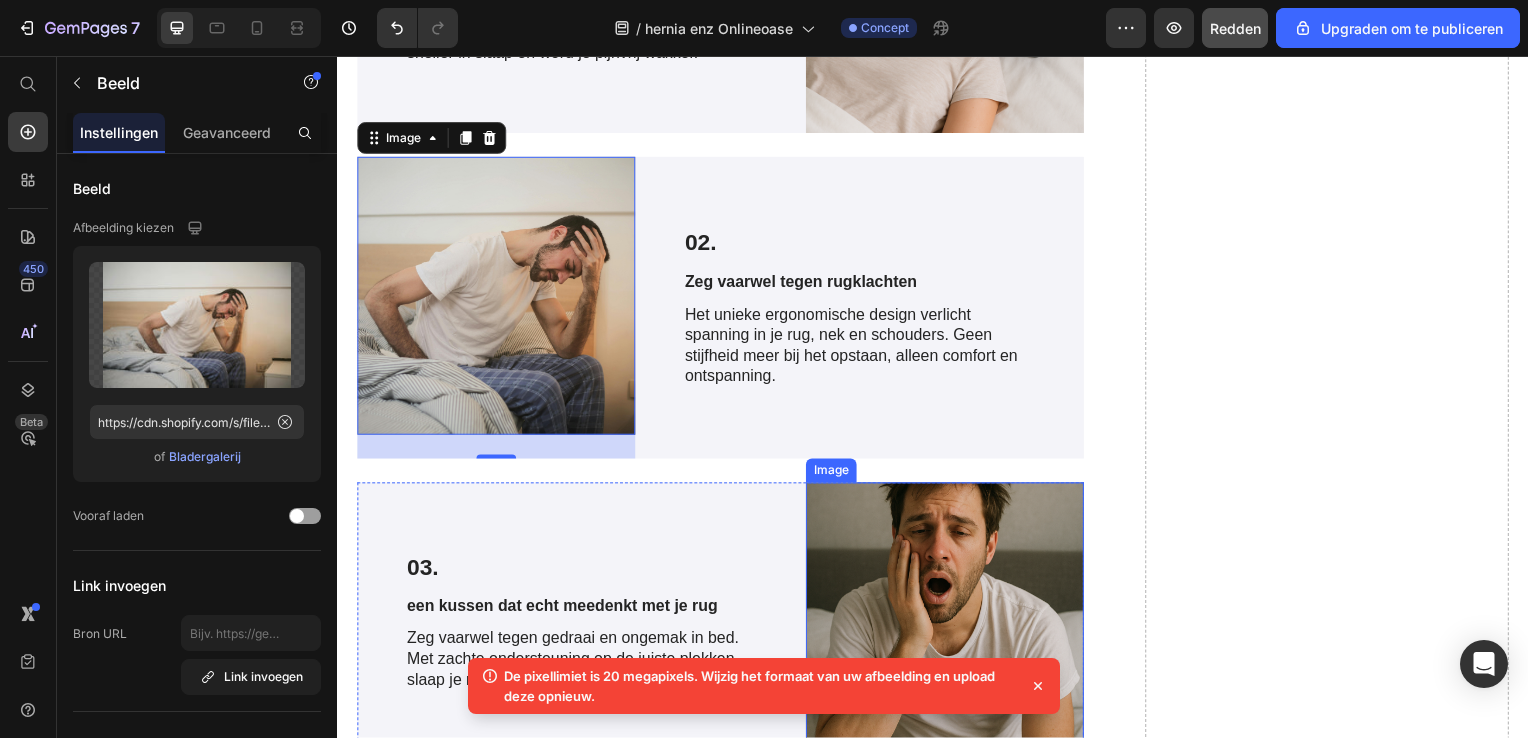 click at bounding box center (949, 626) 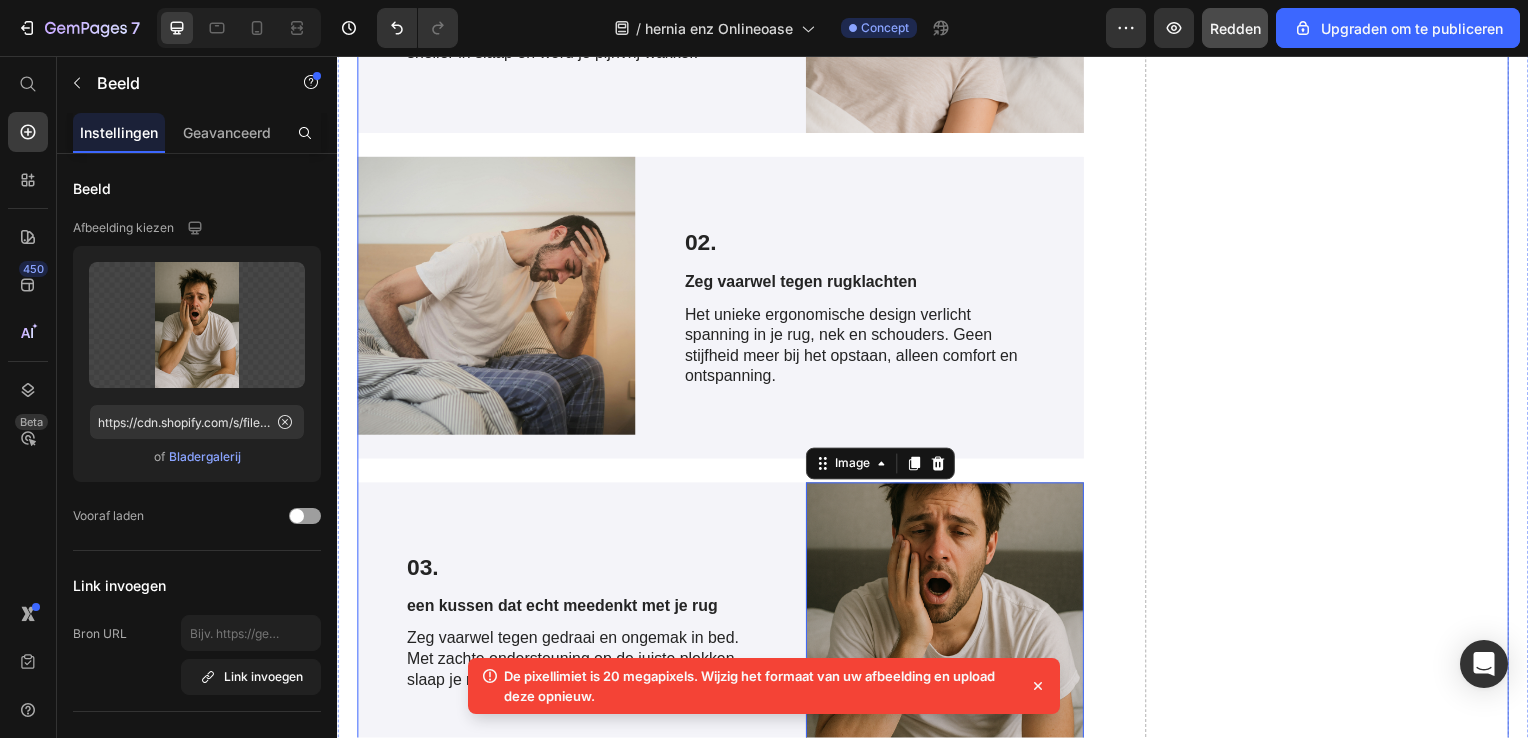 click at bounding box center (949, -6) 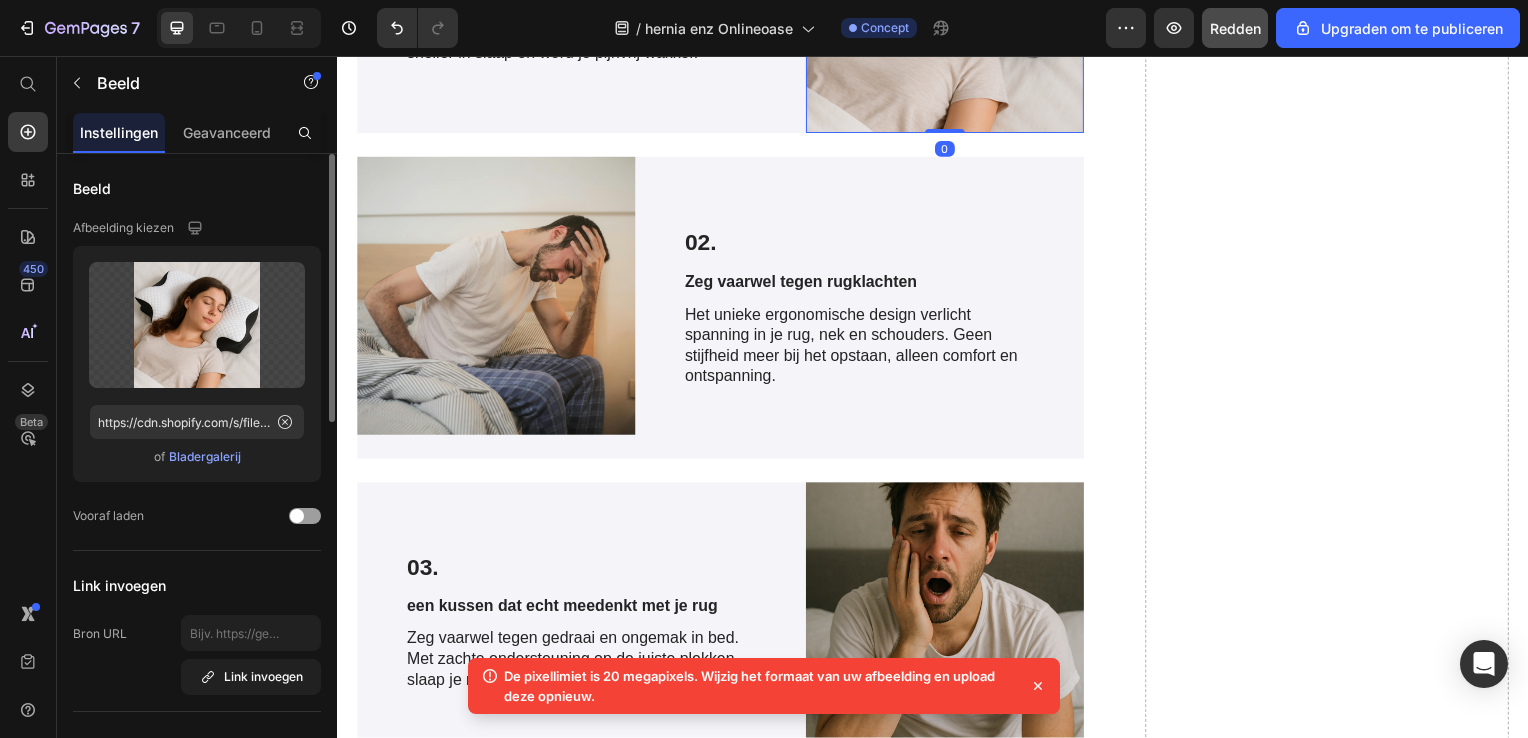 click on "Bladergalerij" at bounding box center (205, 457) 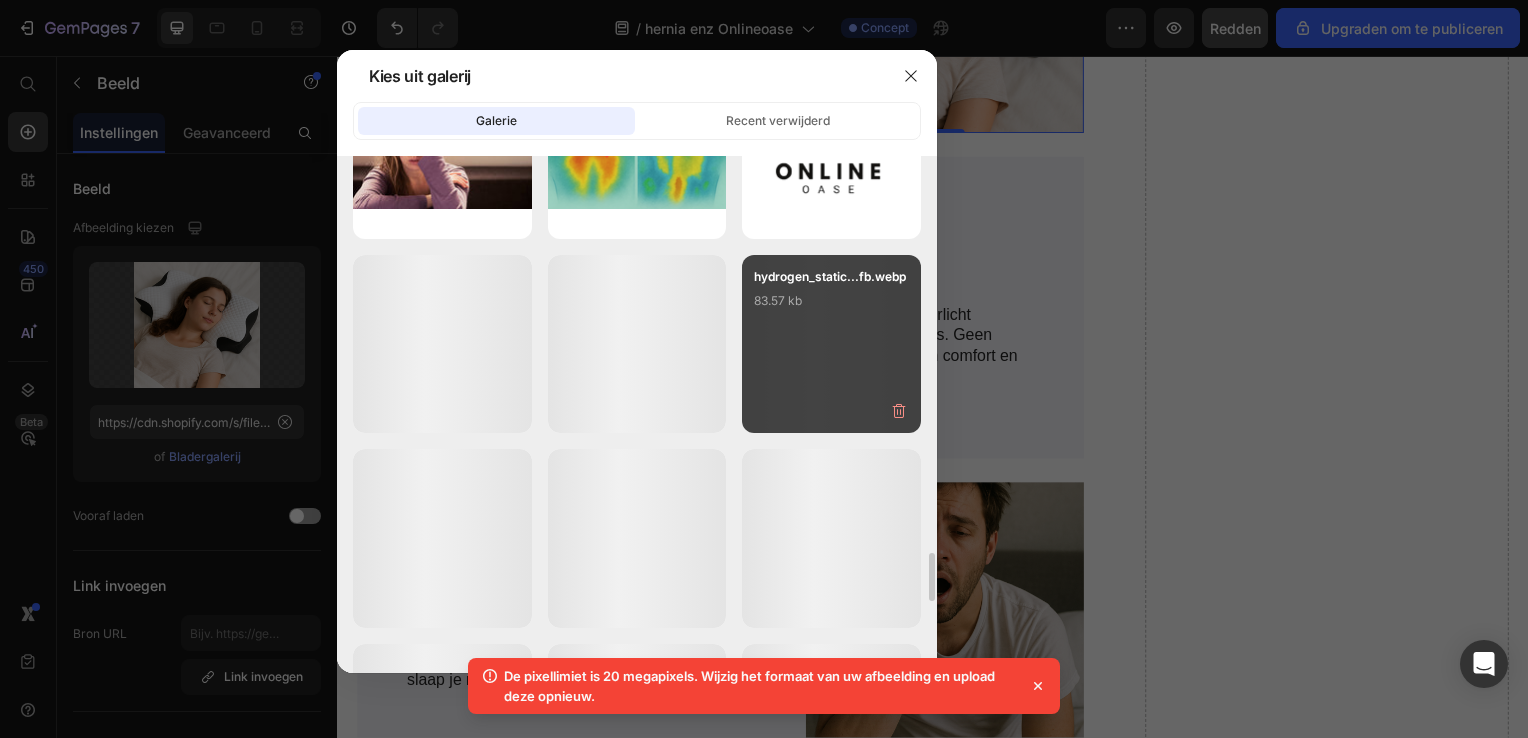 scroll, scrollTop: 4300, scrollLeft: 0, axis: vertical 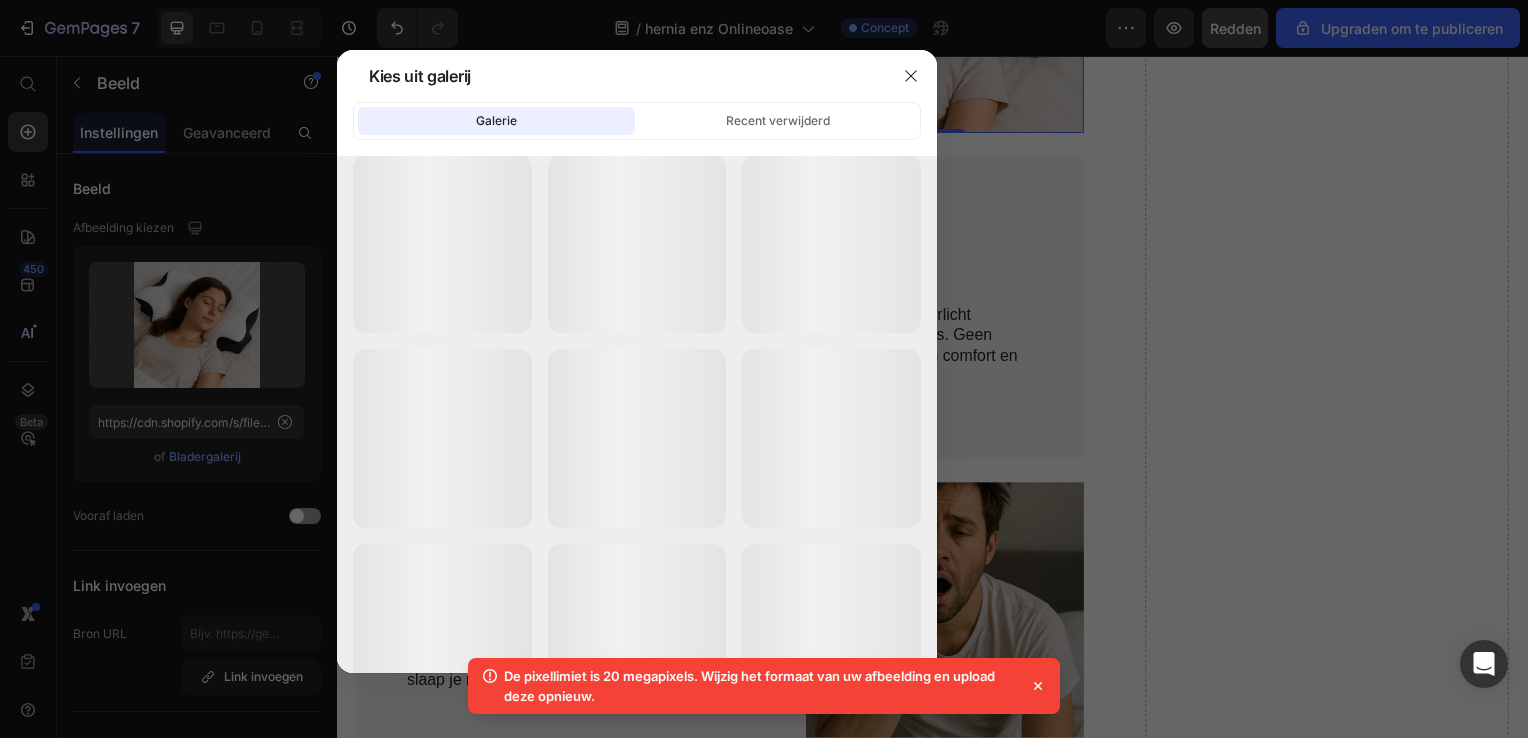 click 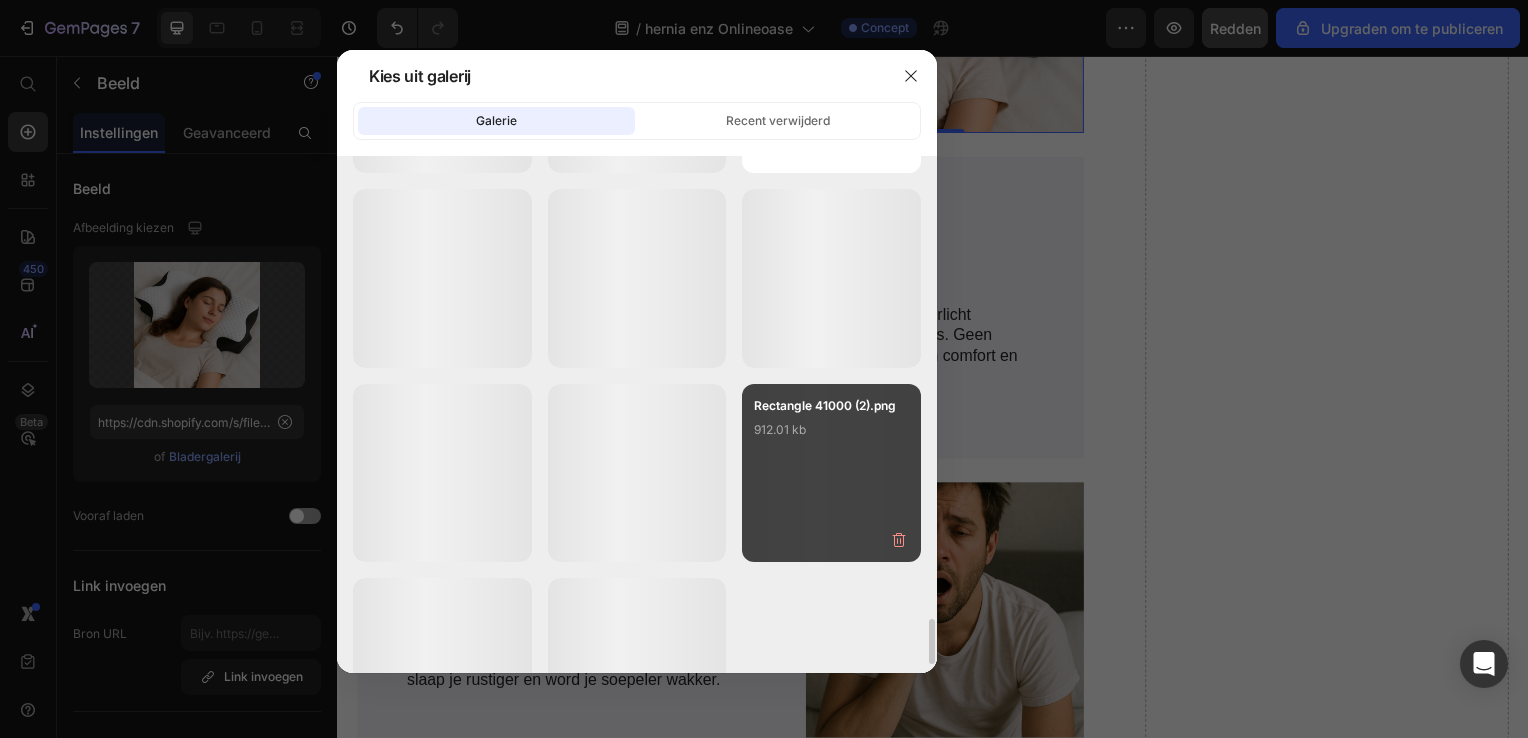 scroll, scrollTop: 5139, scrollLeft: 0, axis: vertical 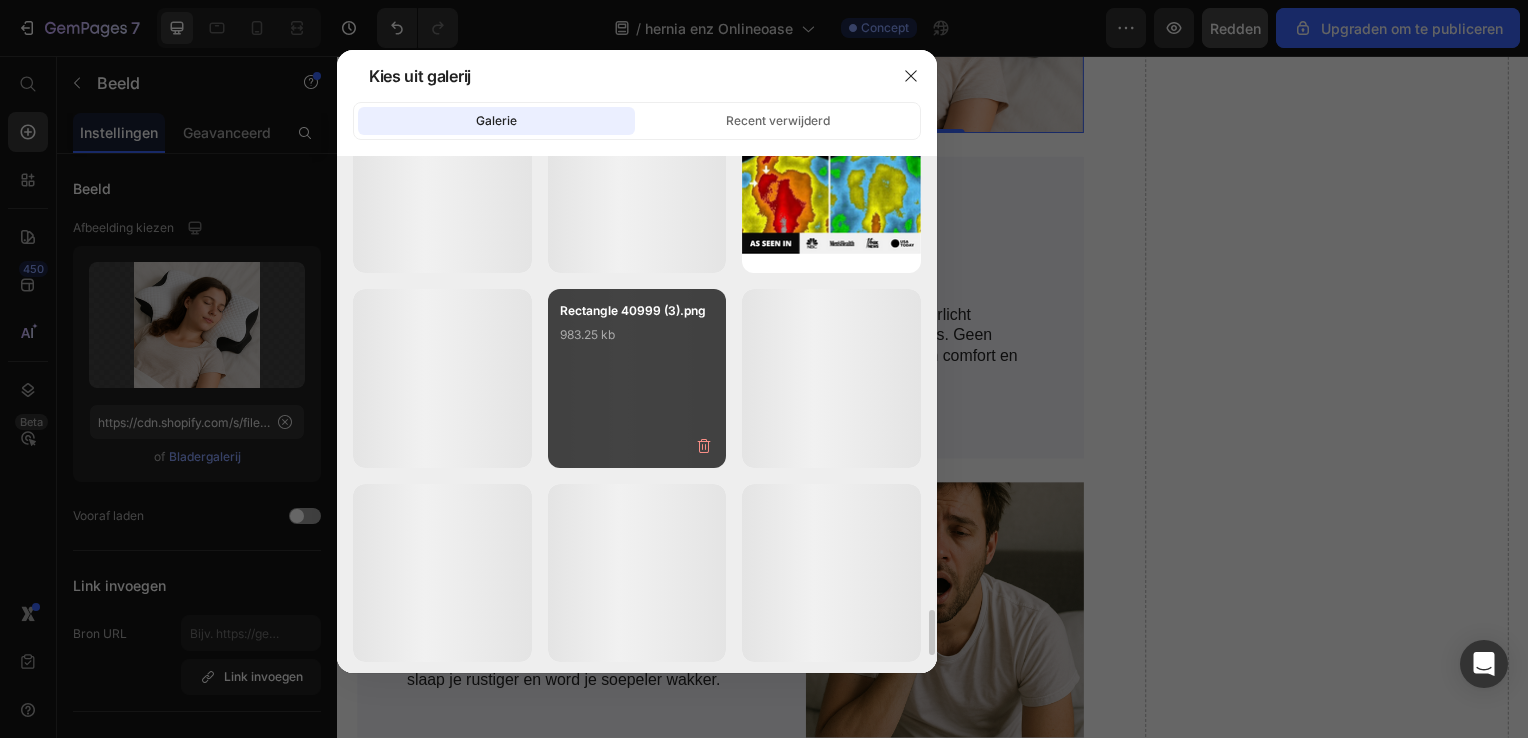 click on "Rectangle 40999 (3).png 983.25 kb" at bounding box center (637, 378) 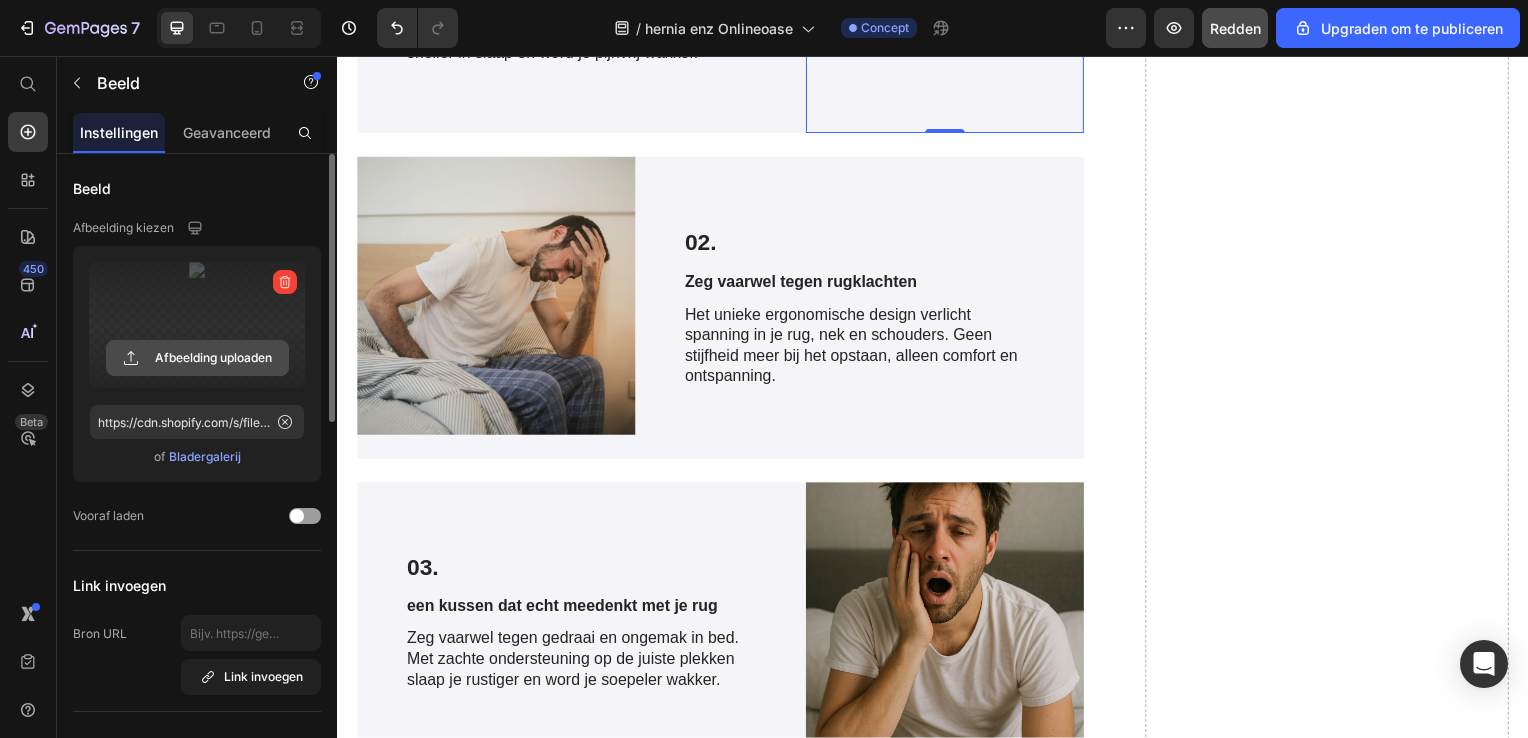click 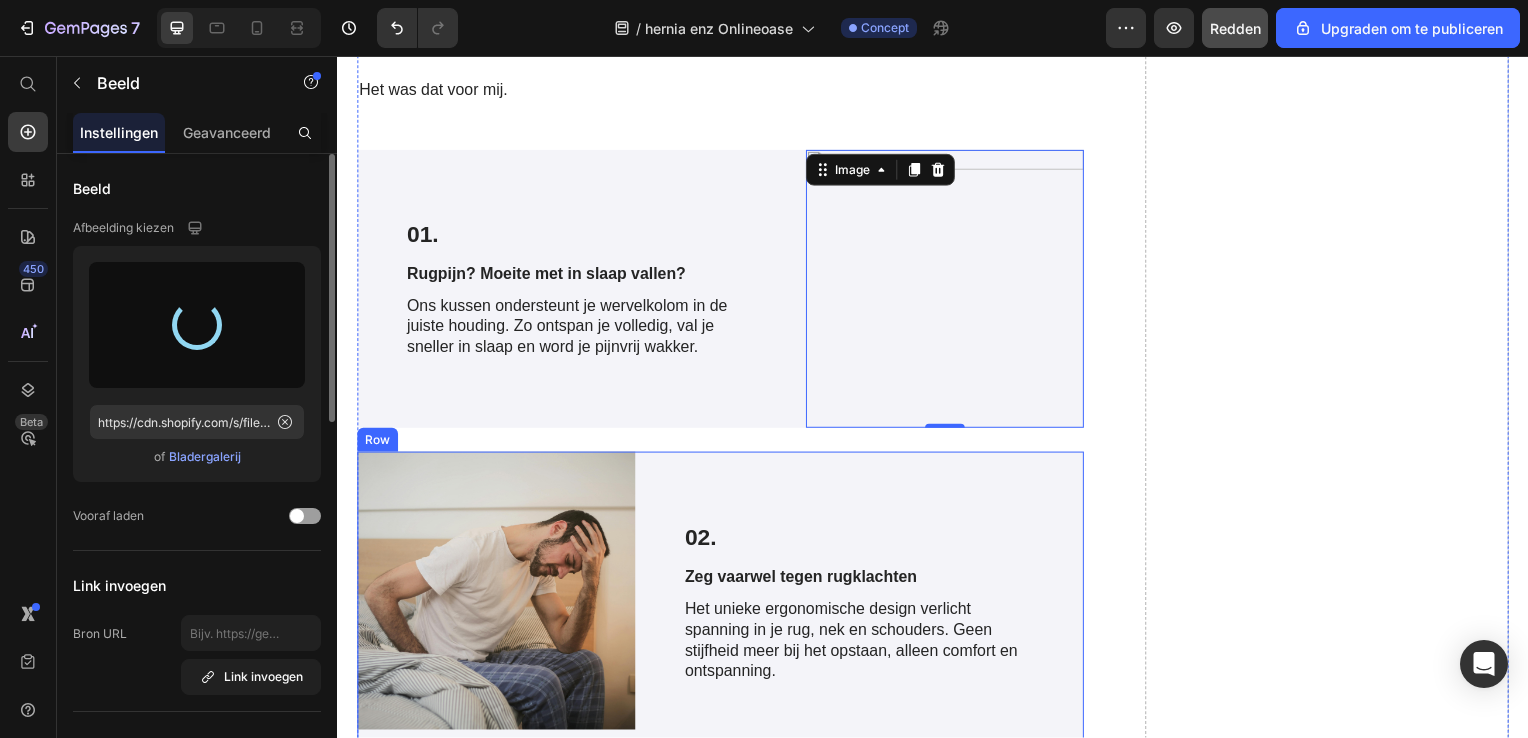 scroll, scrollTop: 3800, scrollLeft: 0, axis: vertical 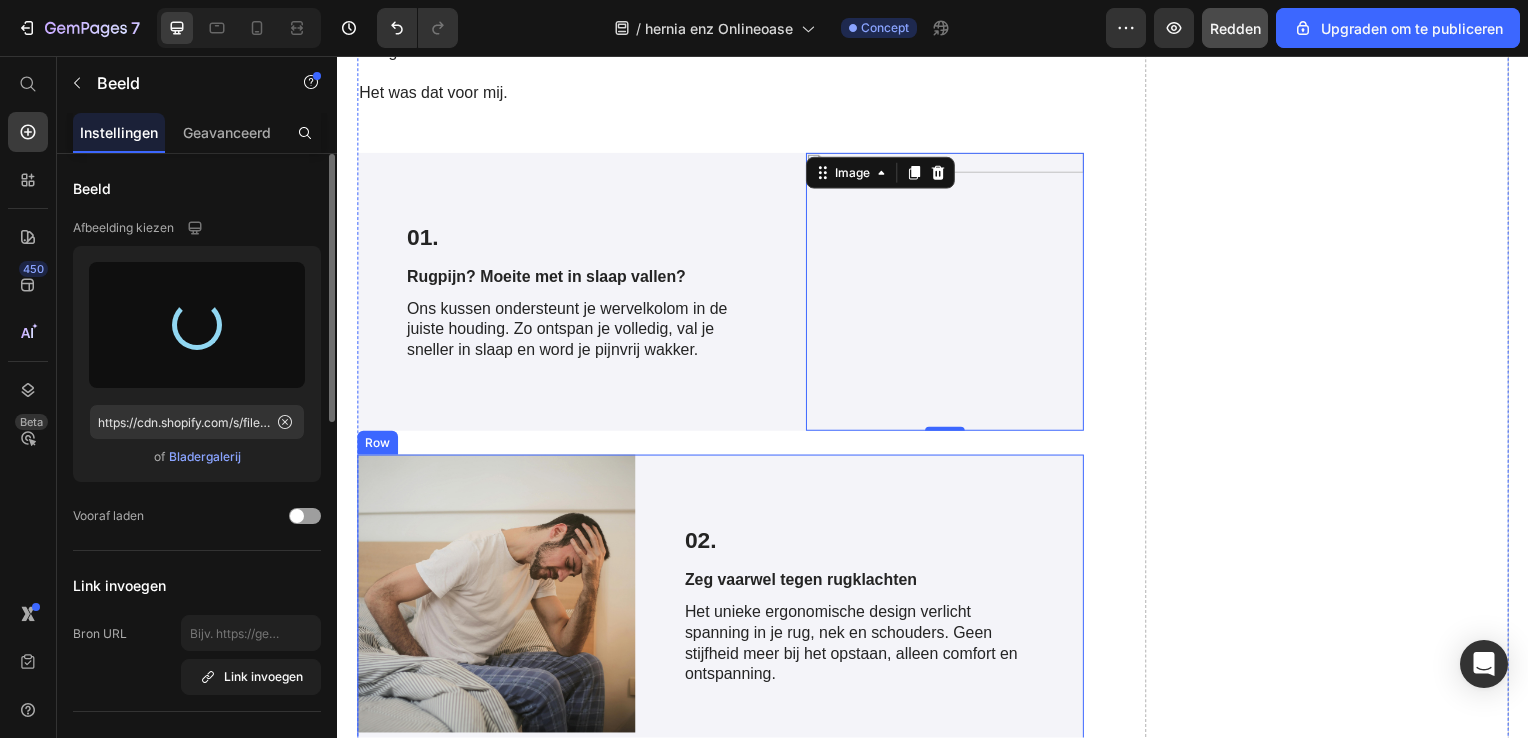 type on "https://cdn.shopify.com/s/files/1/0890/6483/3360/files/gempages_570006973232186592-b90c6990-adab-408f-b930-0627b0e460a7.jpg" 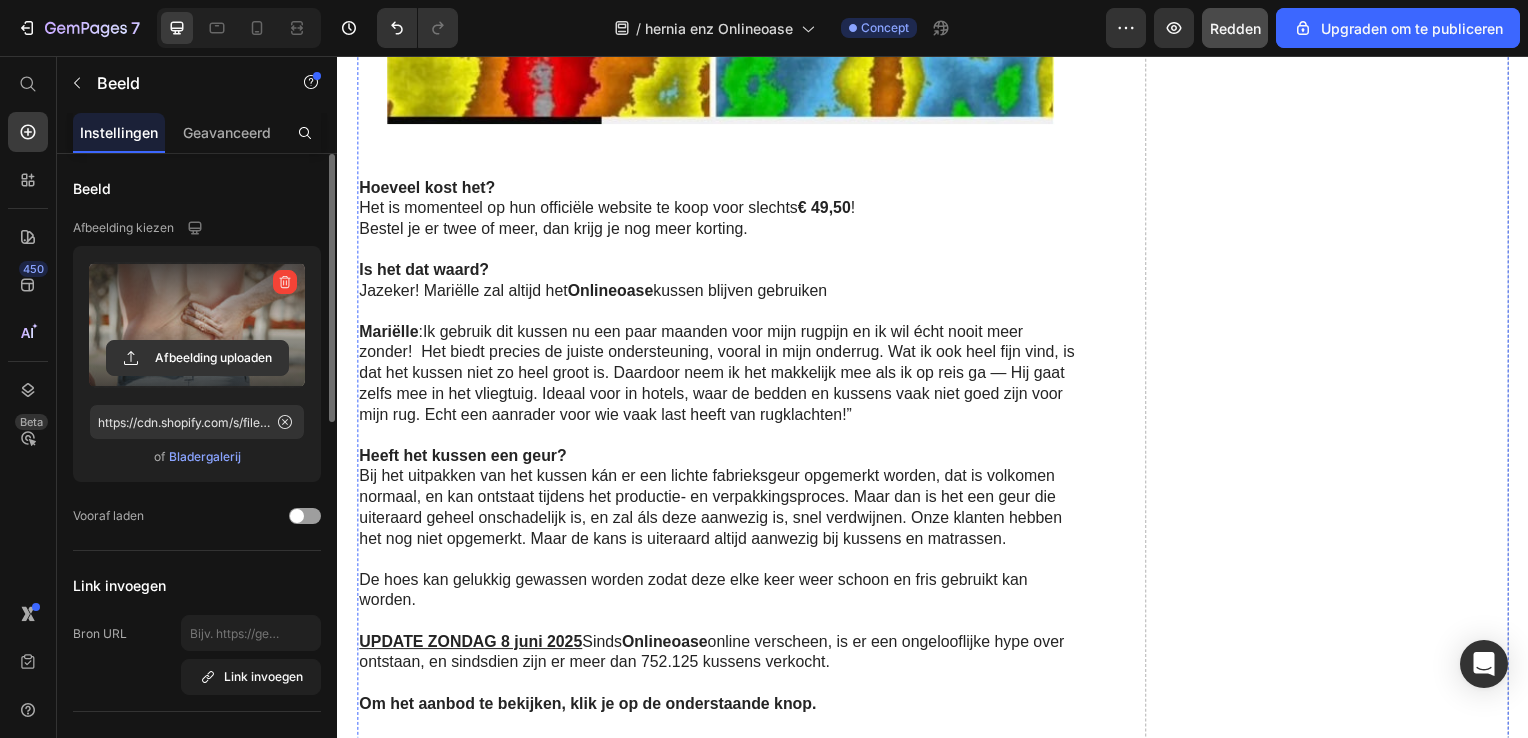 scroll, scrollTop: 6800, scrollLeft: 0, axis: vertical 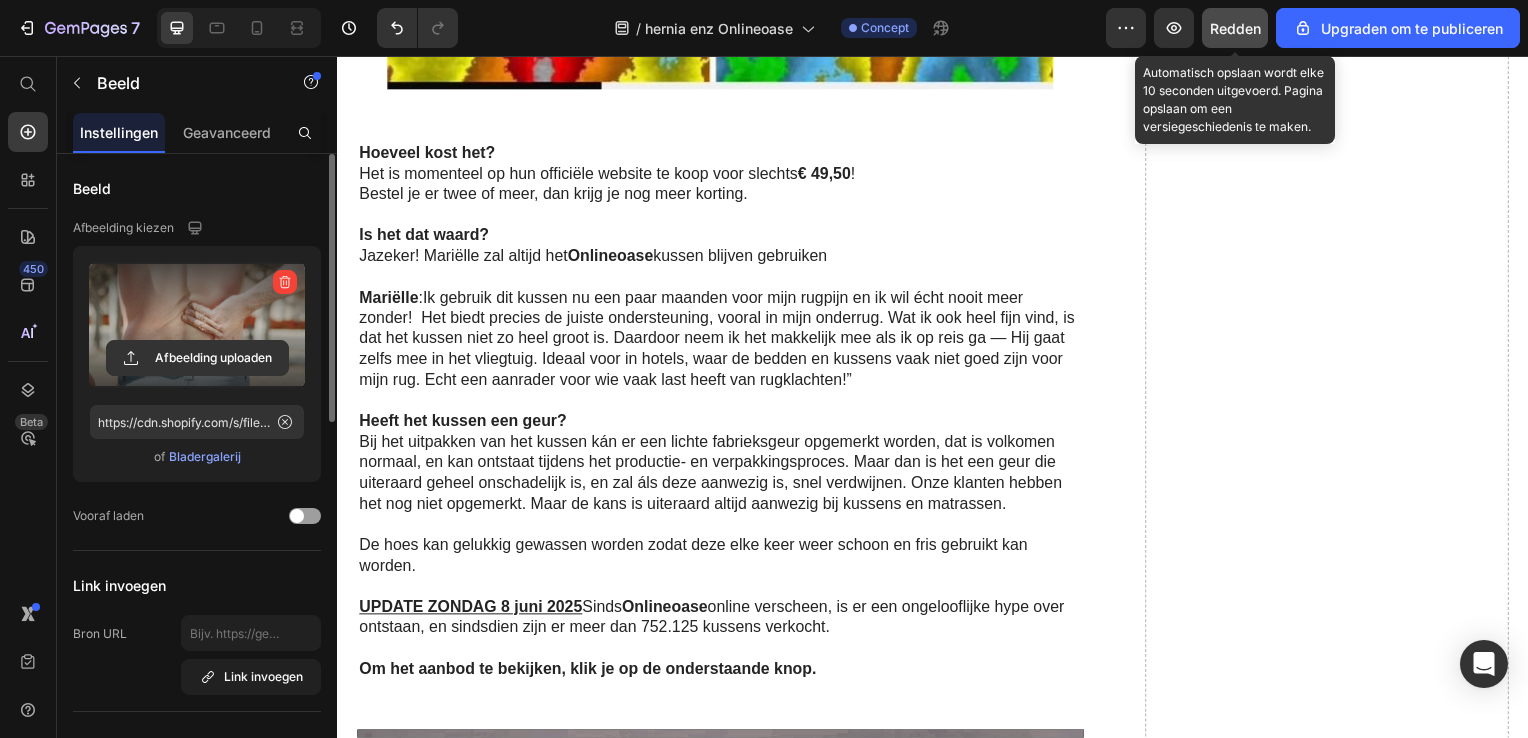 click on "Redden" at bounding box center (1235, 28) 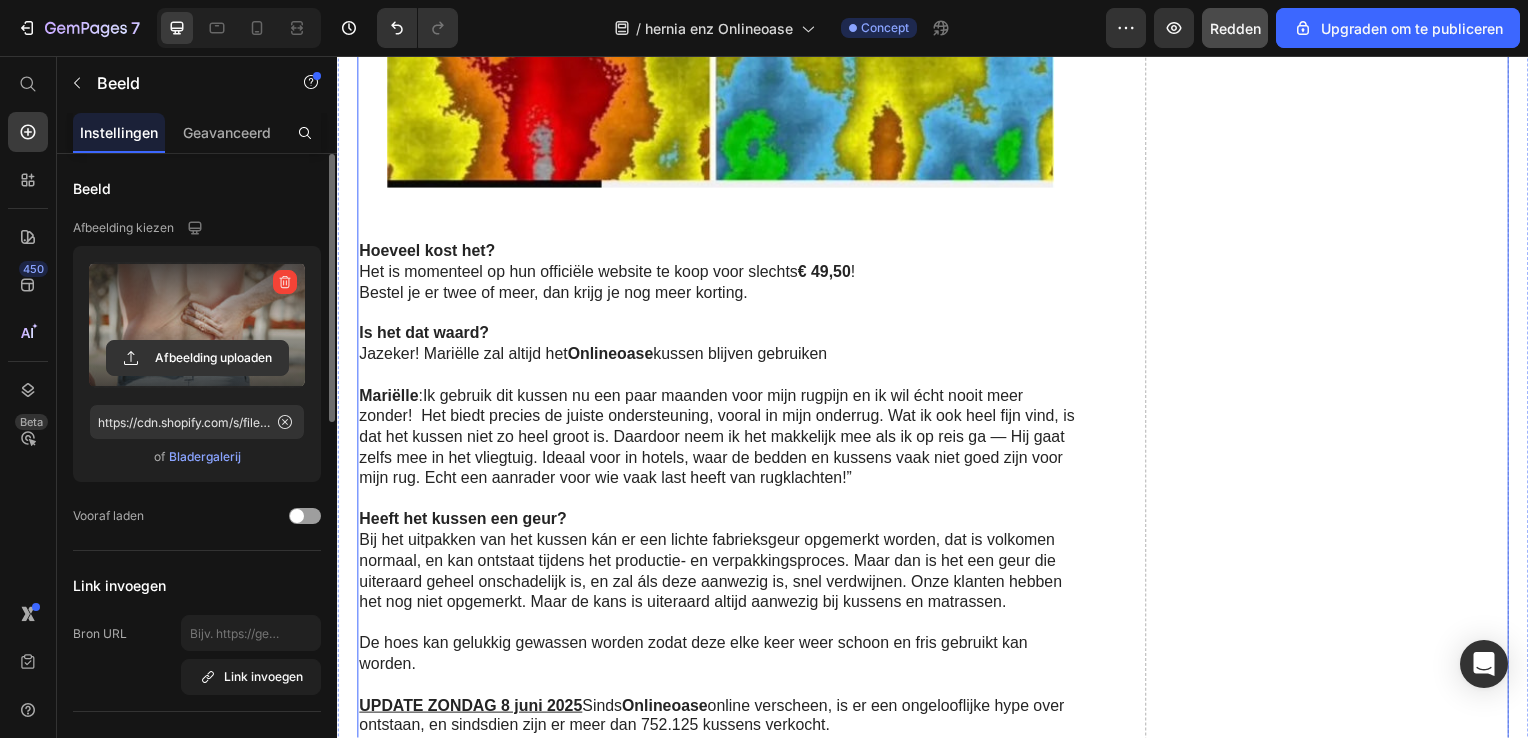 scroll, scrollTop: 6700, scrollLeft: 0, axis: vertical 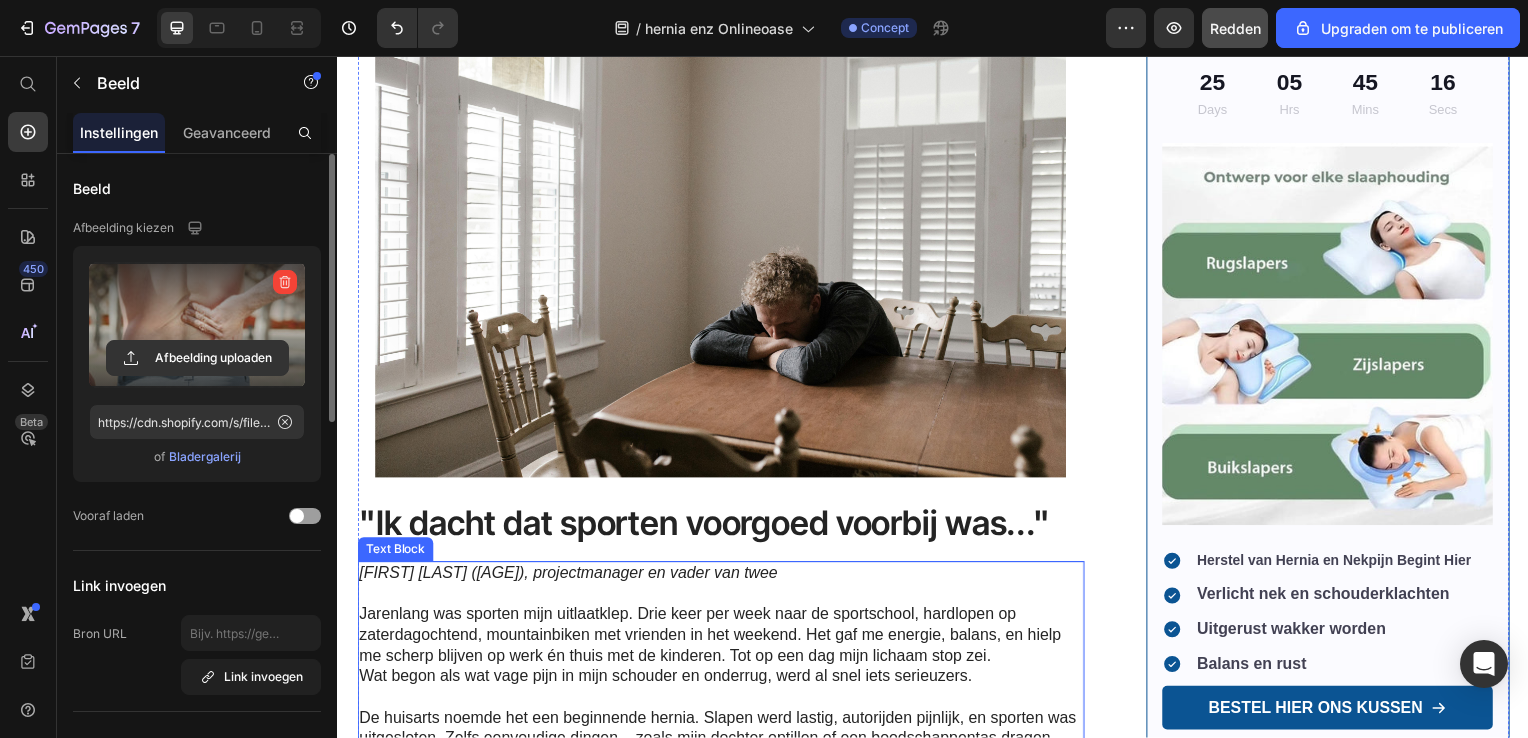 click on "Mark de Vries (42), projectmanager en vader van twee" at bounding box center [570, 576] 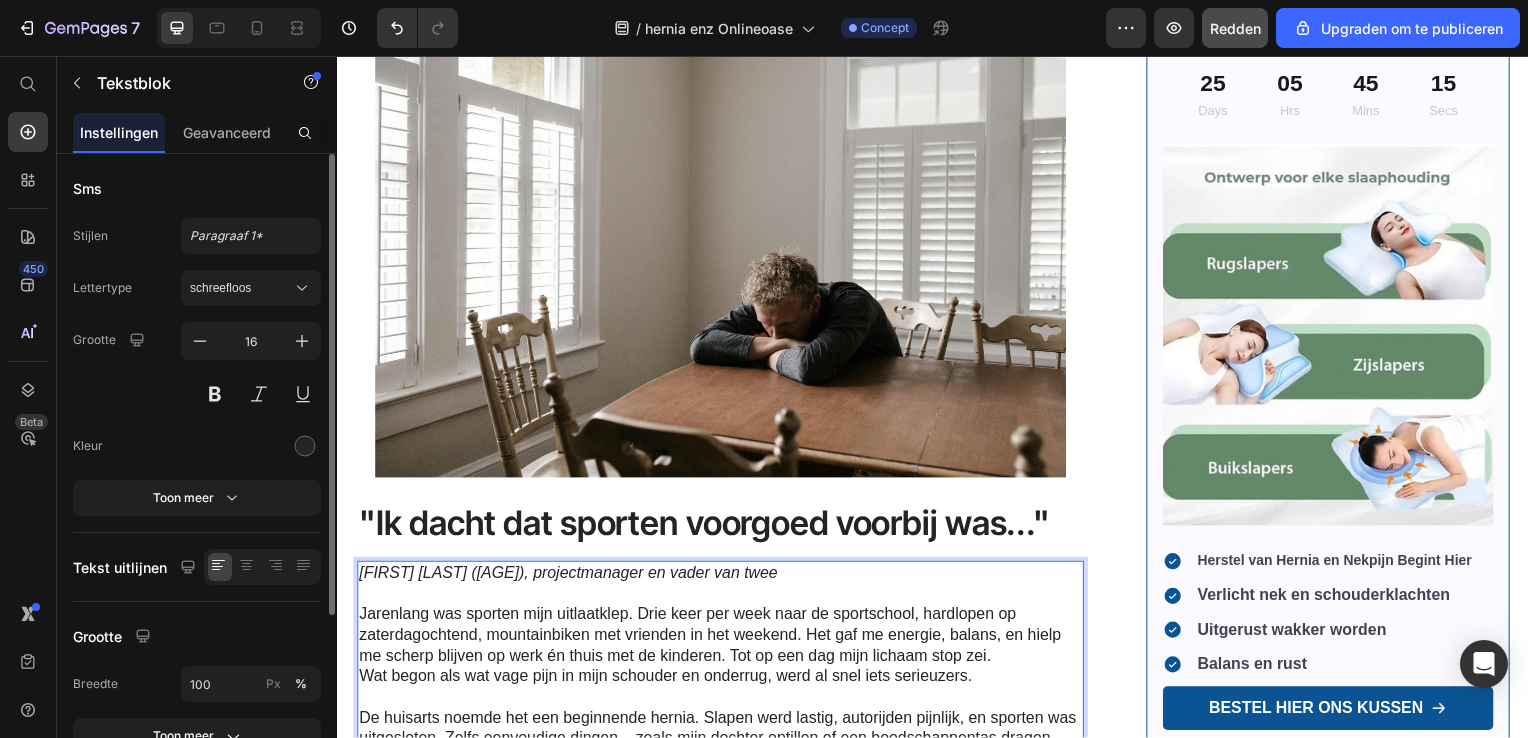 click on "Mark de Vries (42), projectmanager en vader van twee" at bounding box center (570, 576) 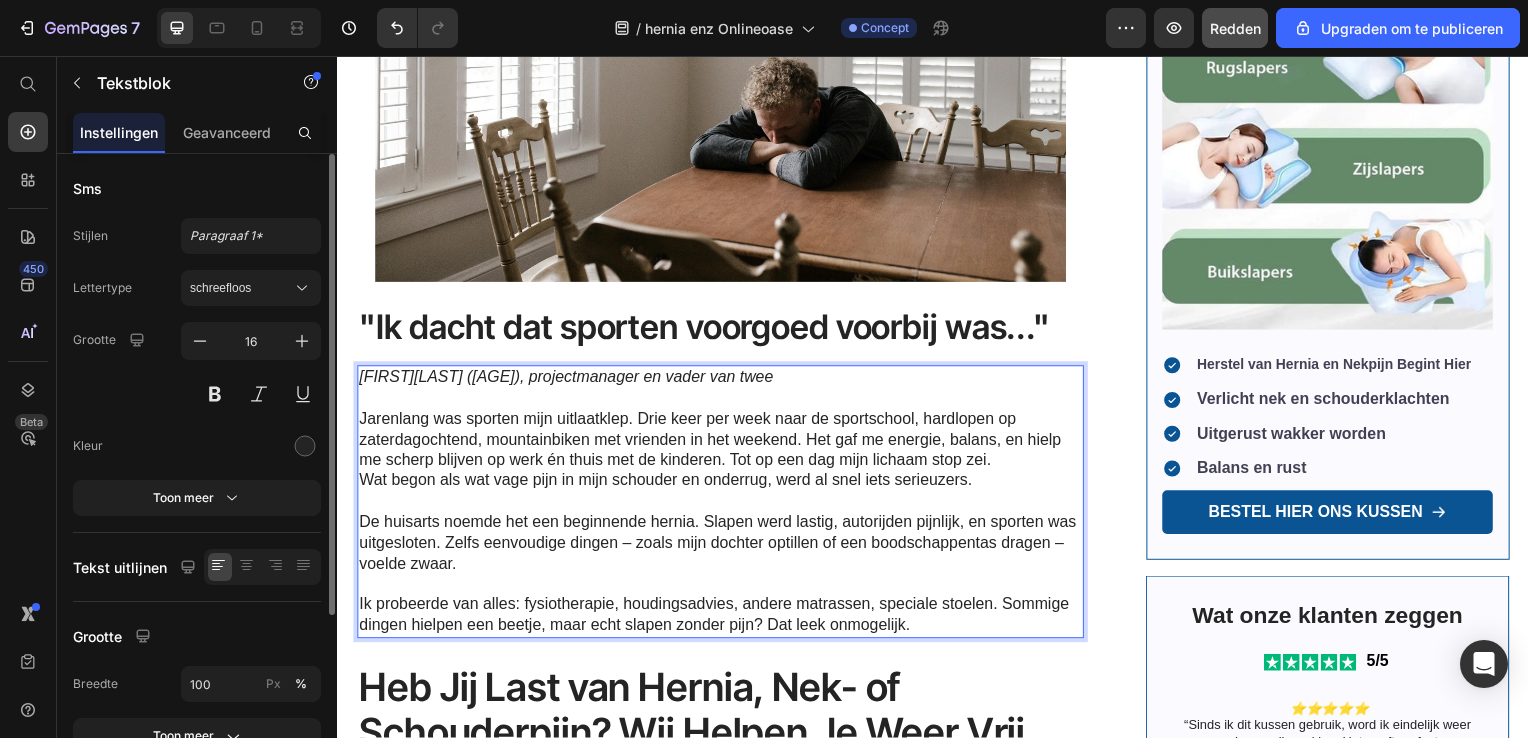 scroll, scrollTop: 600, scrollLeft: 0, axis: vertical 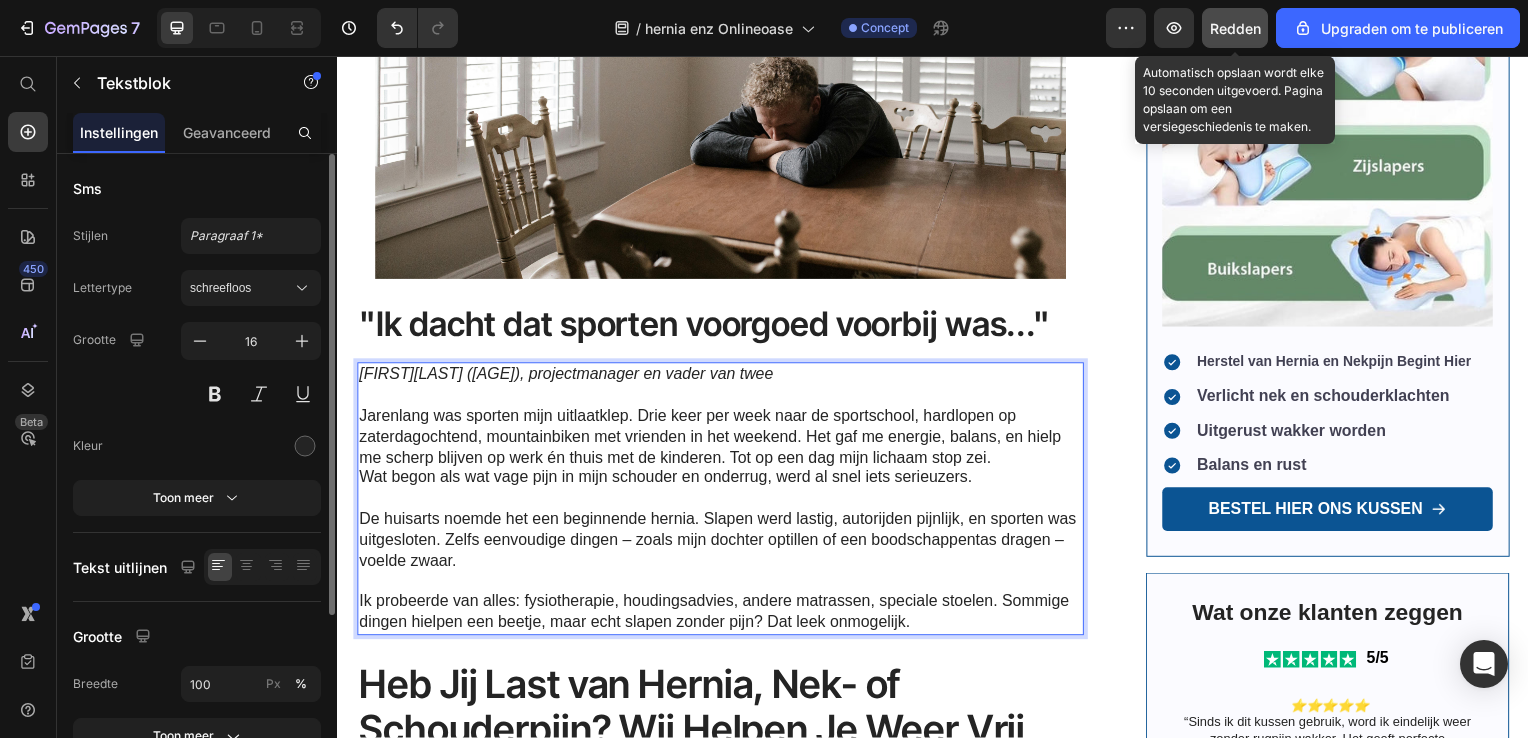 click on "Redden" at bounding box center (1235, 28) 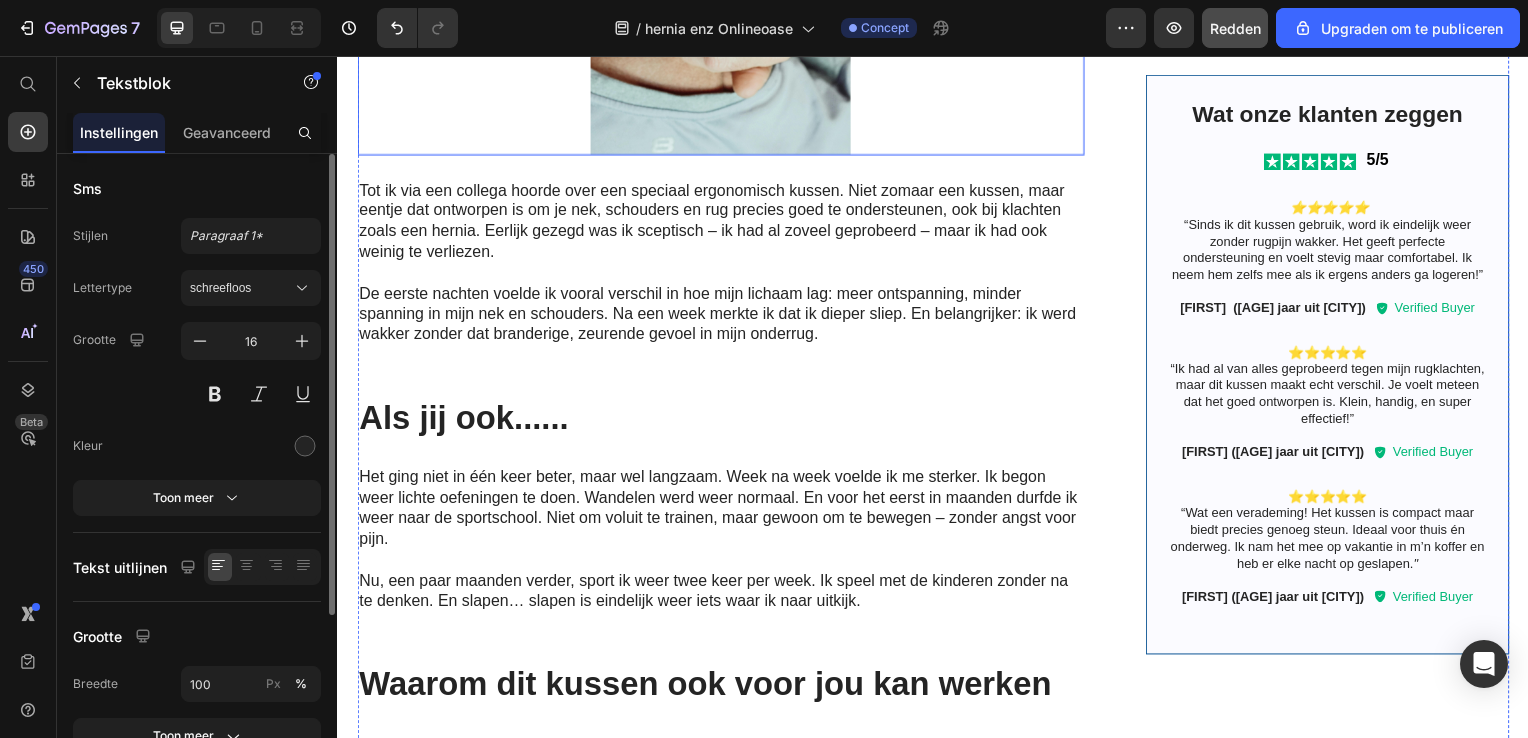 scroll, scrollTop: 1800, scrollLeft: 0, axis: vertical 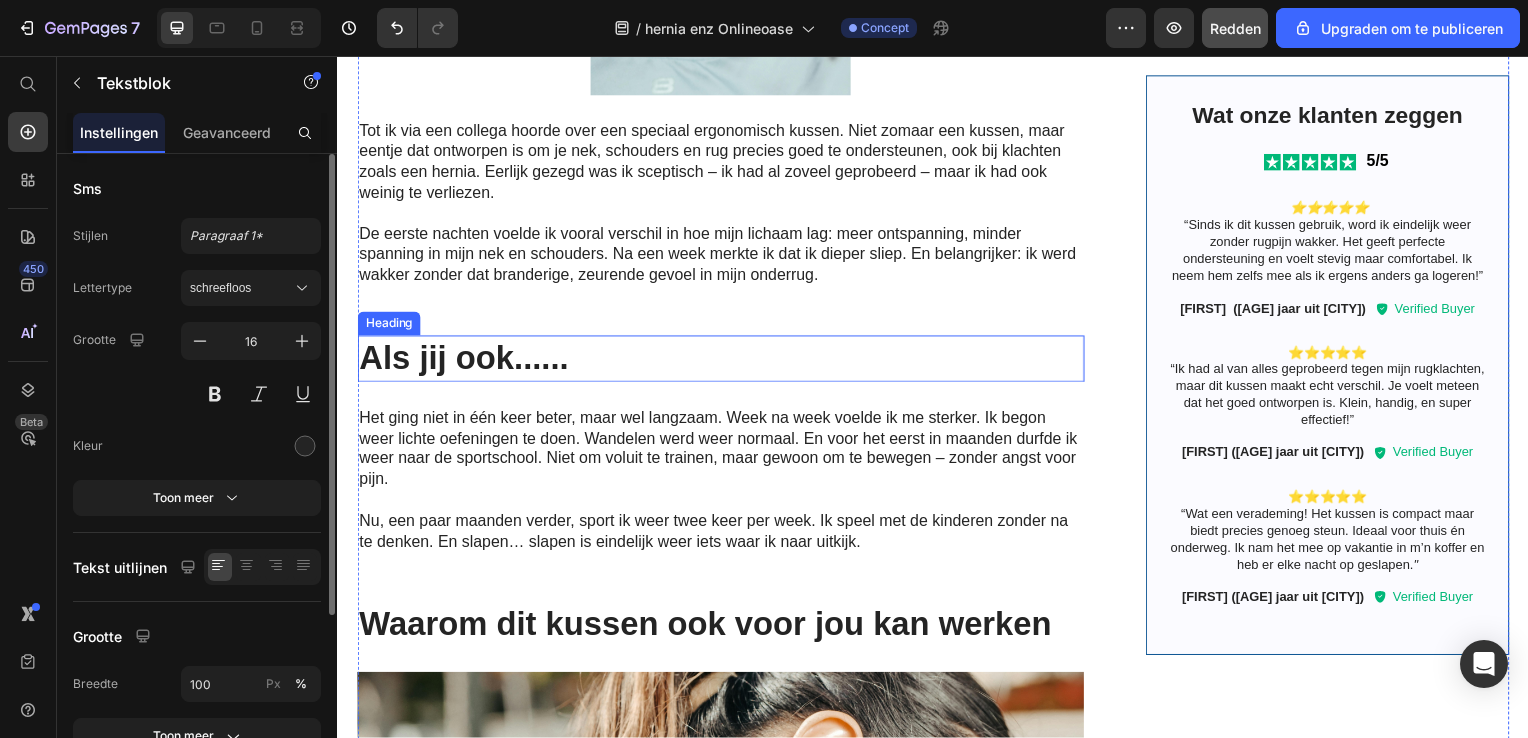 click on "Als jij ook......" at bounding box center (723, 361) 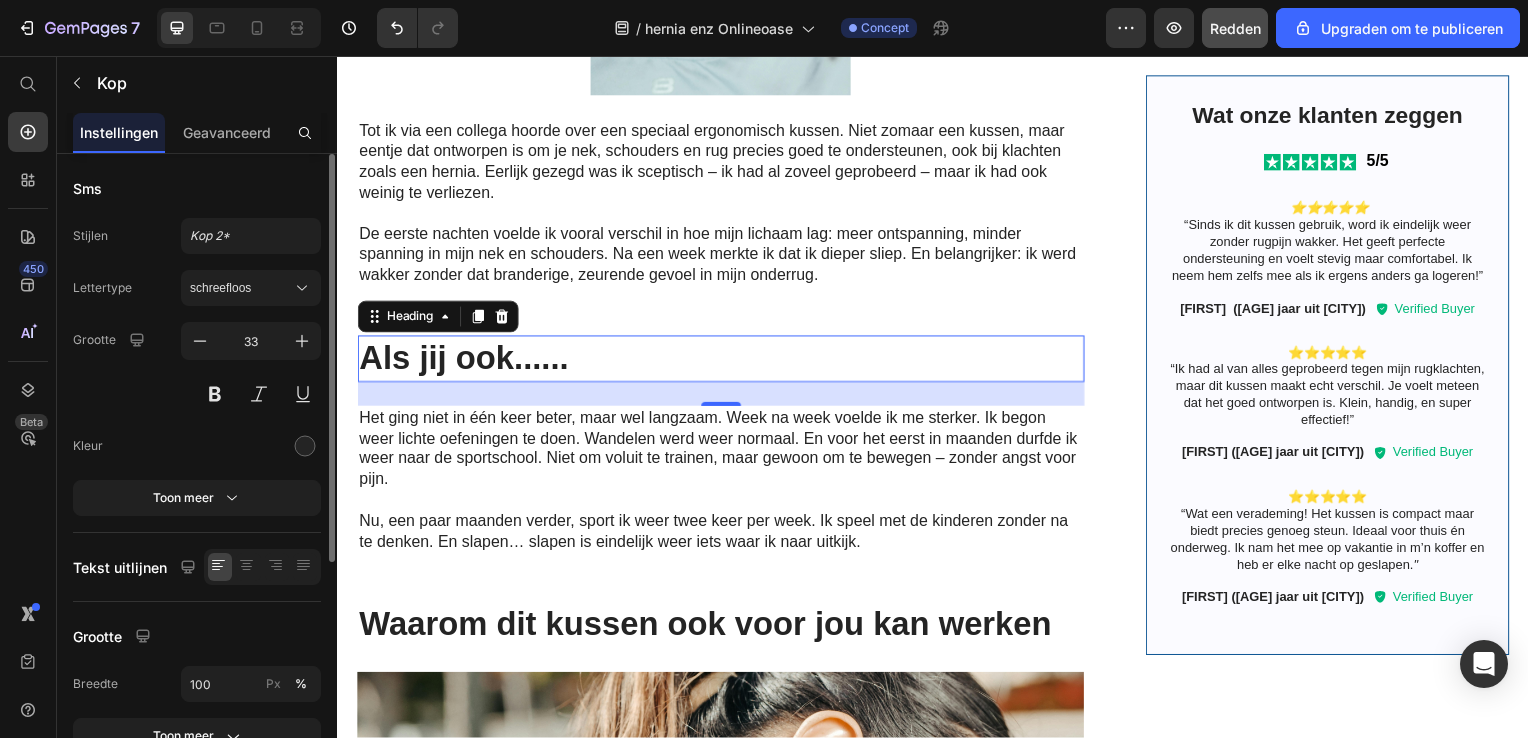 click on "Als jij ook......" at bounding box center [723, 361] 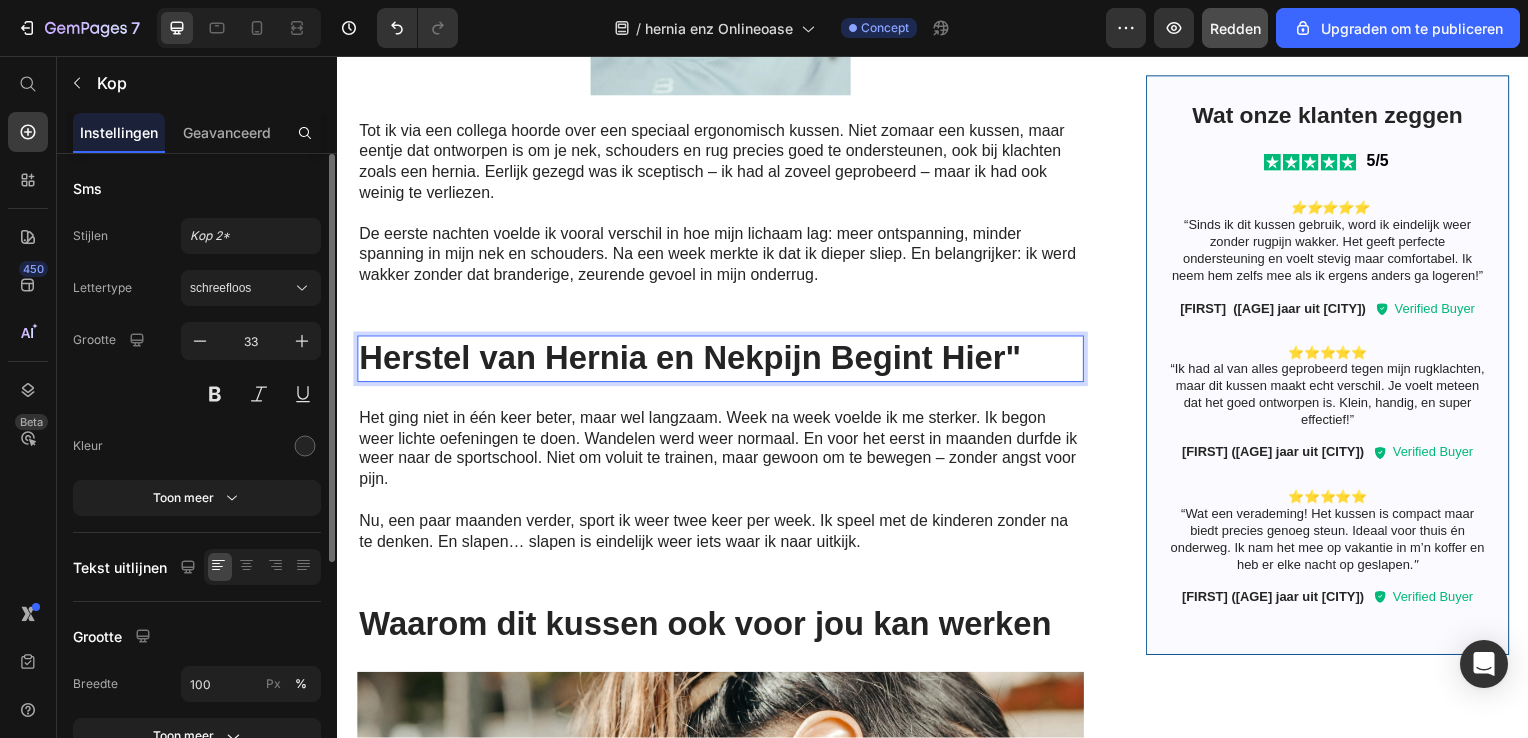 click on "Herstel van Hernia en Nekpijn Begint Hier"" at bounding box center [723, 361] 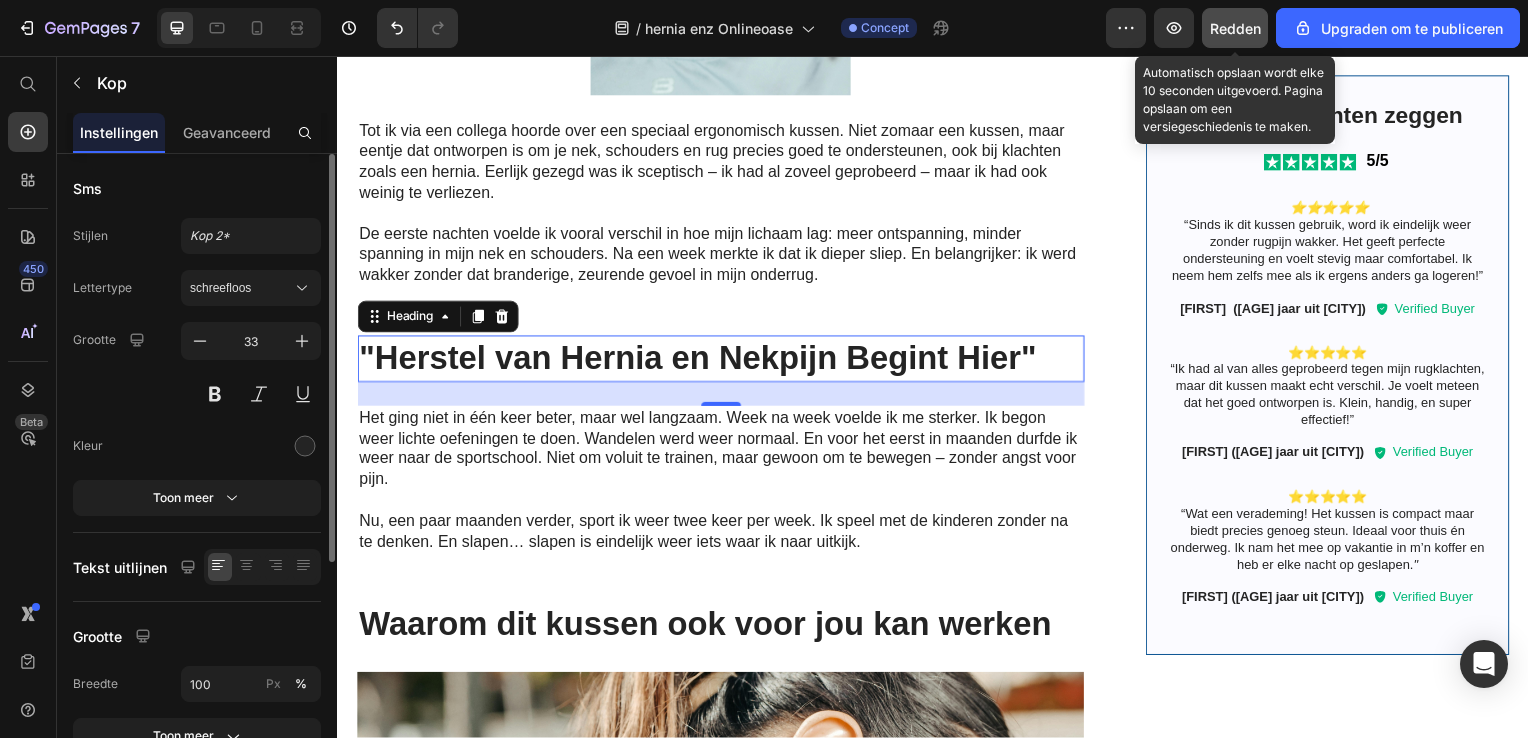 click on "Redden" at bounding box center [1235, 28] 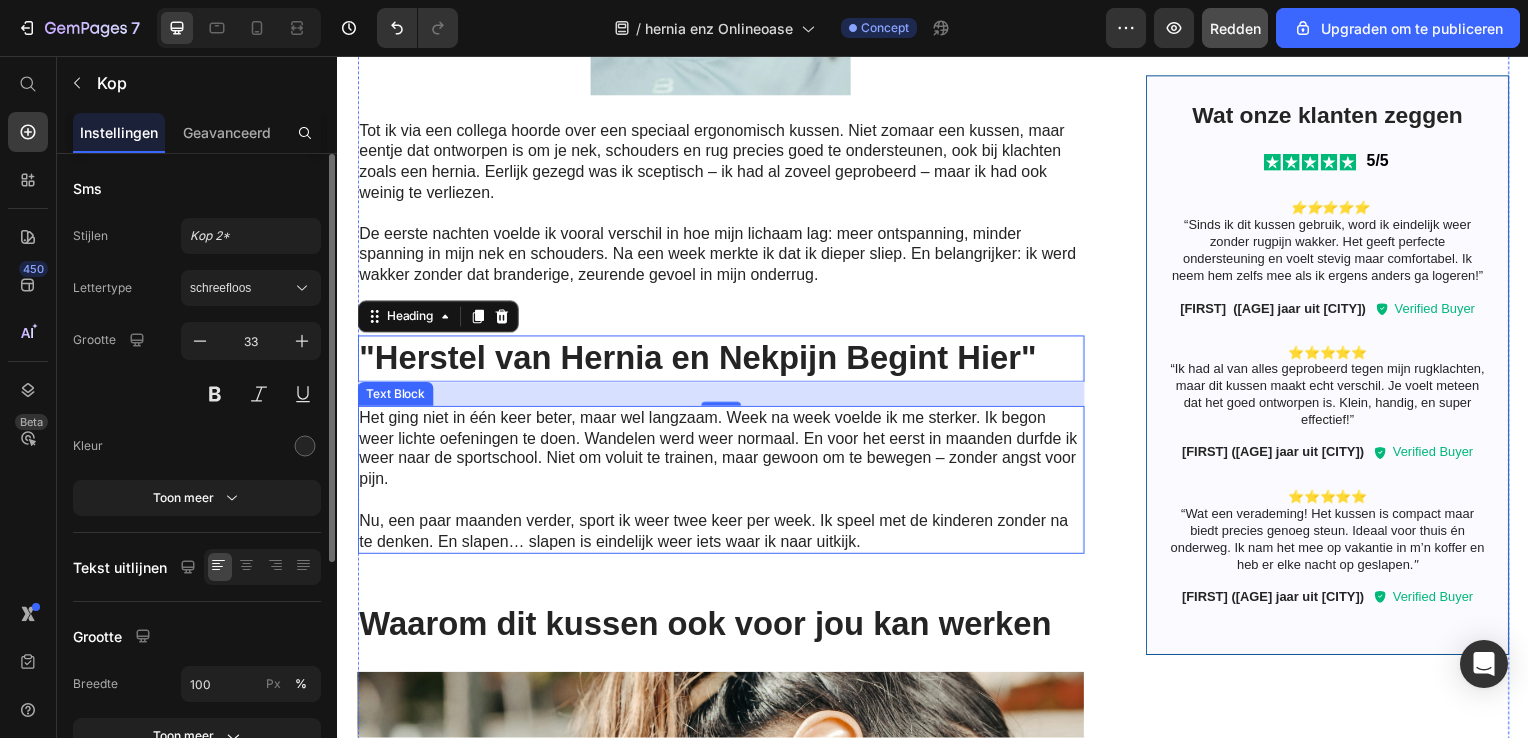 click on "Het ging niet in één keer beter, maar wel langzaam. Week na week voelde ik me sterker. Ik begon weer lichte oefeningen te doen. Wandelen werd weer normaal. En voor het eerst in maanden durfde ik weer naar de sportschool. Niet om voluit te trainen, maar gewoon om te bewegen – zonder angst voor pijn." at bounding box center (721, 452) 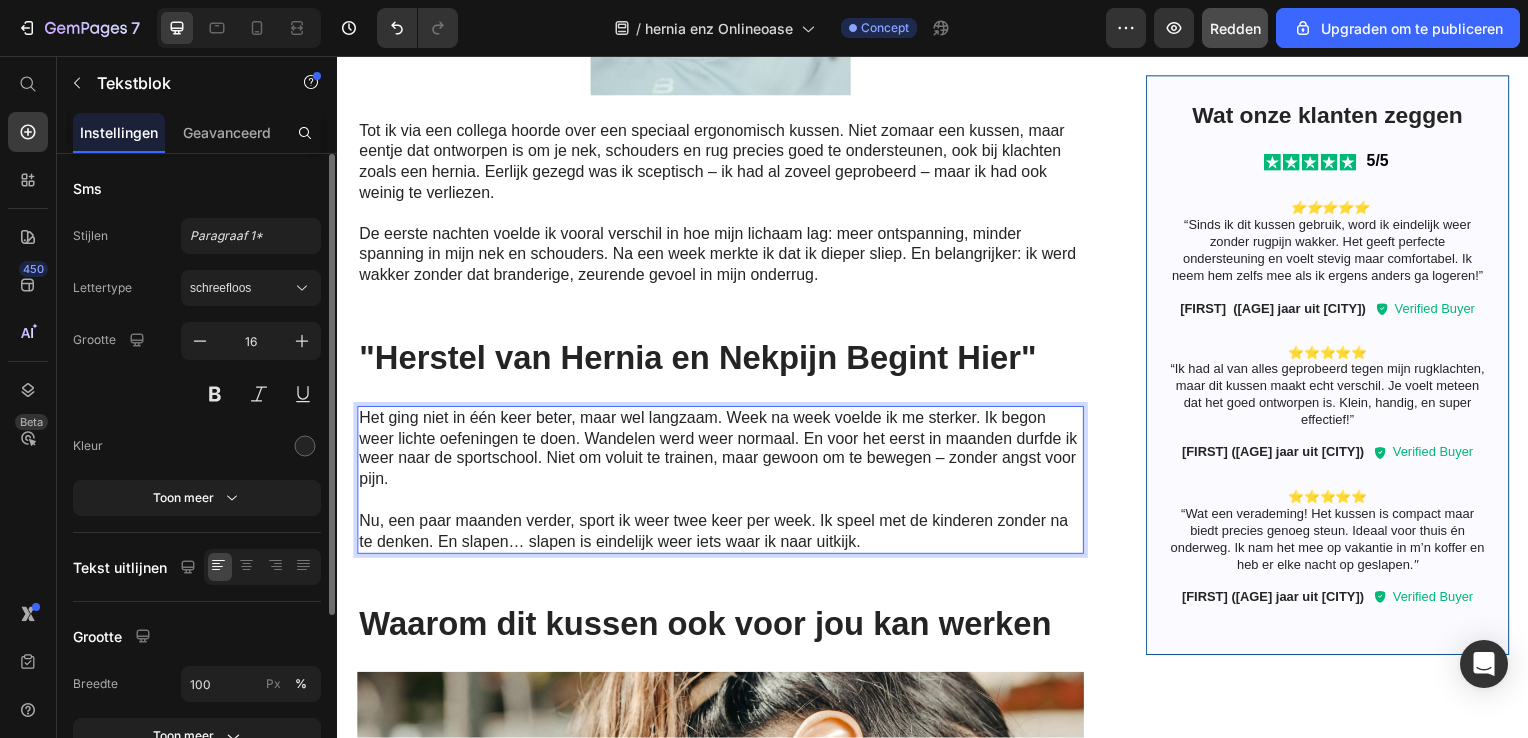 click on "Het ging niet in één keer beter, maar wel langzaam. Week na week voelde ik me sterker. Ik begon weer lichte oefeningen te doen. Wandelen werd weer normaal. En voor het eerst in maanden durfde ik weer naar de sportschool. Niet om voluit te trainen, maar gewoon om te bewegen – zonder angst voor pijn." at bounding box center (721, 452) 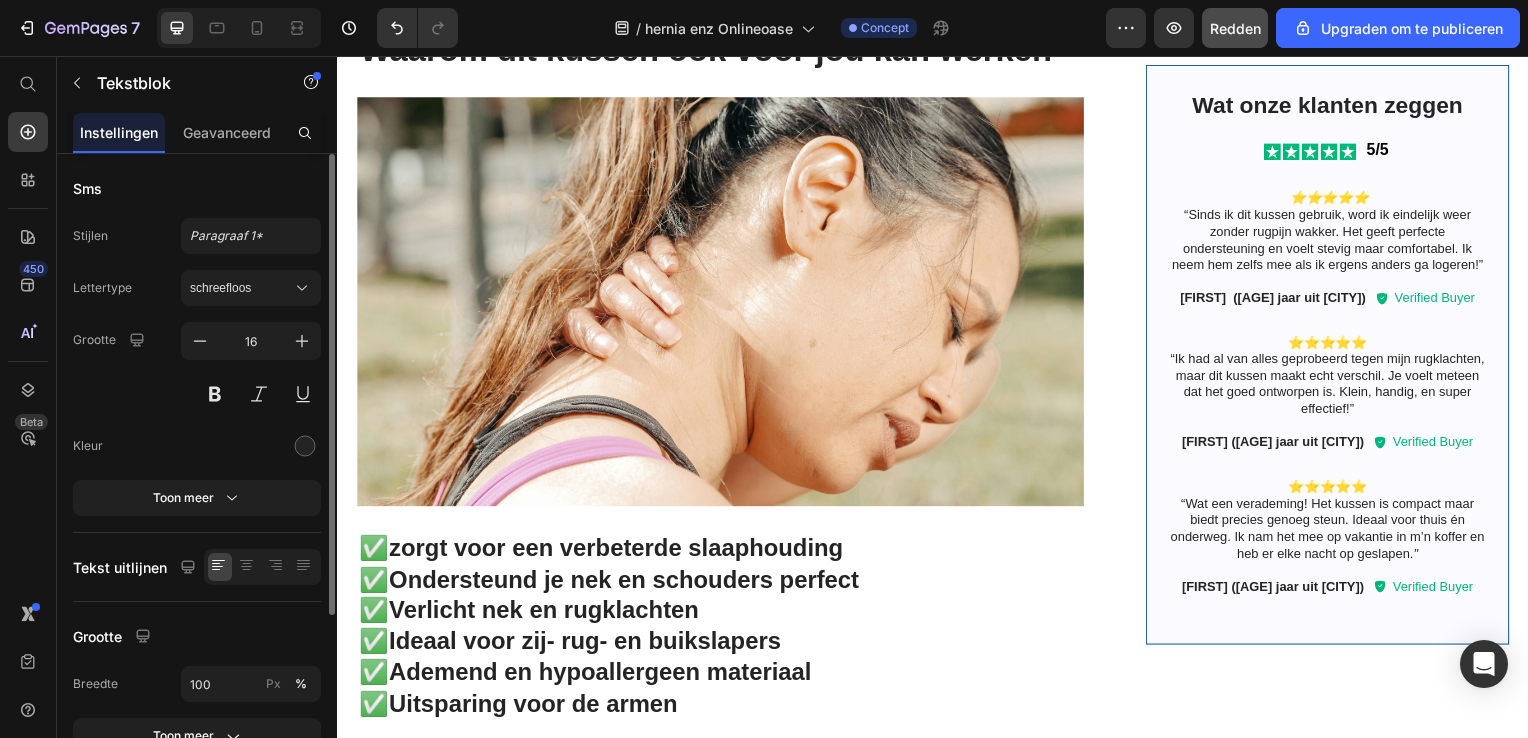 scroll, scrollTop: 2500, scrollLeft: 0, axis: vertical 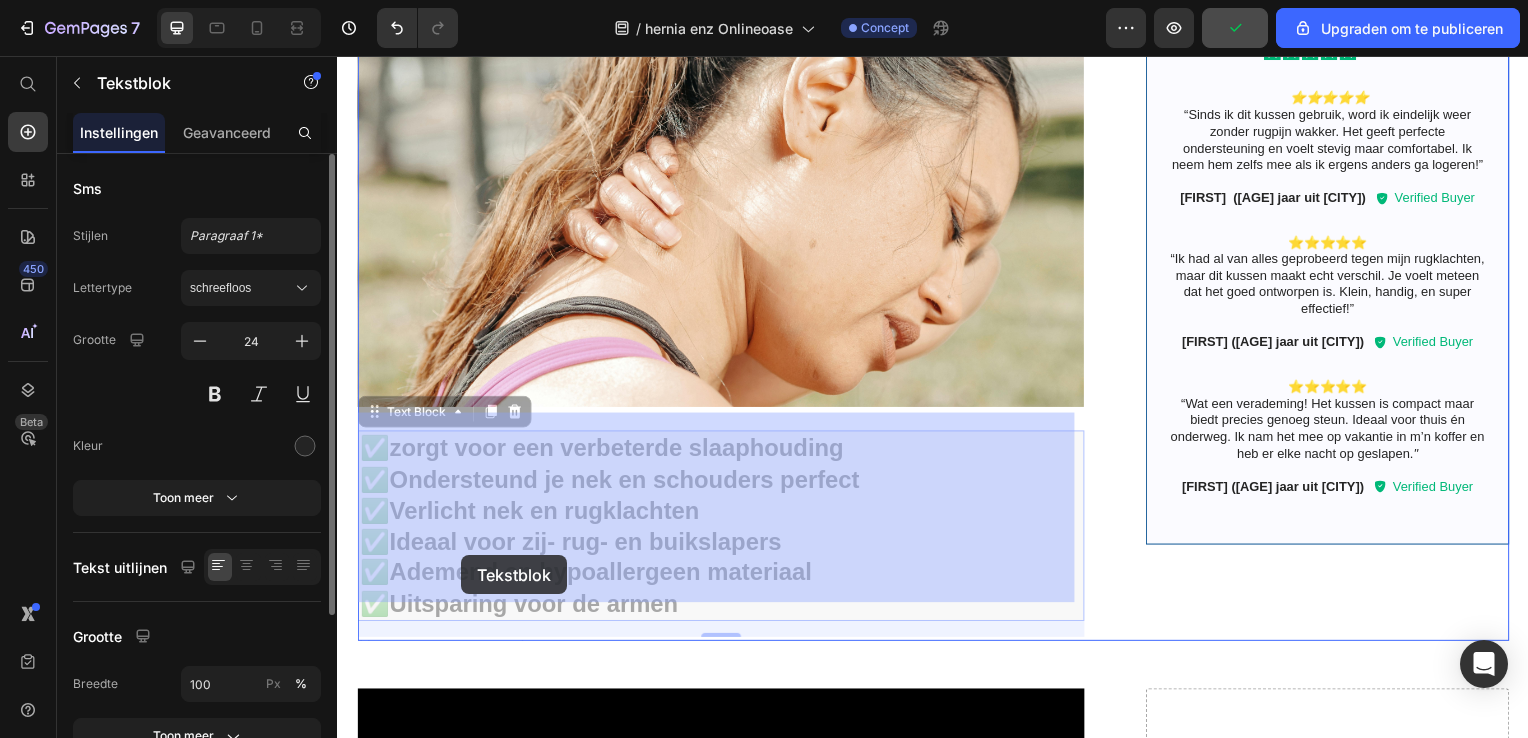 drag, startPoint x: 717, startPoint y: 585, endPoint x: 540, endPoint y: 577, distance: 177.1807 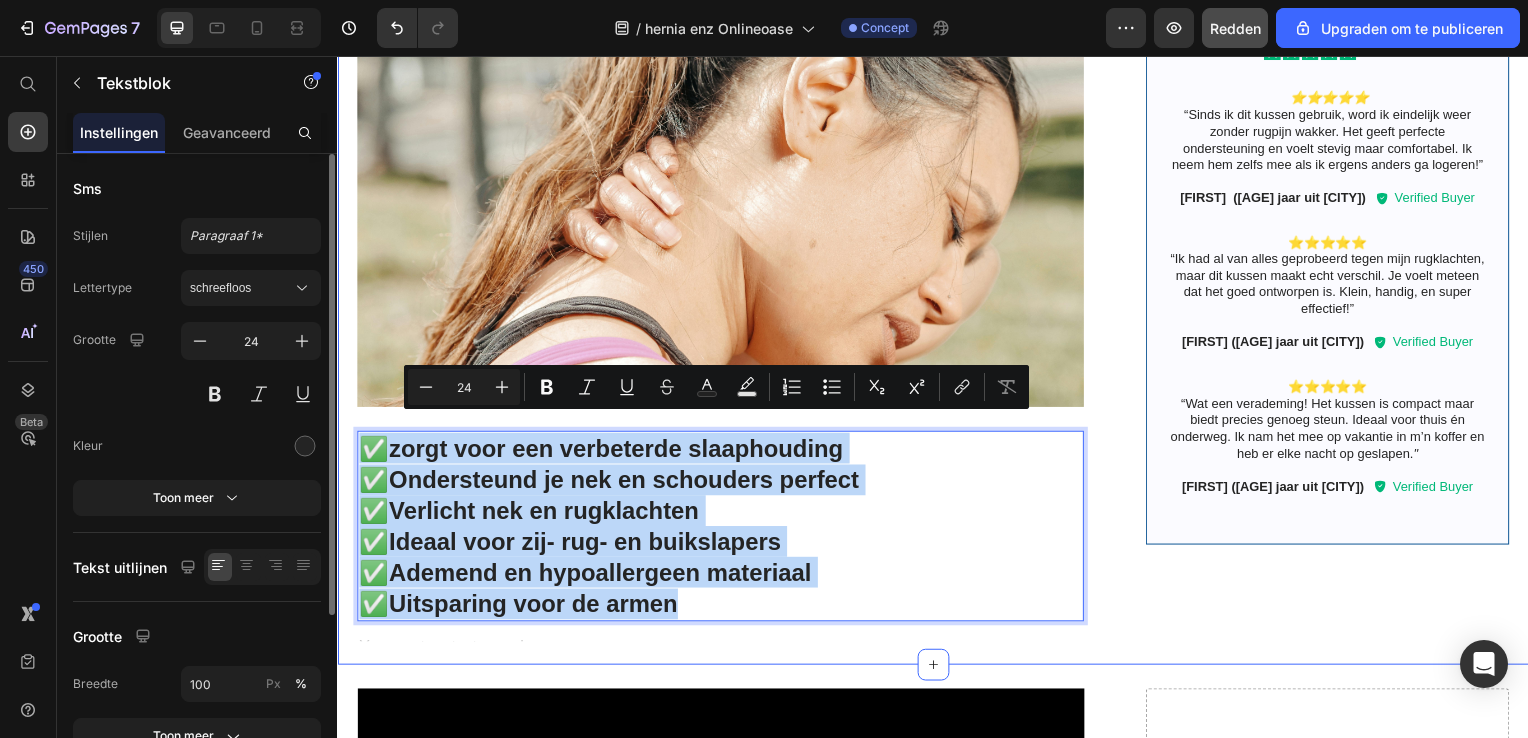 drag, startPoint x: 693, startPoint y: 586, endPoint x: 353, endPoint y: 440, distance: 370.0216 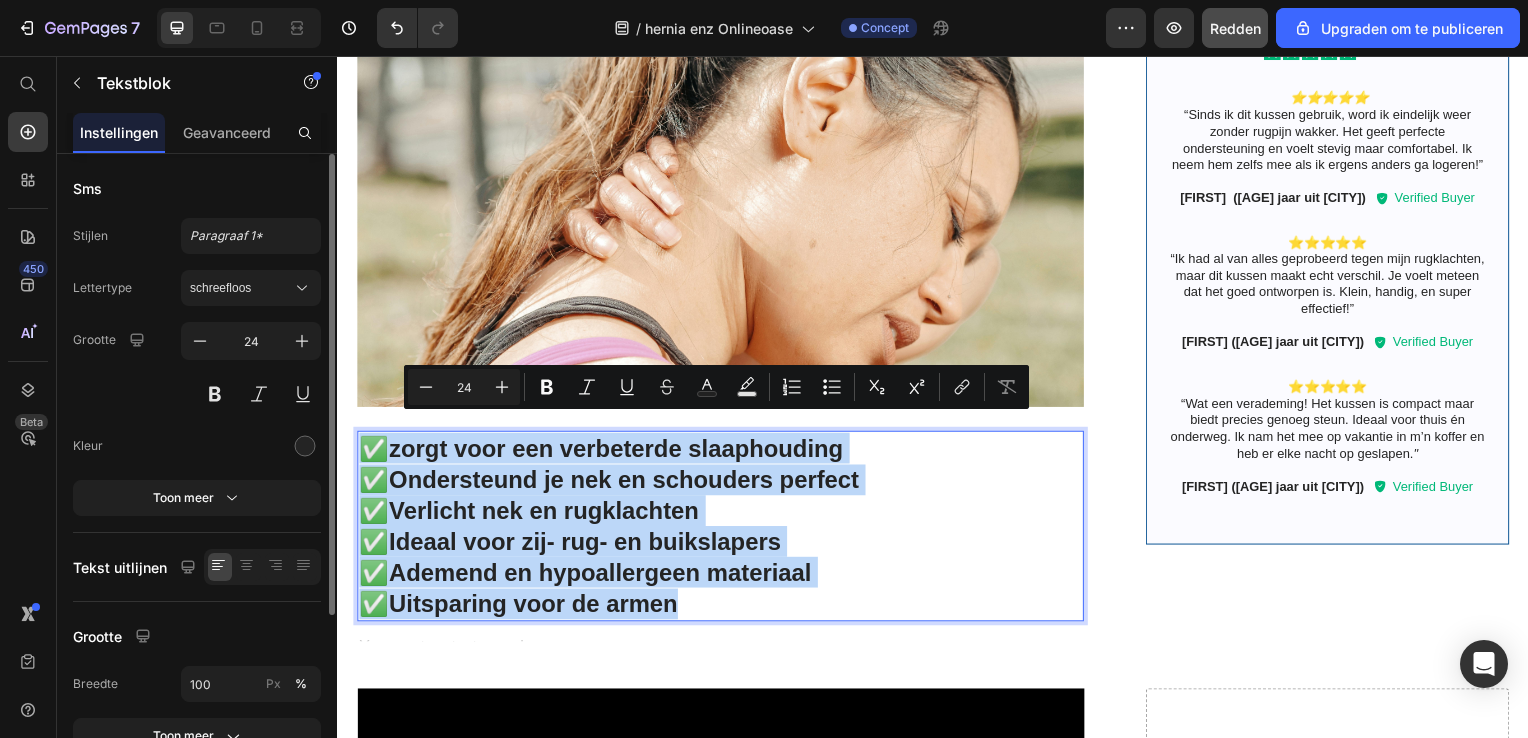 click on "✅Ademend en hypoallergeen materiaal" at bounding box center (723, 576) 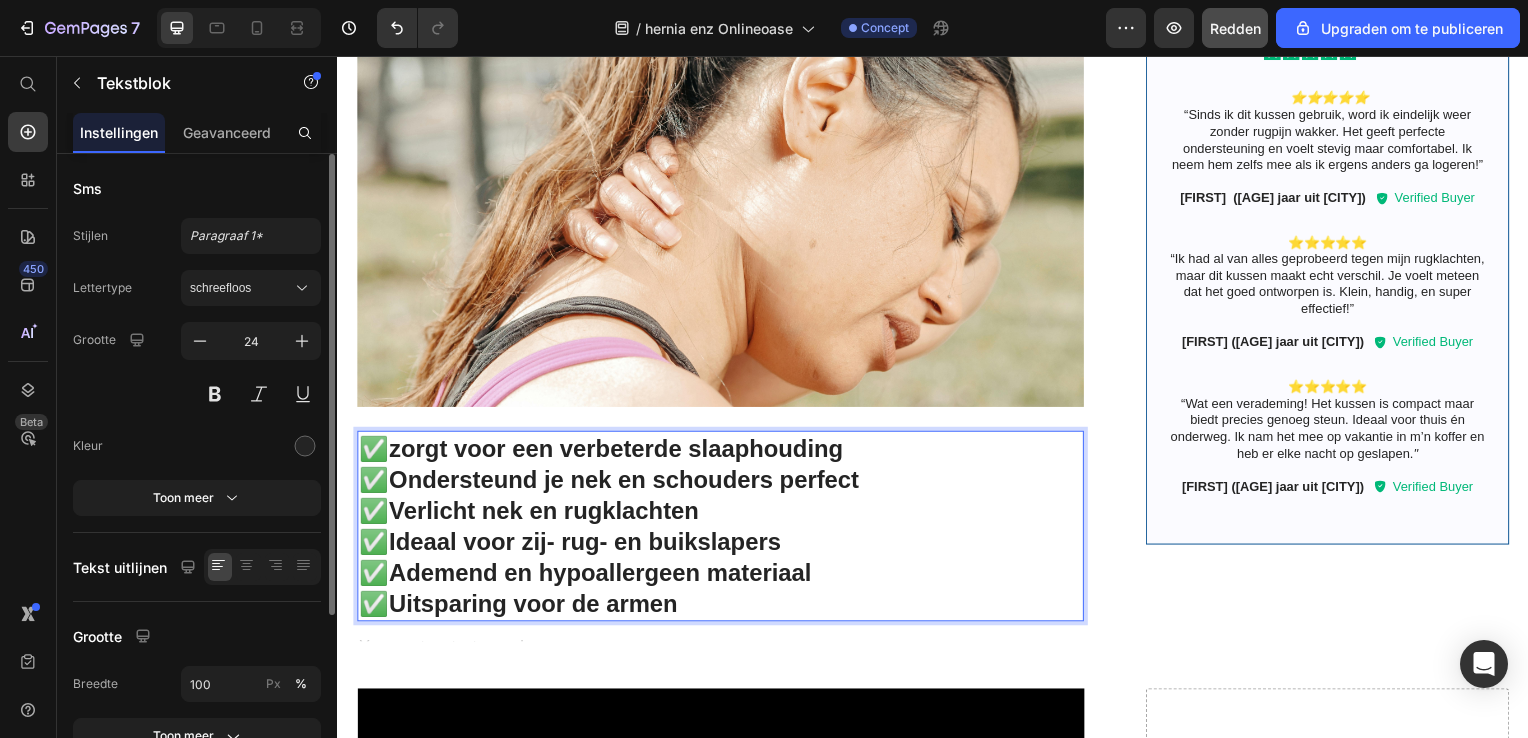 click on "✅Uitsparing voor de armen" at bounding box center [723, 608] 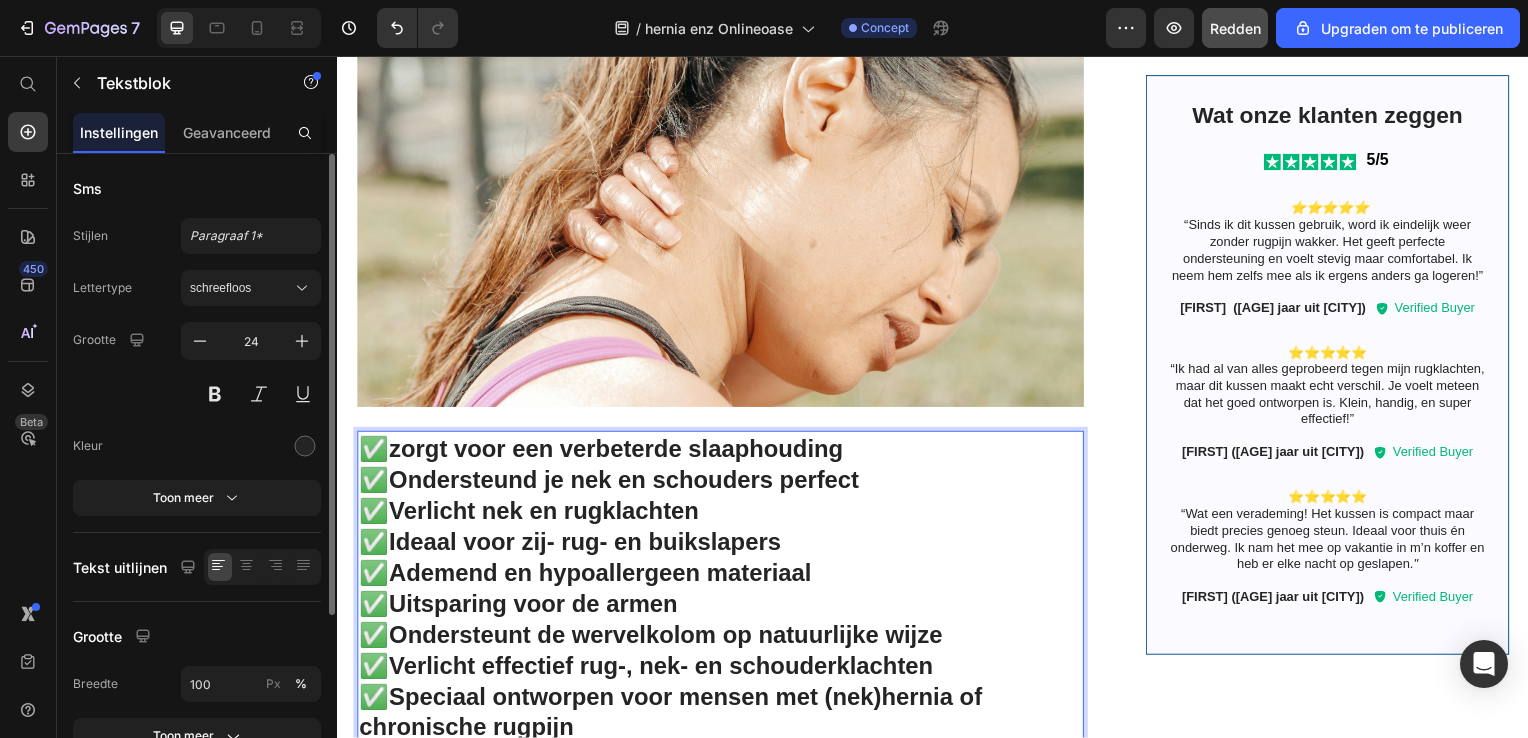 scroll, scrollTop: 2660, scrollLeft: 0, axis: vertical 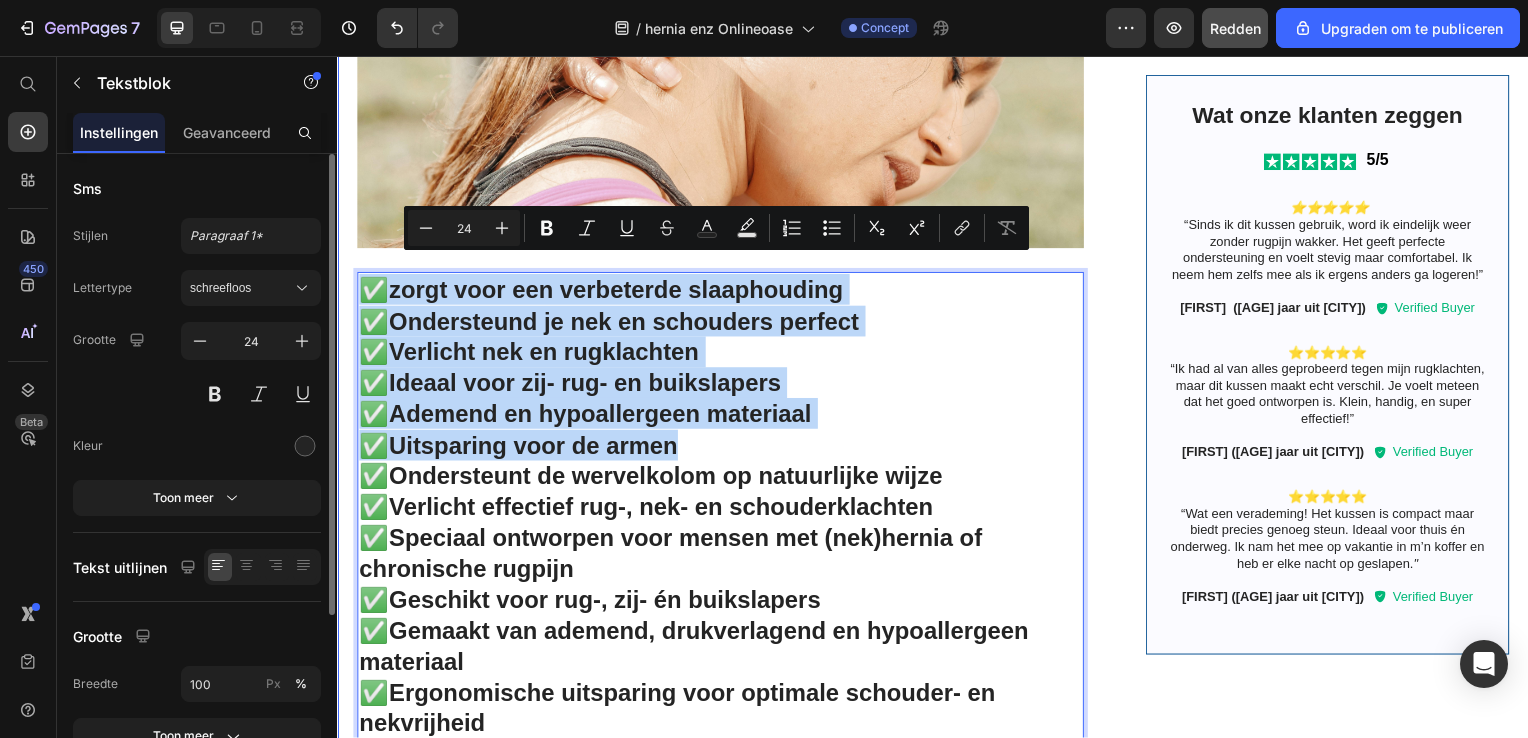 drag, startPoint x: 694, startPoint y: 422, endPoint x: 658, endPoint y: 343, distance: 86.815895 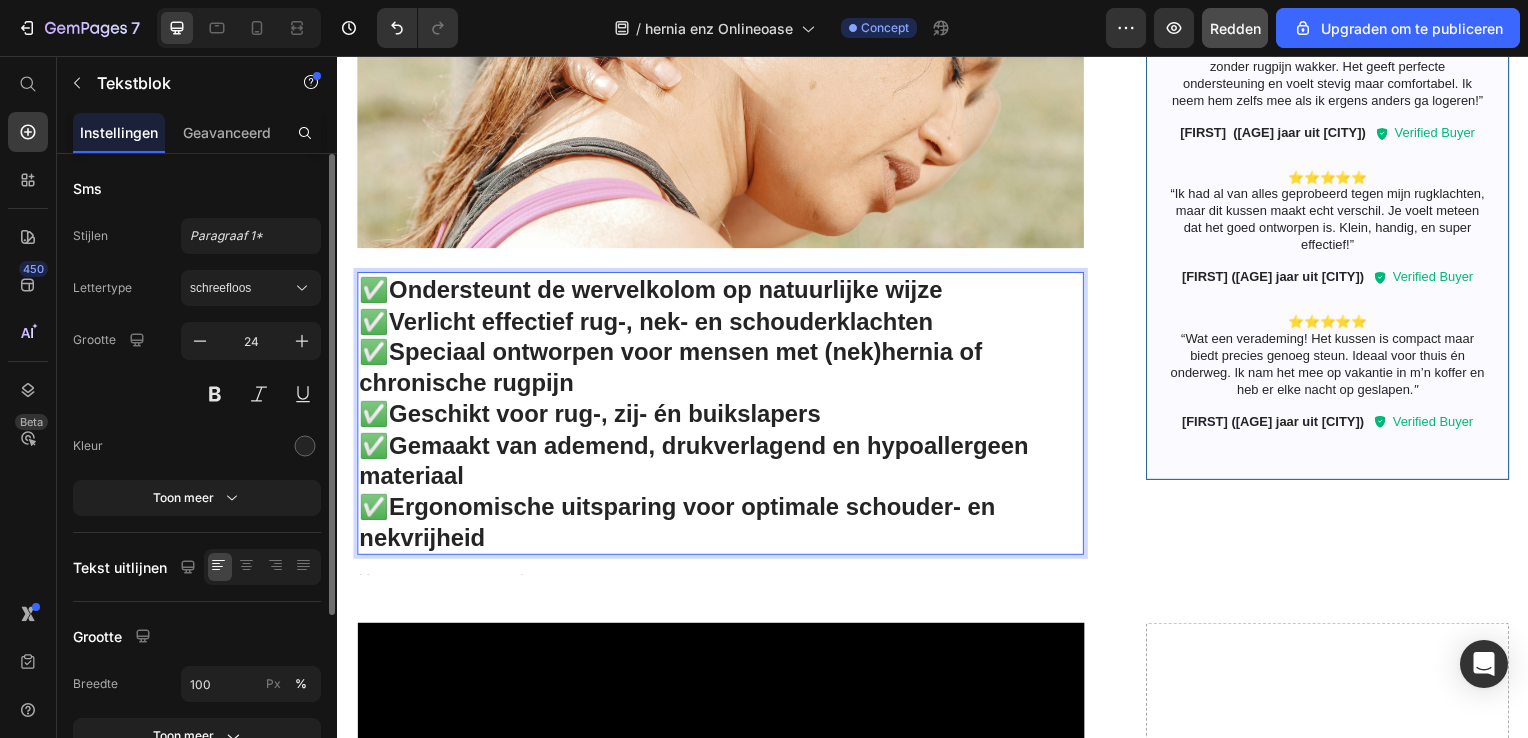 click on "✅  Ondersteunt de wervelkolom op natuurlijke wijze ✅  Verlicht effectief rug-, nek- en schouderklachten ✅  Speciaal ontworpen voor mensen met (nek)hernia of chronische rugpijn ✅  Geschikt voor rug-, zij- én buikslapers ✅  Gemaakt van ademend, drukverlagend en hypoallergeen materiaal ✅  Ergonomische uitsparing voor optimale schouder- en nekvrijheid" at bounding box center (723, 416) 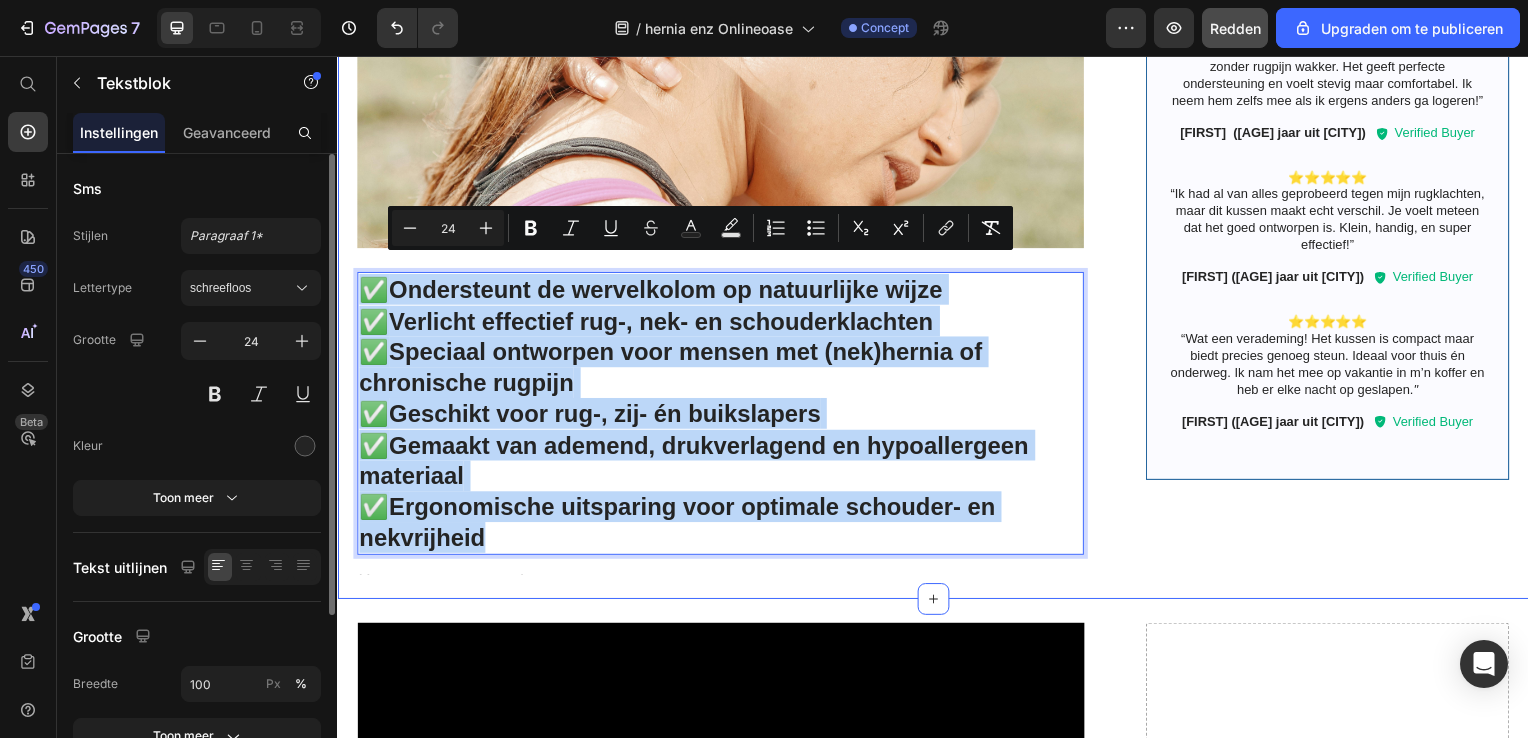 drag, startPoint x: 631, startPoint y: 520, endPoint x: 346, endPoint y: 271, distance: 378.45212 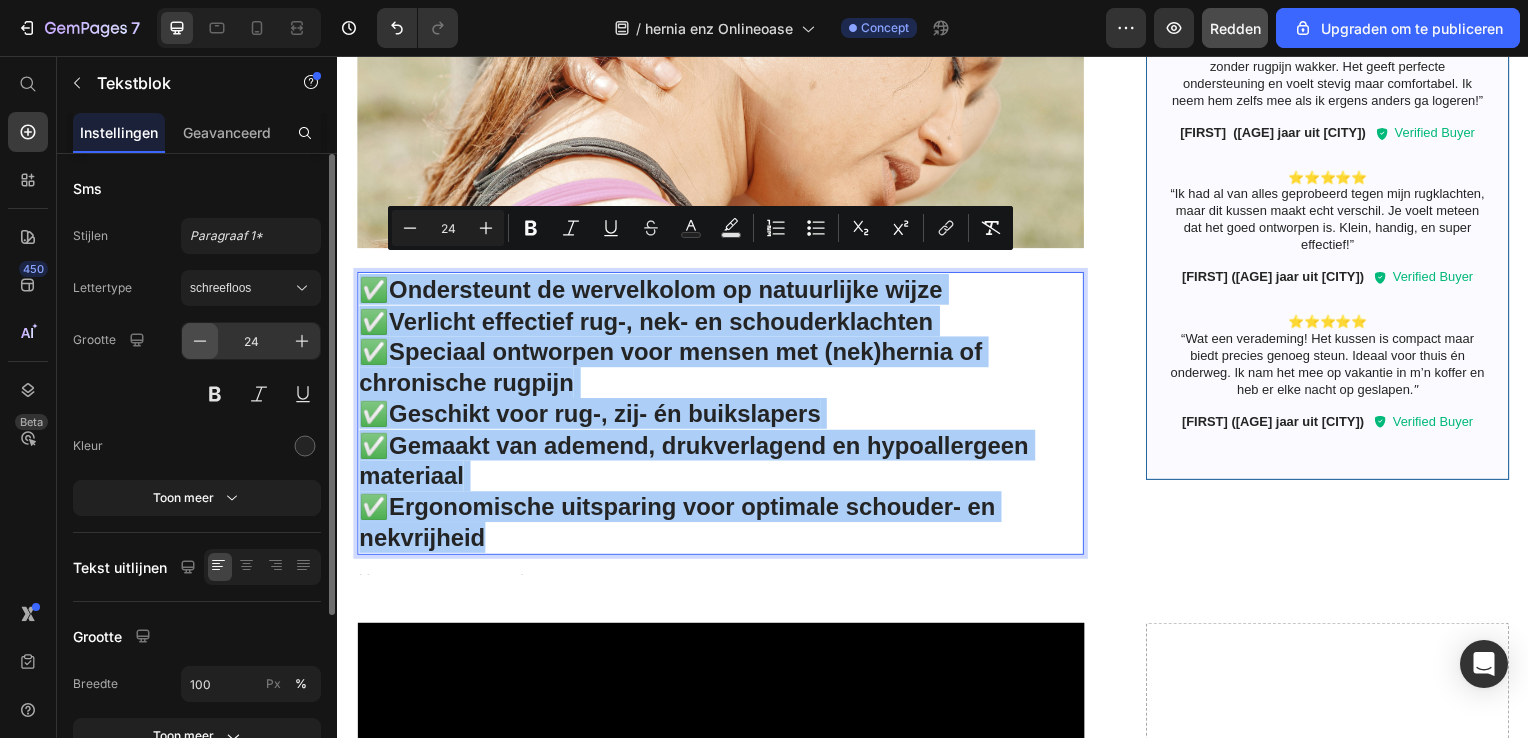click 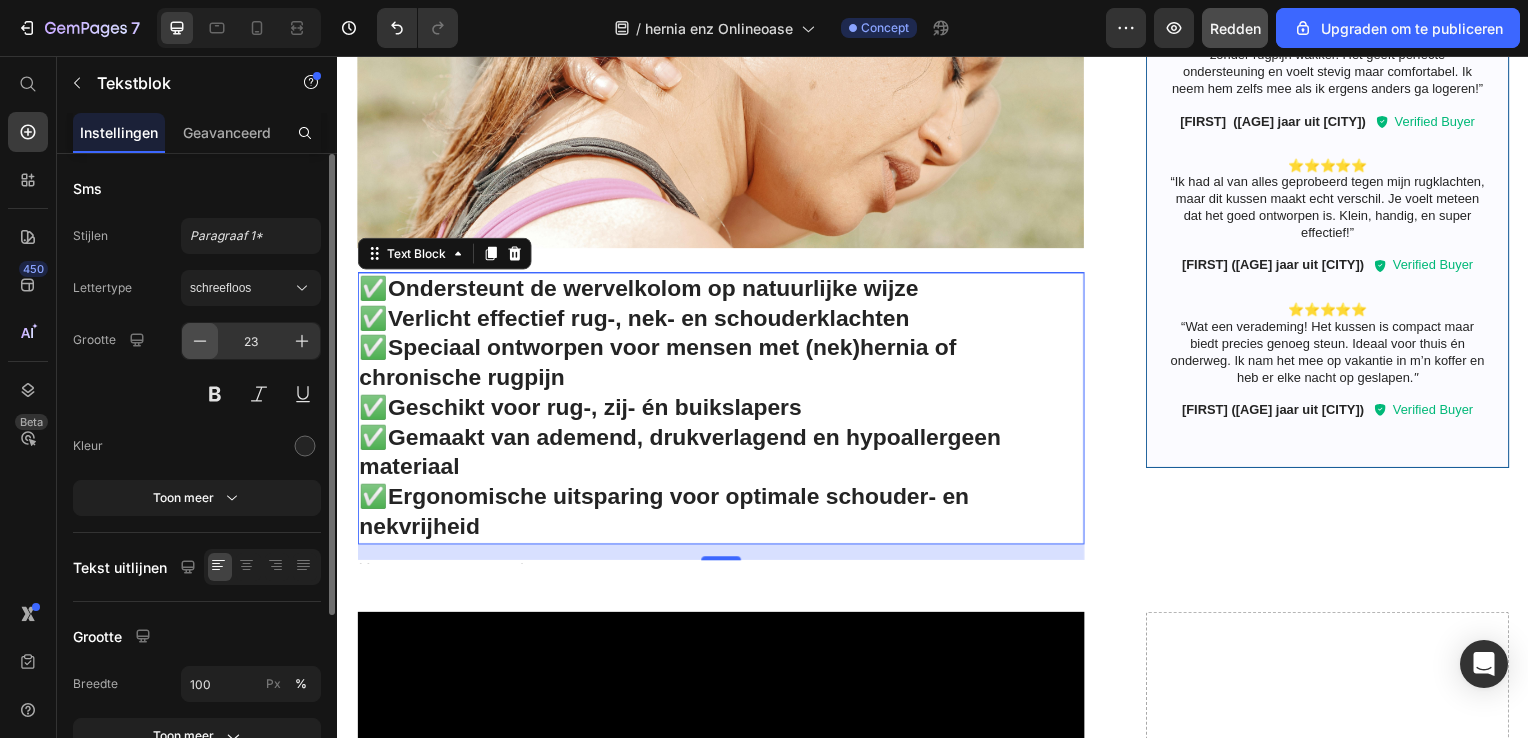 click 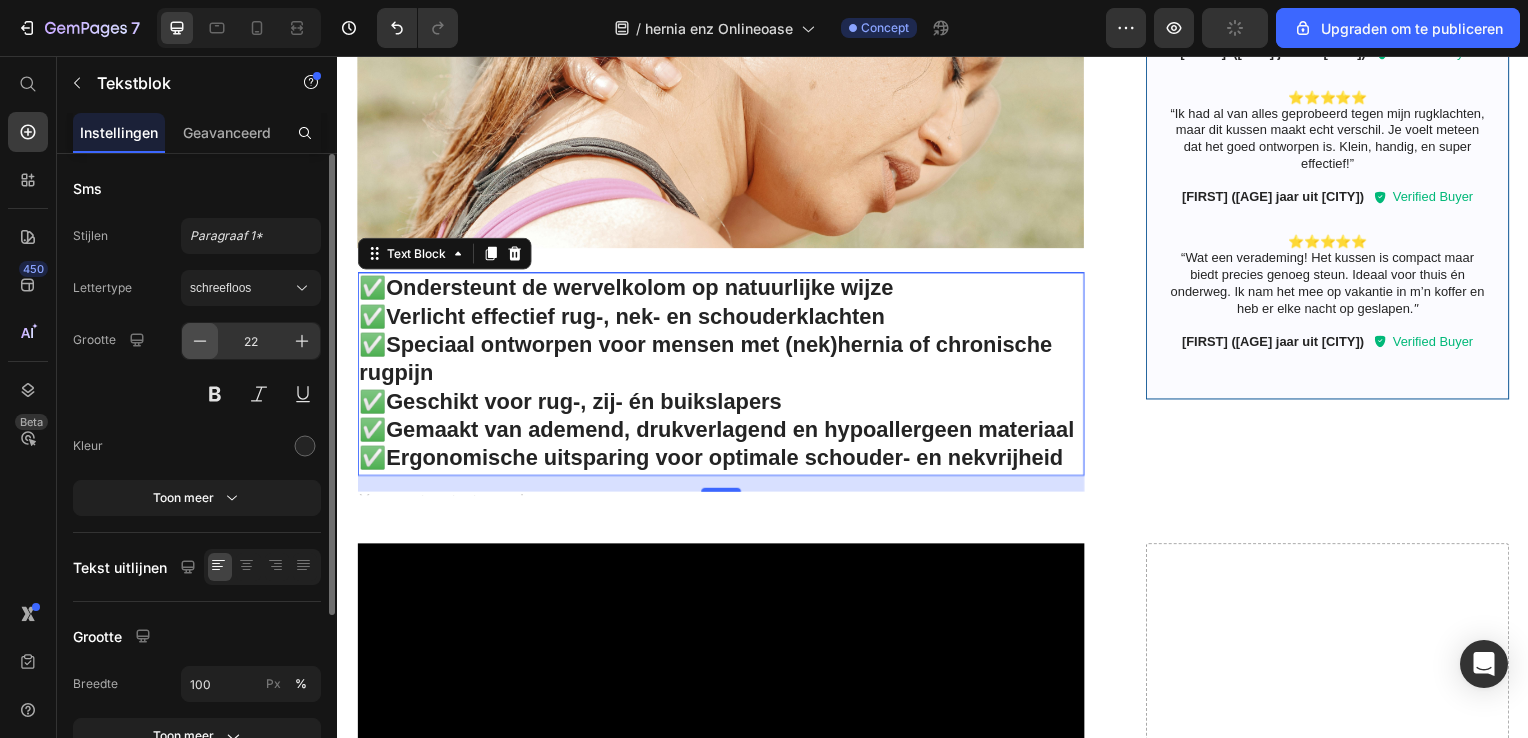 click 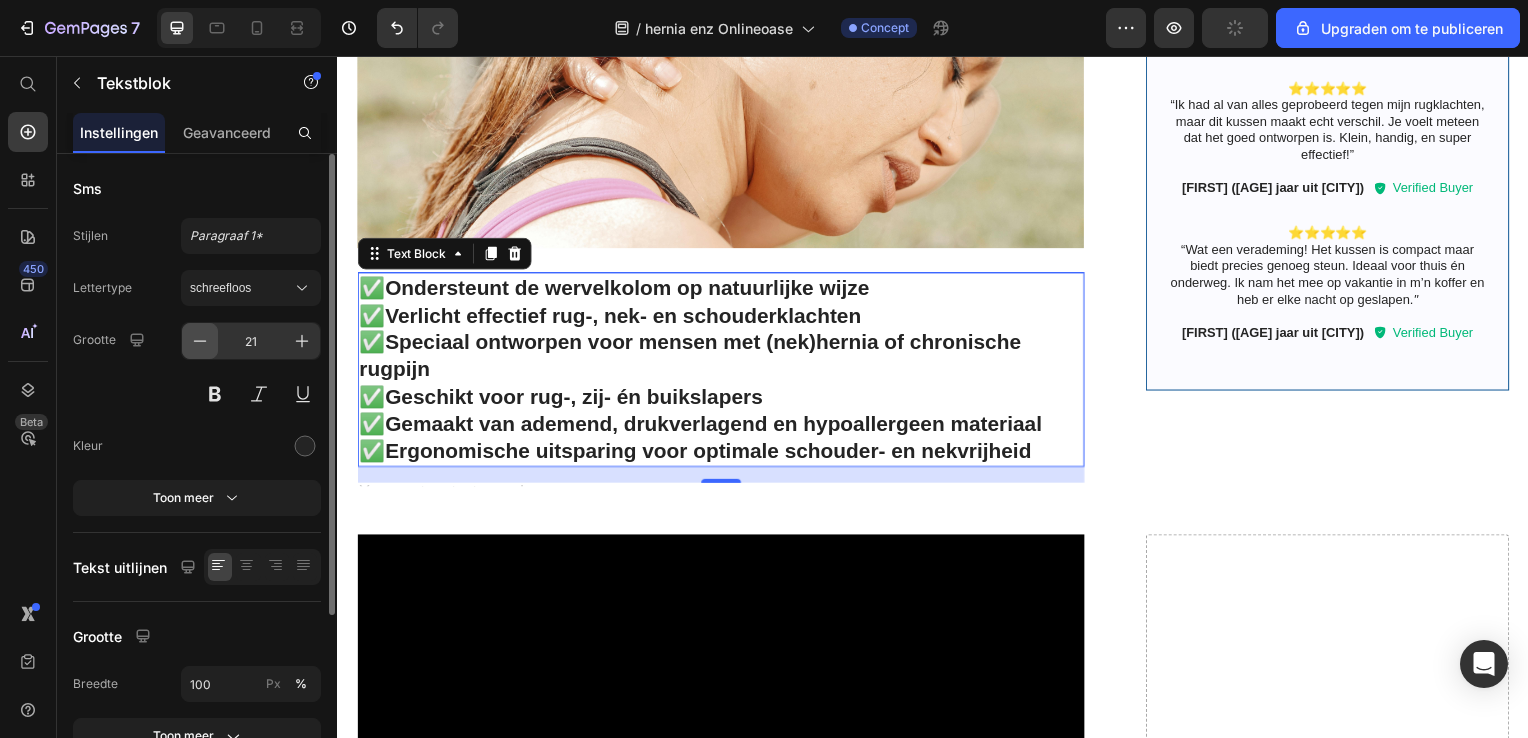 click 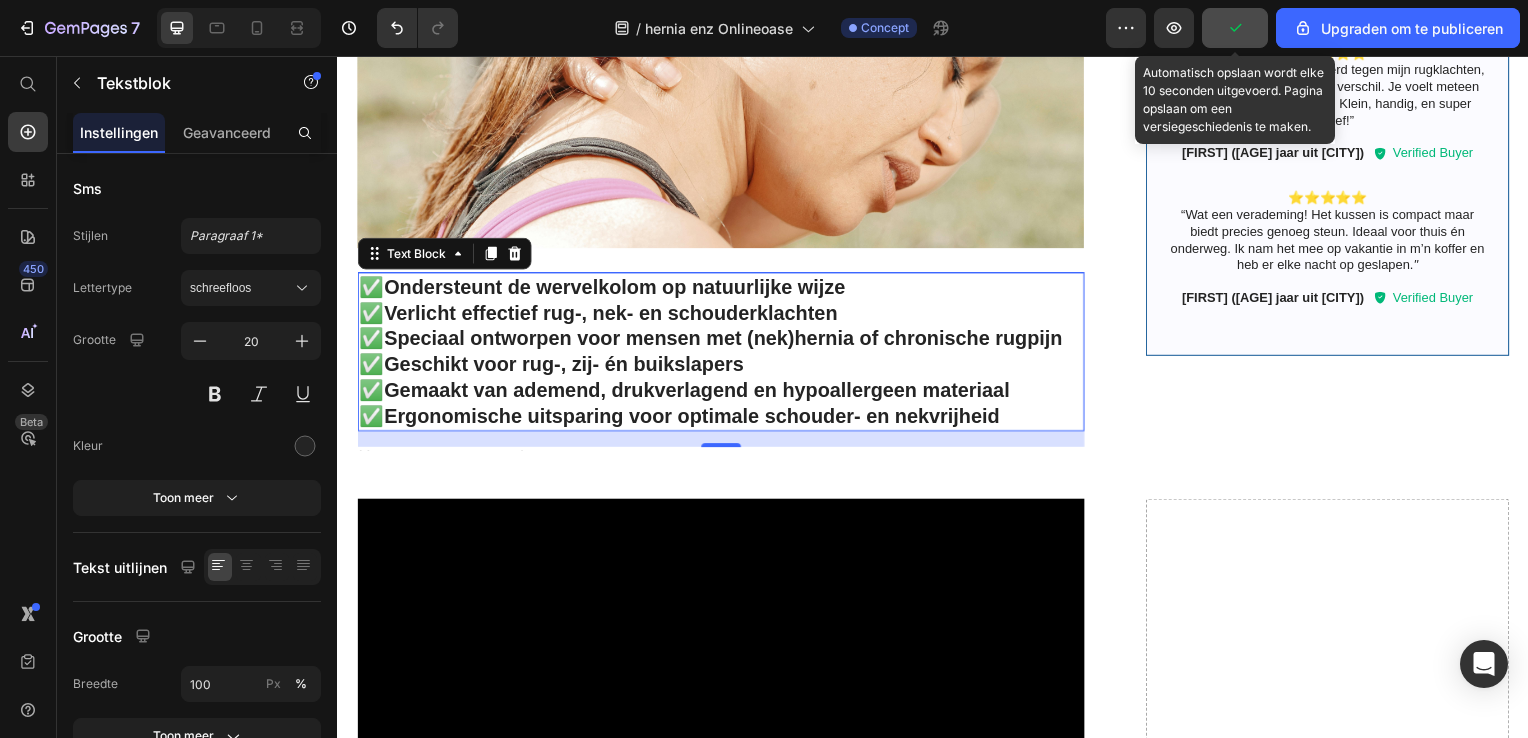 click 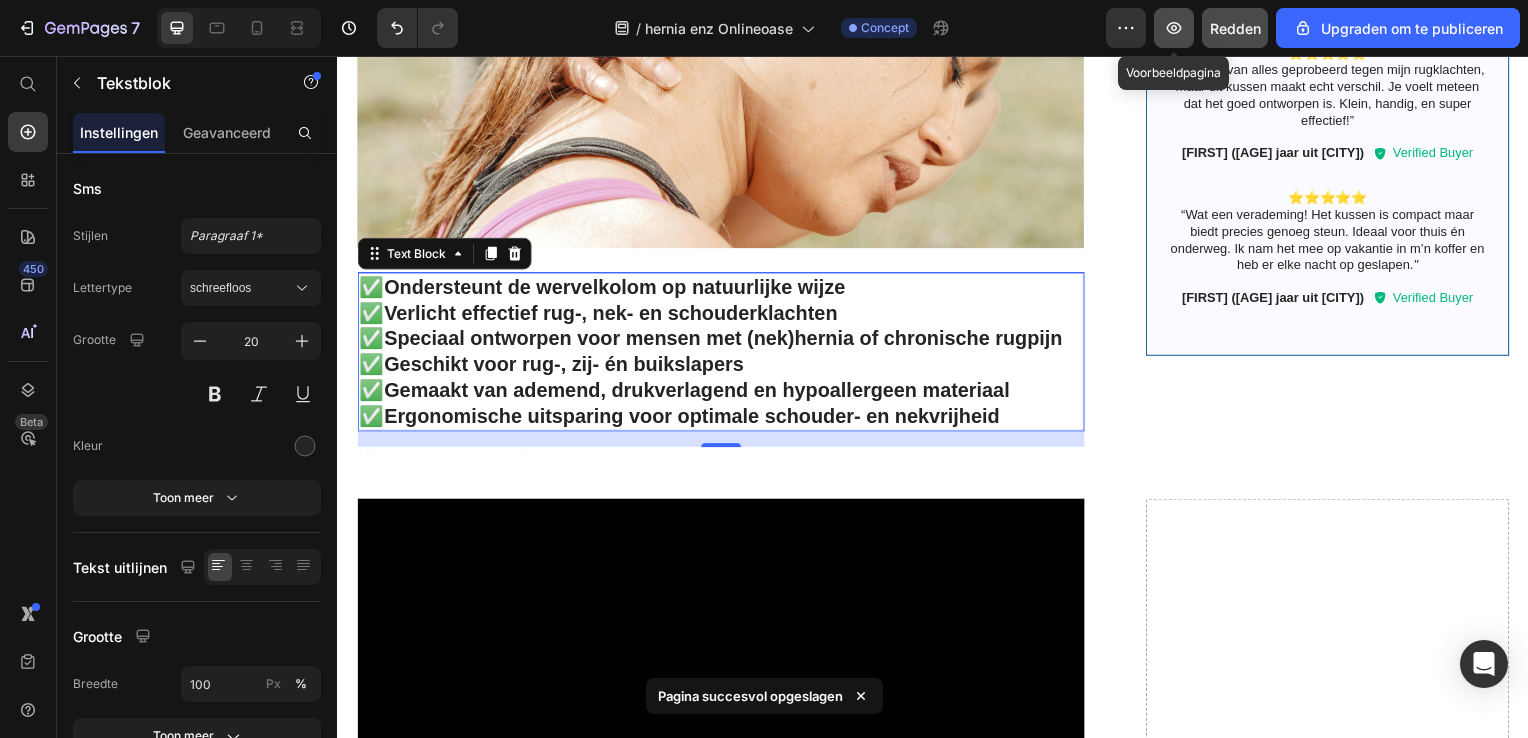 click 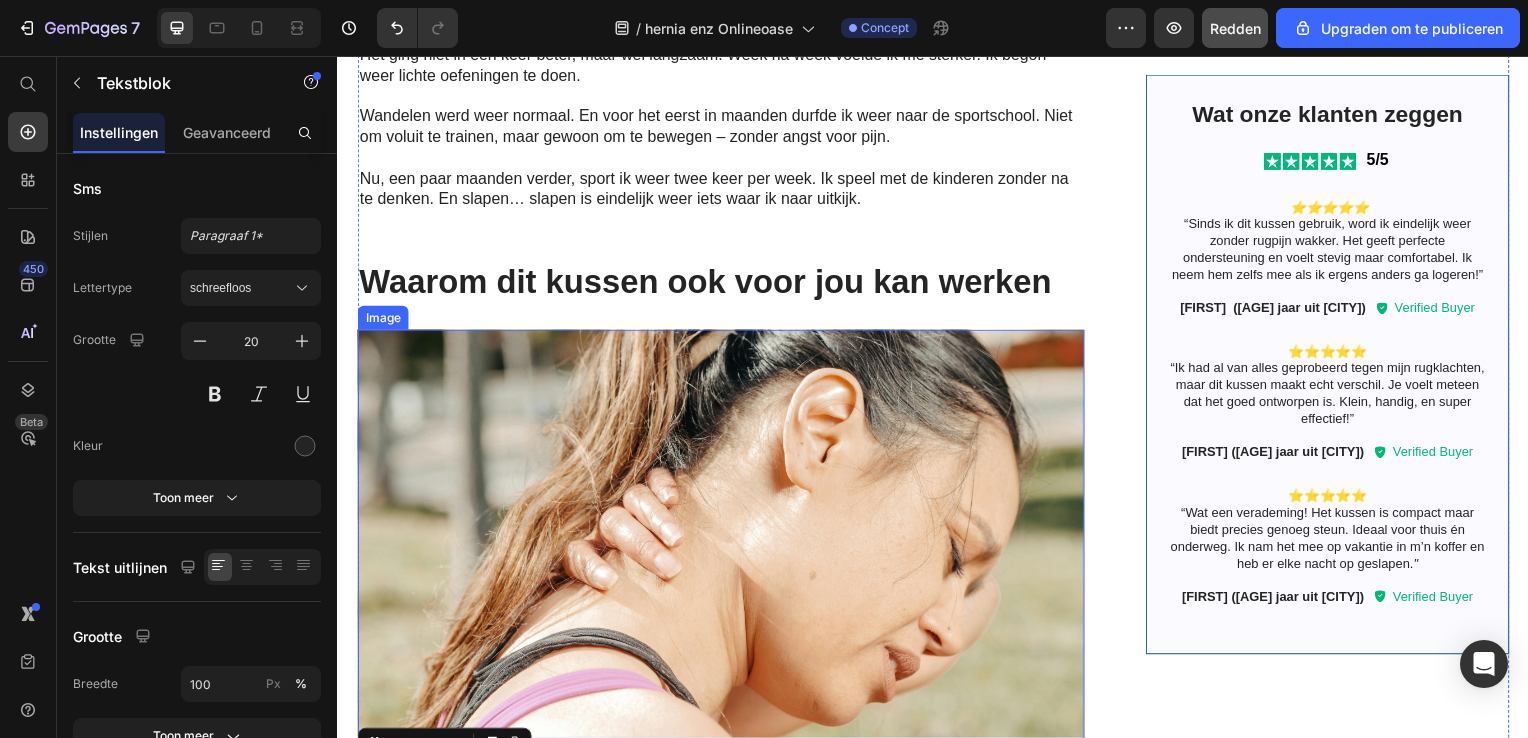 scroll, scrollTop: 2160, scrollLeft: 0, axis: vertical 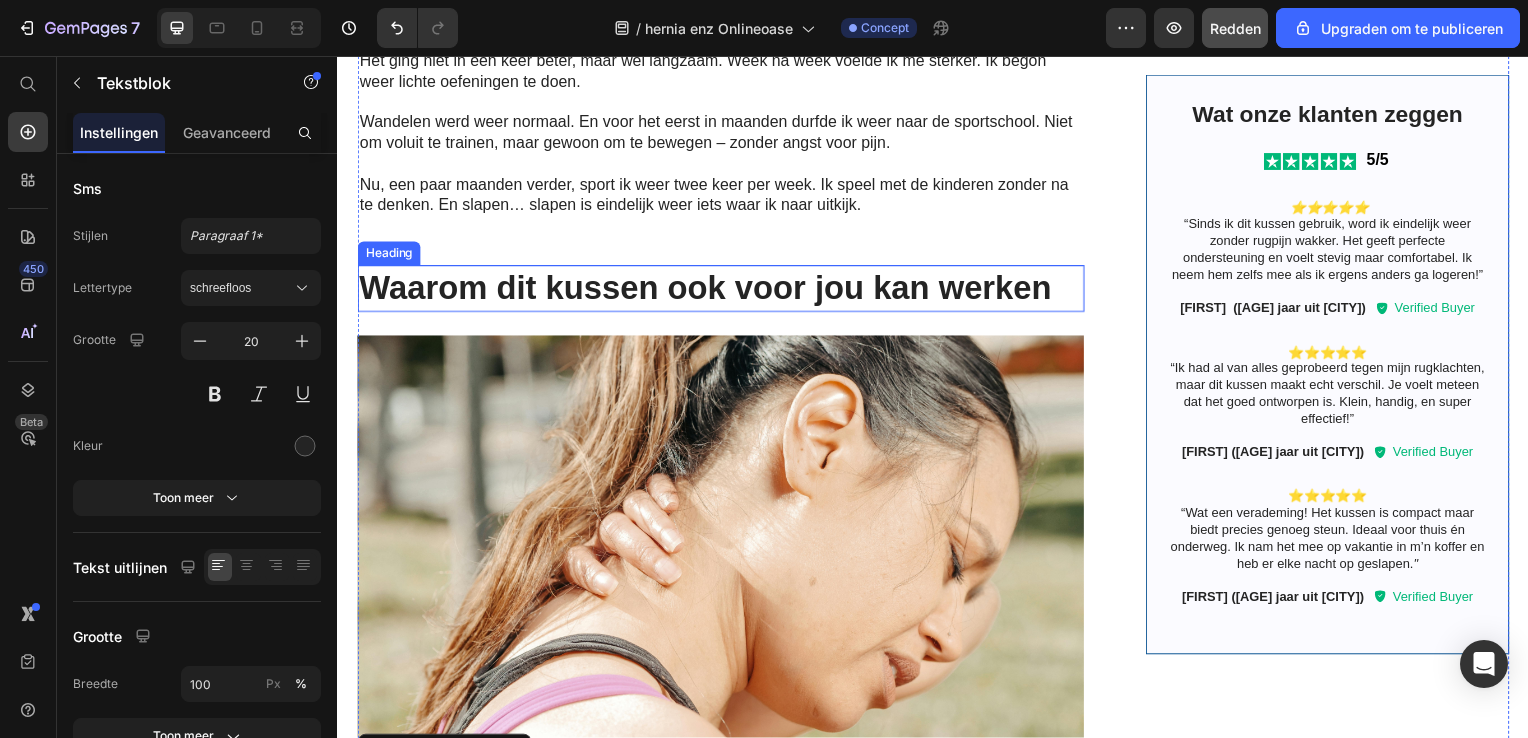 click on "Waarom dit kussen ook voor jou kan werken" at bounding box center (723, 290) 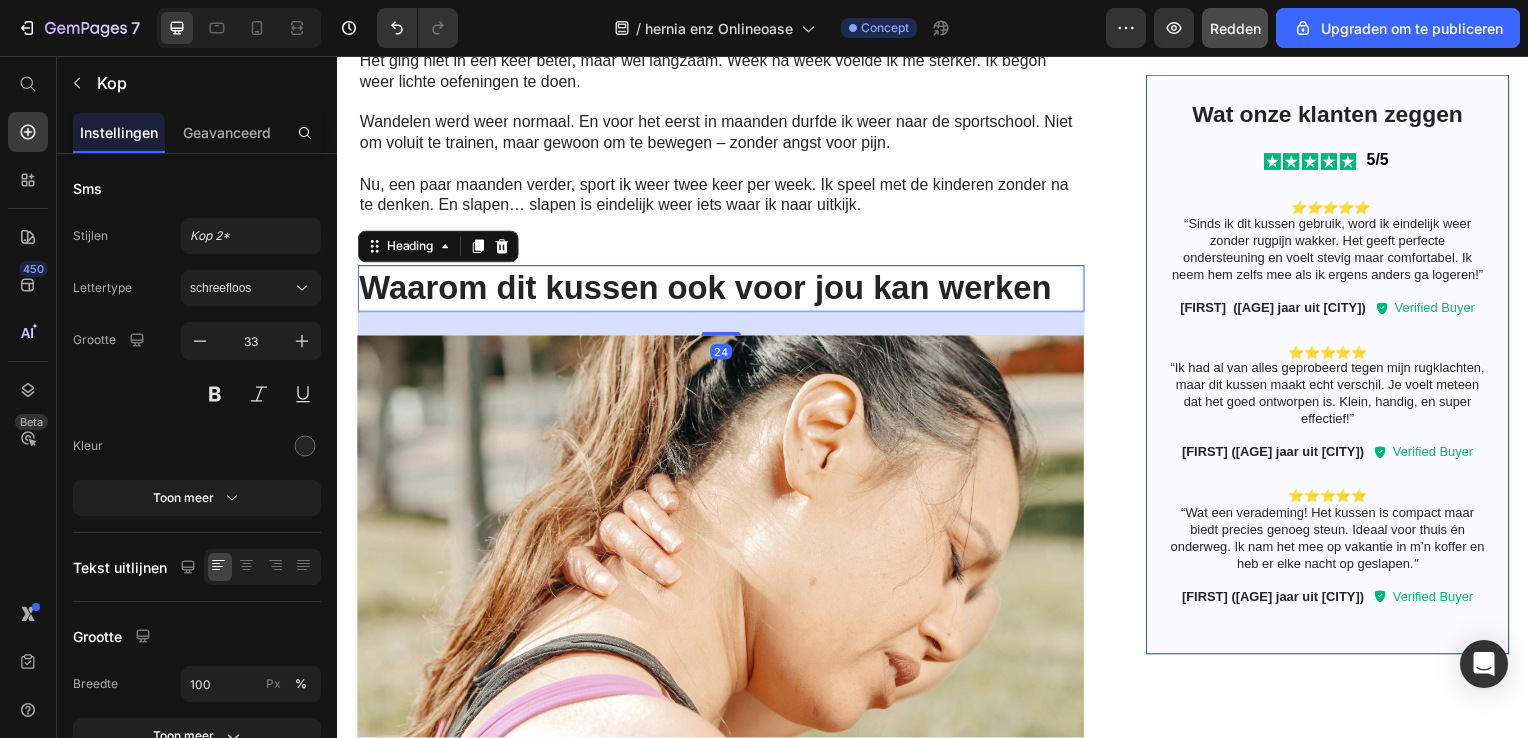 scroll, scrollTop: 0, scrollLeft: 0, axis: both 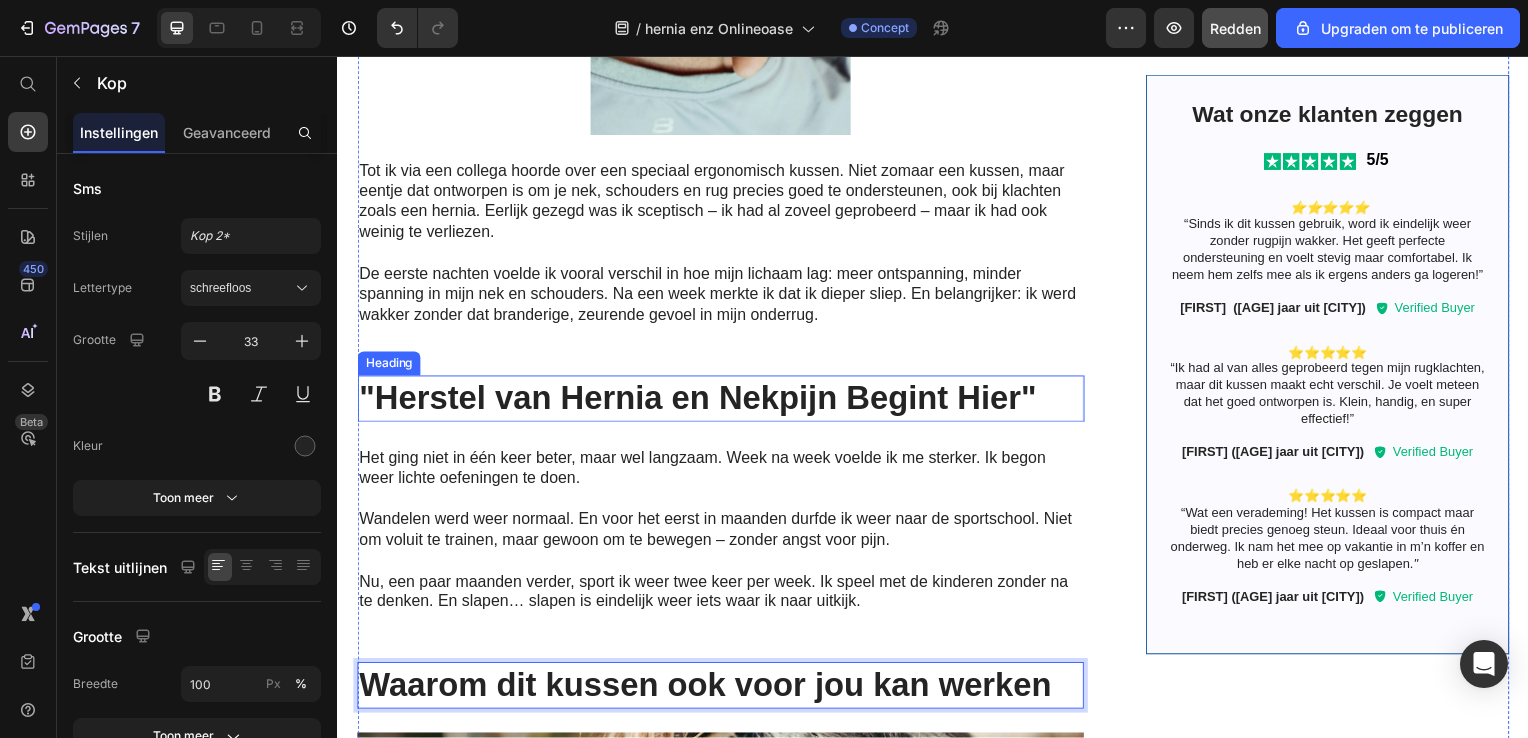 click on ""Herstel van Hernia en Nekpijn Begint Hier"" at bounding box center (723, 401) 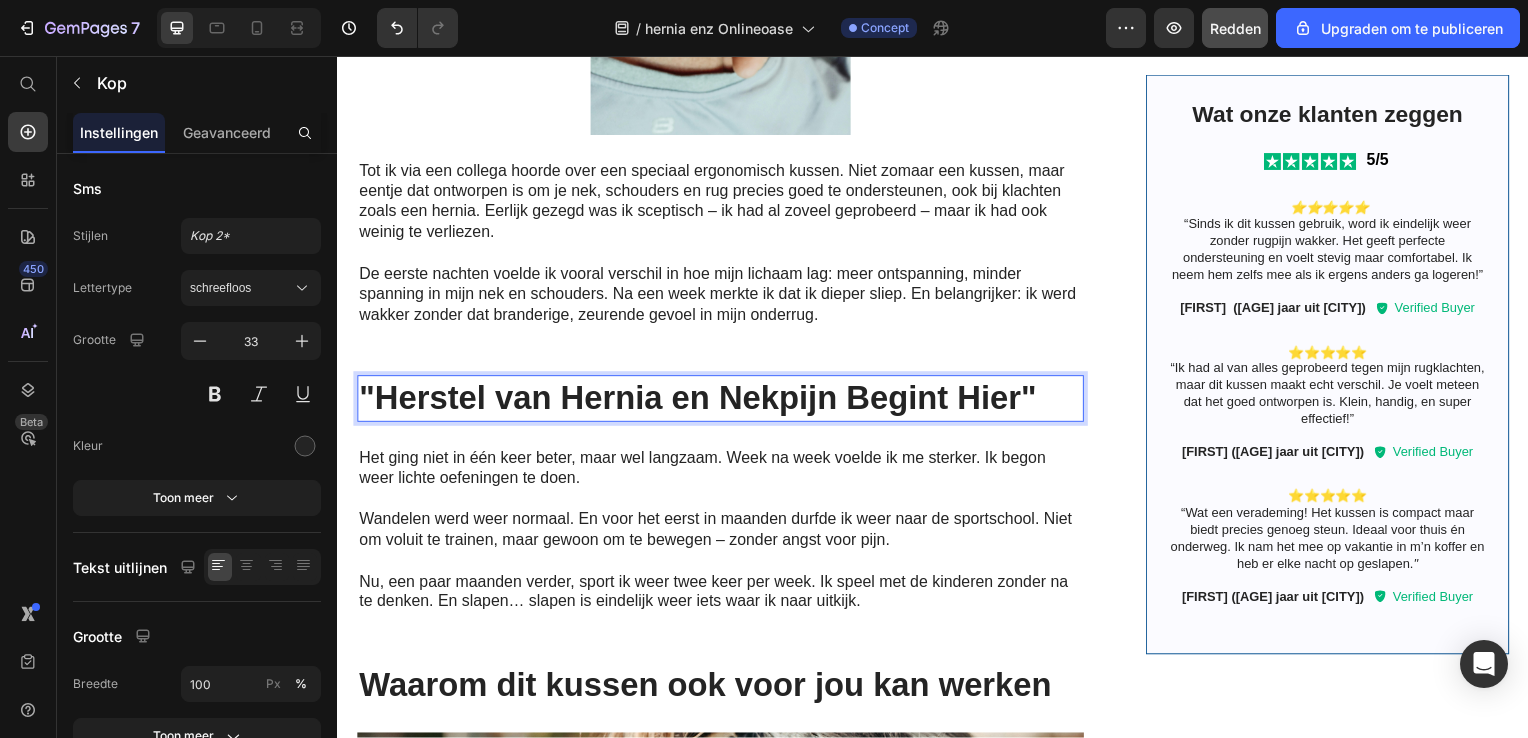 click on ""Herstel van Hernia en Nekpijn Begint Hier"" at bounding box center (723, 401) 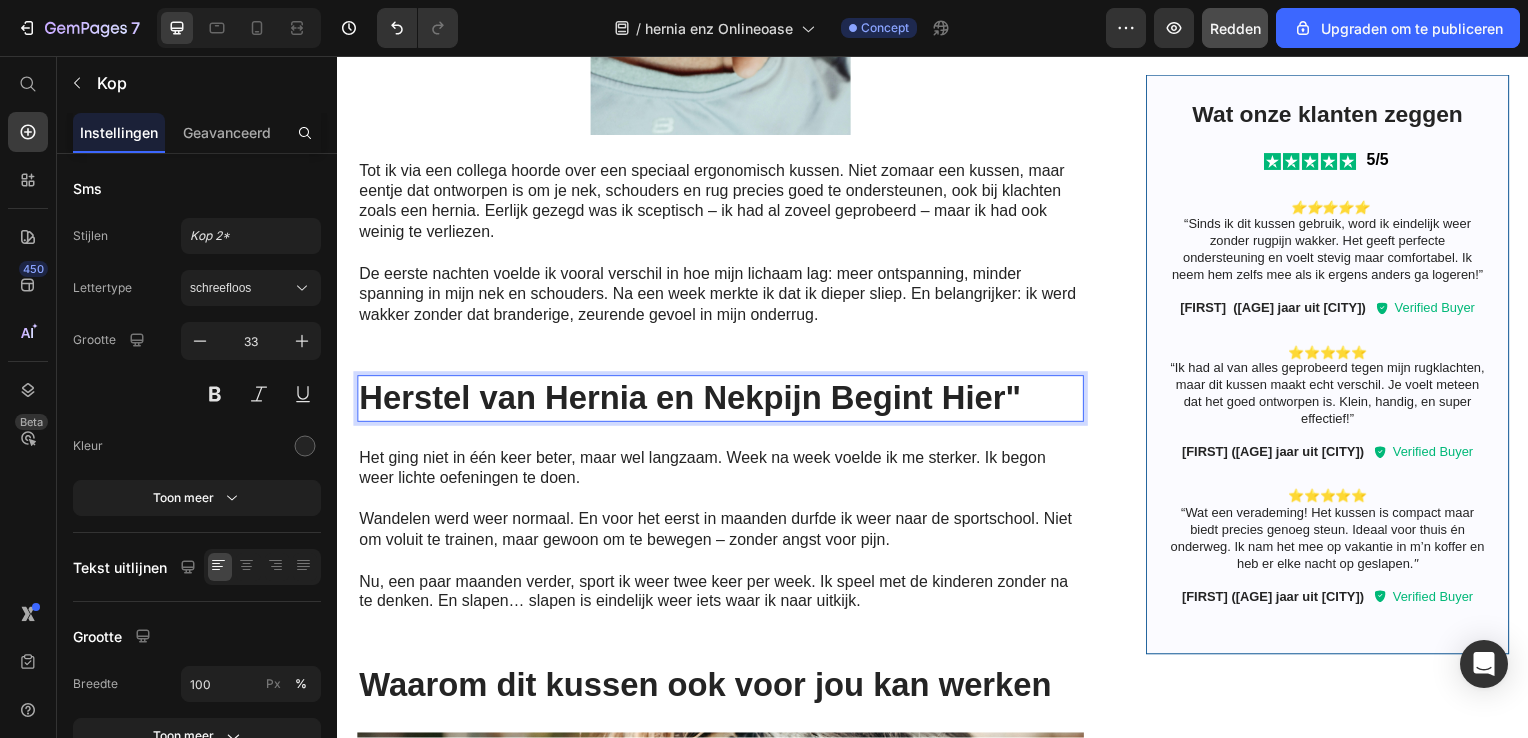 click on "Herstel van Hernia en Nekpijn Begint Hier"" at bounding box center (723, 401) 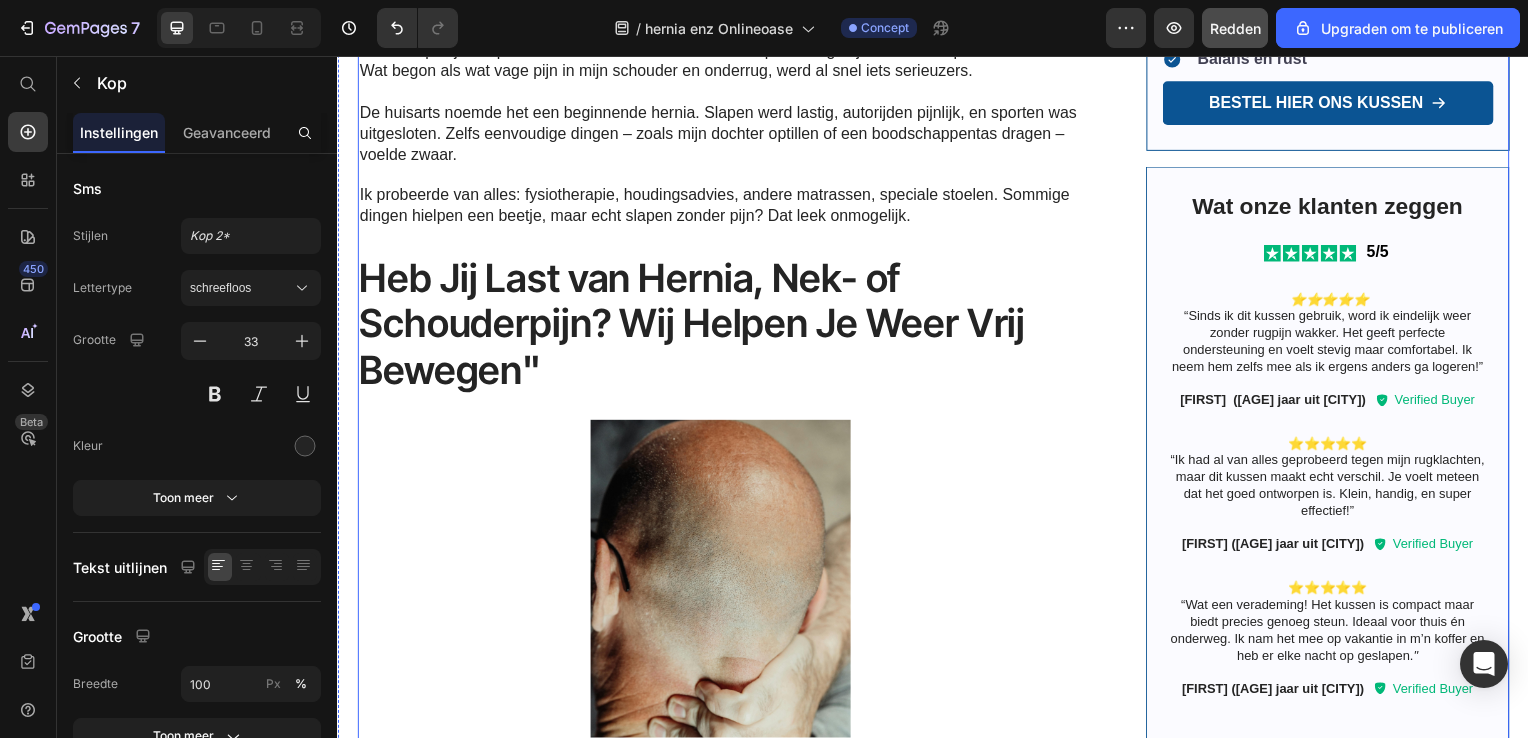 scroll, scrollTop: 960, scrollLeft: 0, axis: vertical 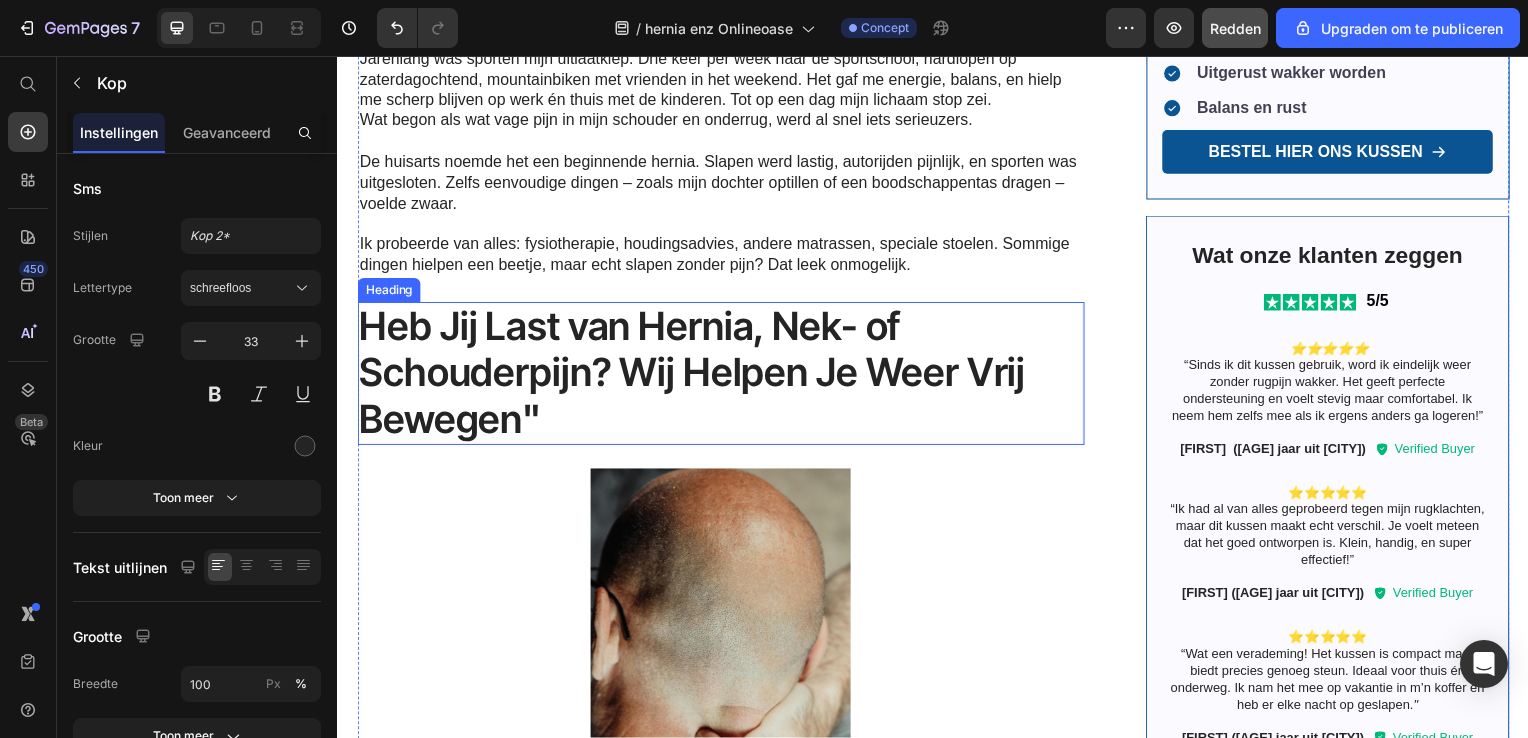 click on "Heb Jij Last van Hernia, Nek- of Schouderpijn? Wij Helpen Je Weer Vrij Bewegen"" at bounding box center [723, 376] 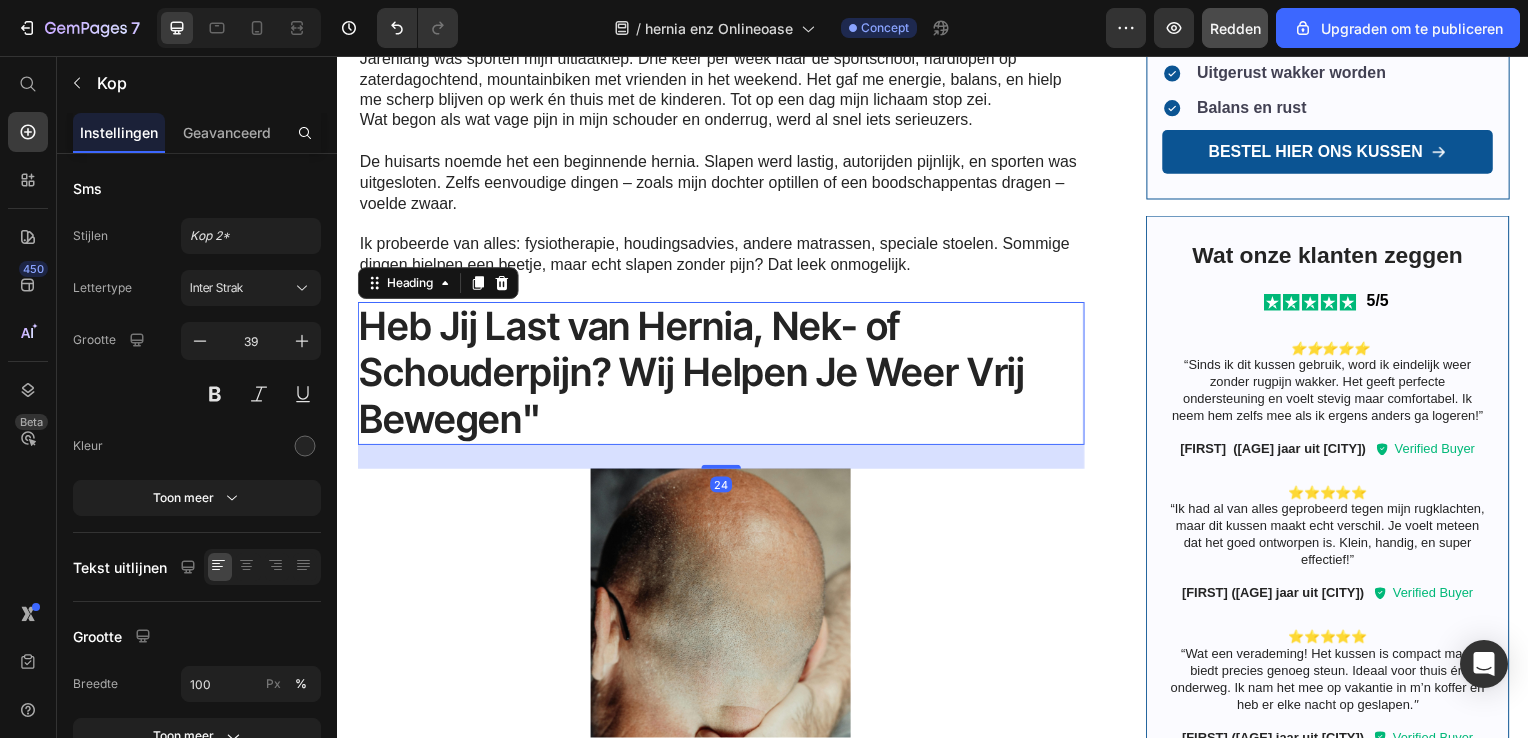 click on "Heb Jij Last van Hernia, Nek- of Schouderpijn? Wij Helpen Je Weer Vrij Bewegen"" at bounding box center (723, 376) 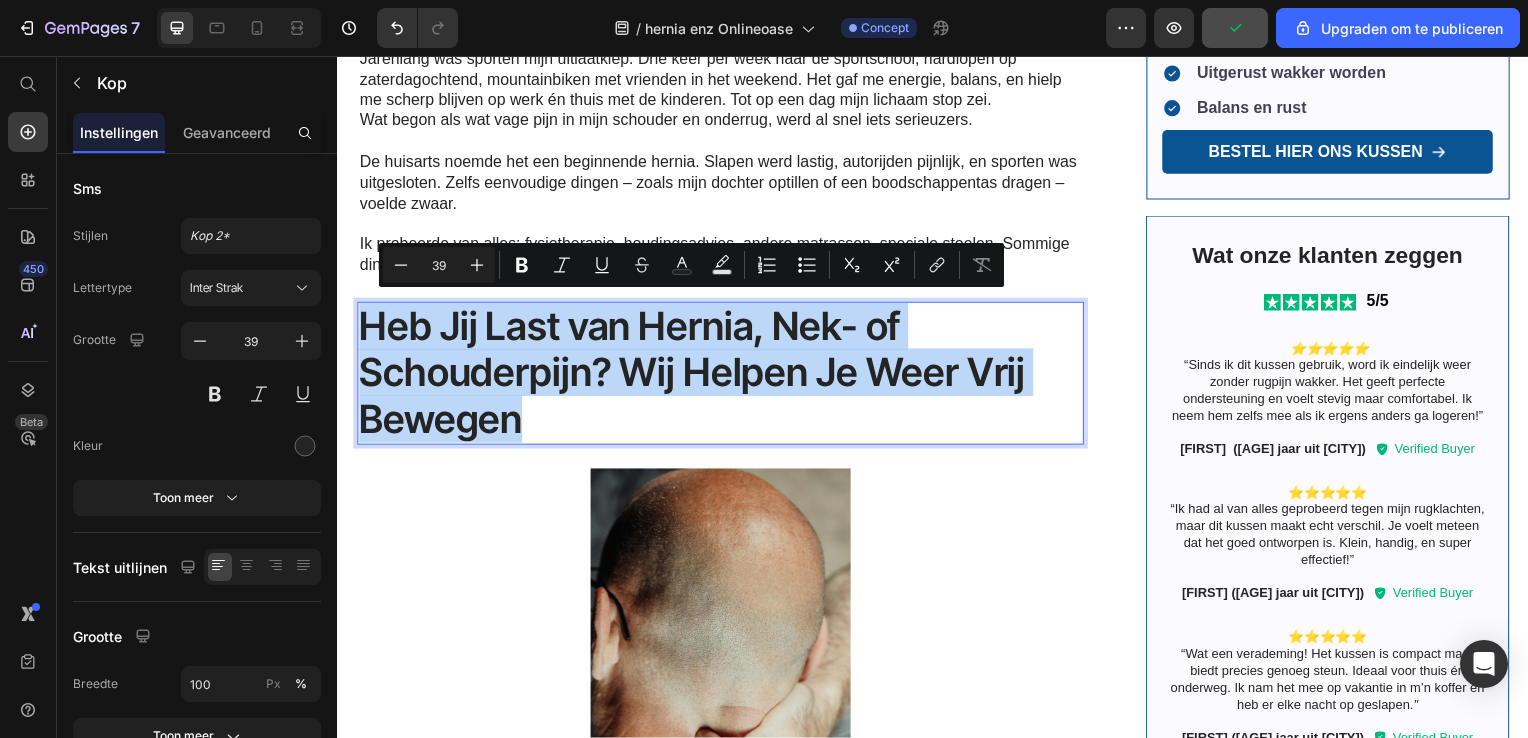drag, startPoint x: 566, startPoint y: 416, endPoint x: 658, endPoint y: 382, distance: 98.0816 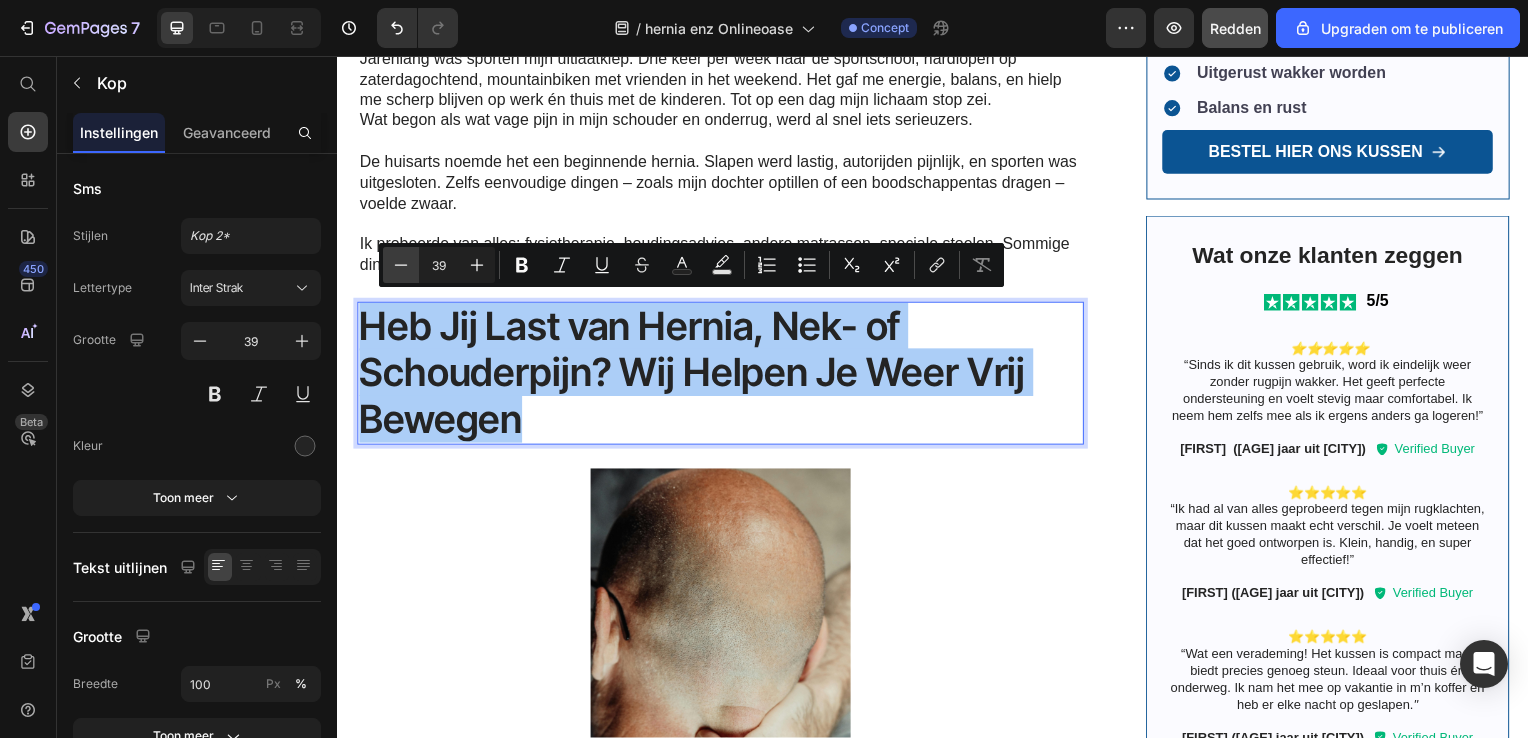 click 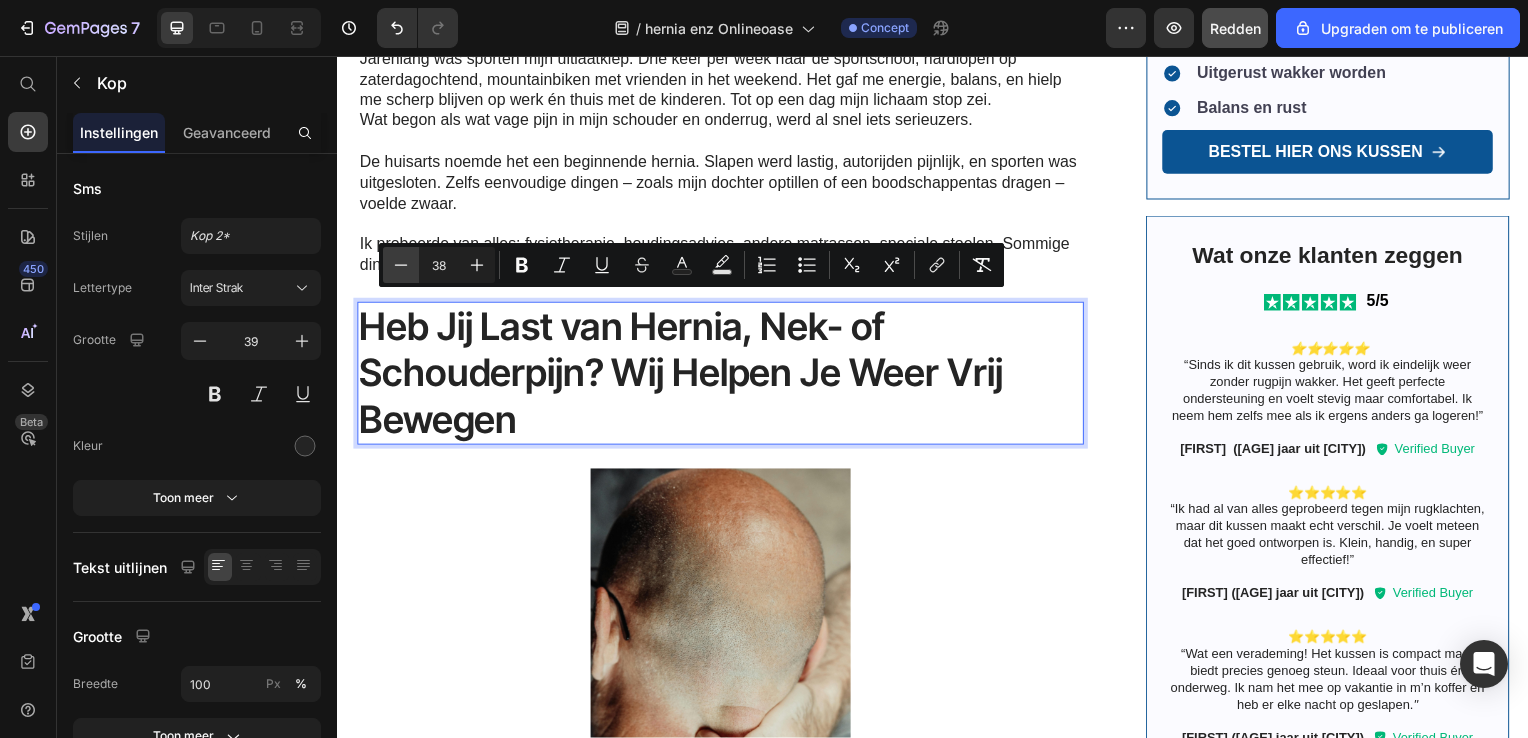 click 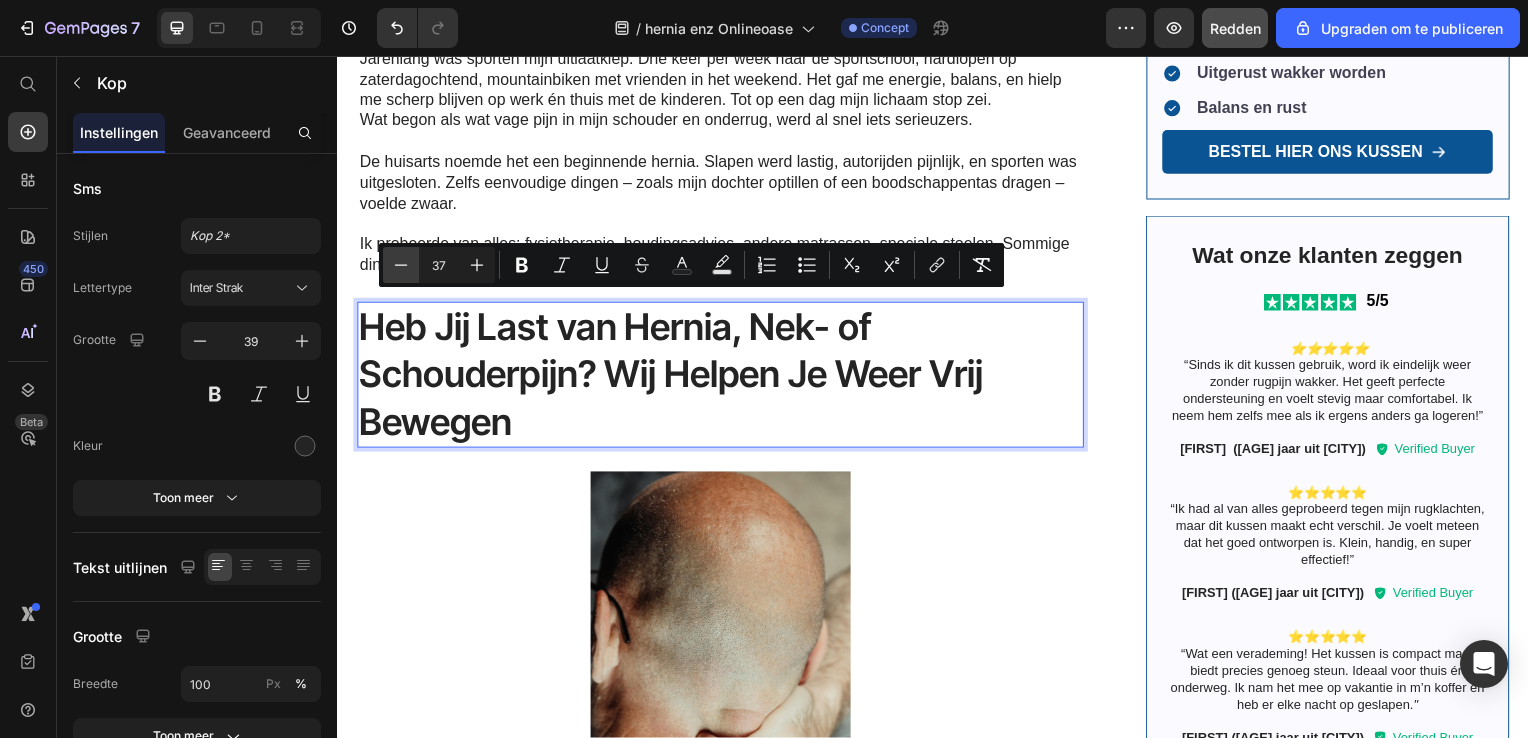 click 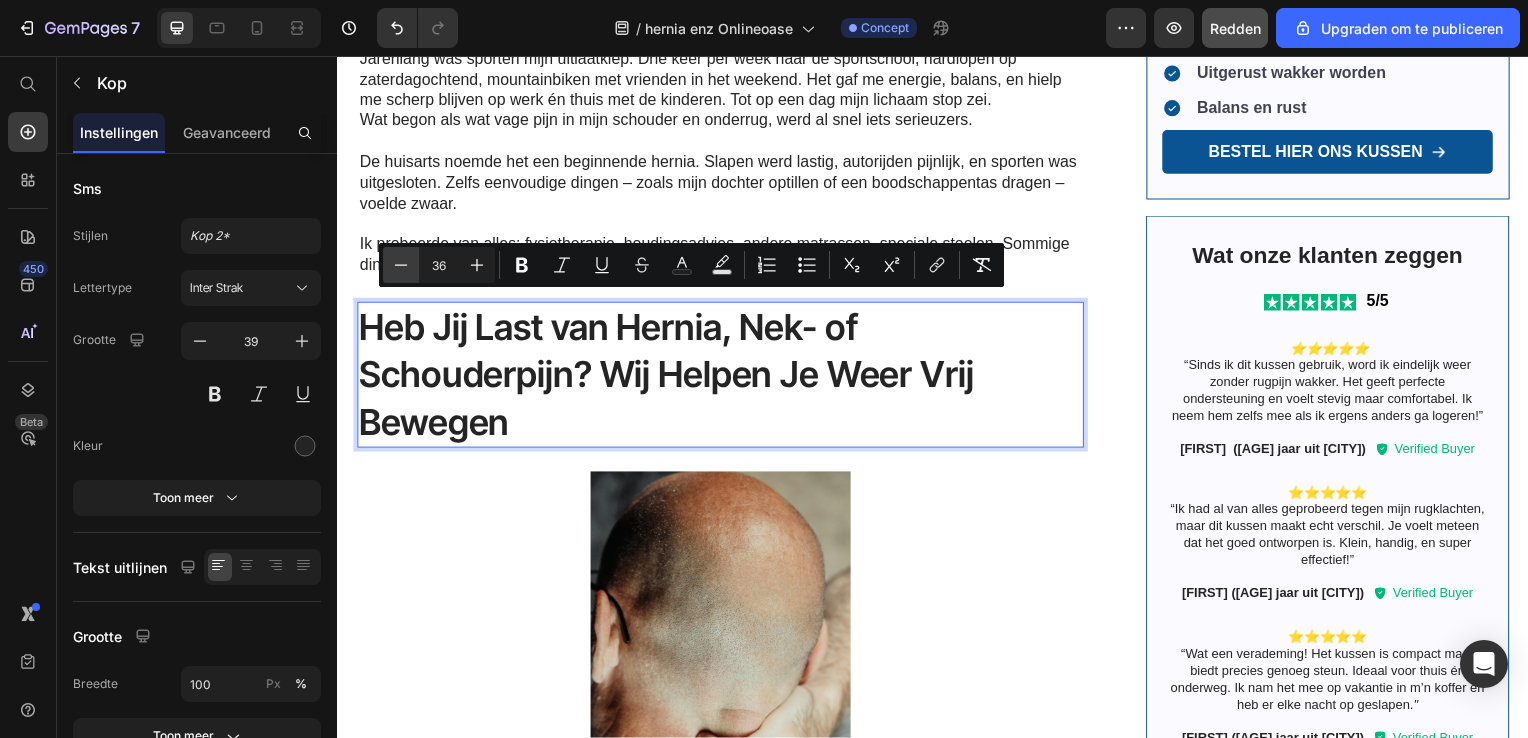 click 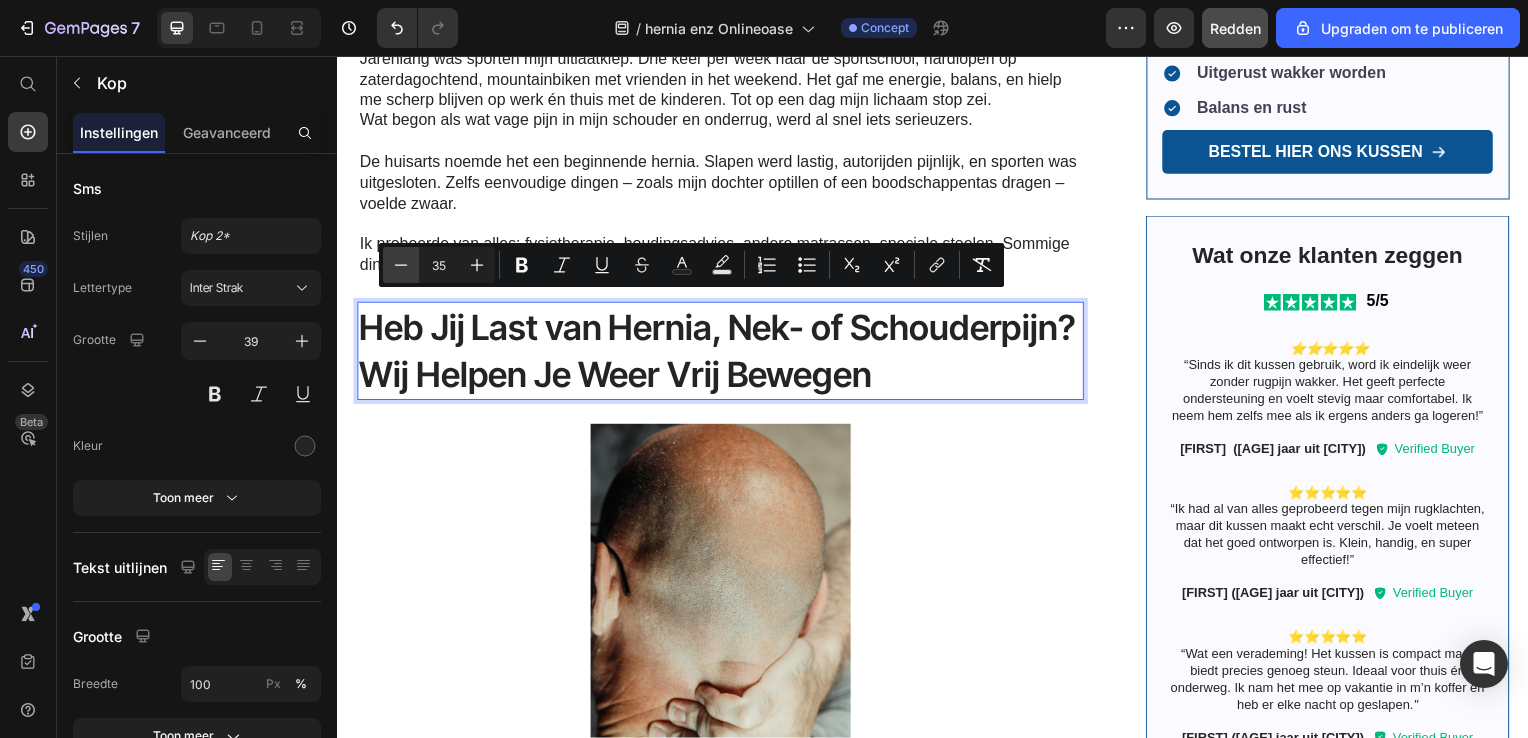 click 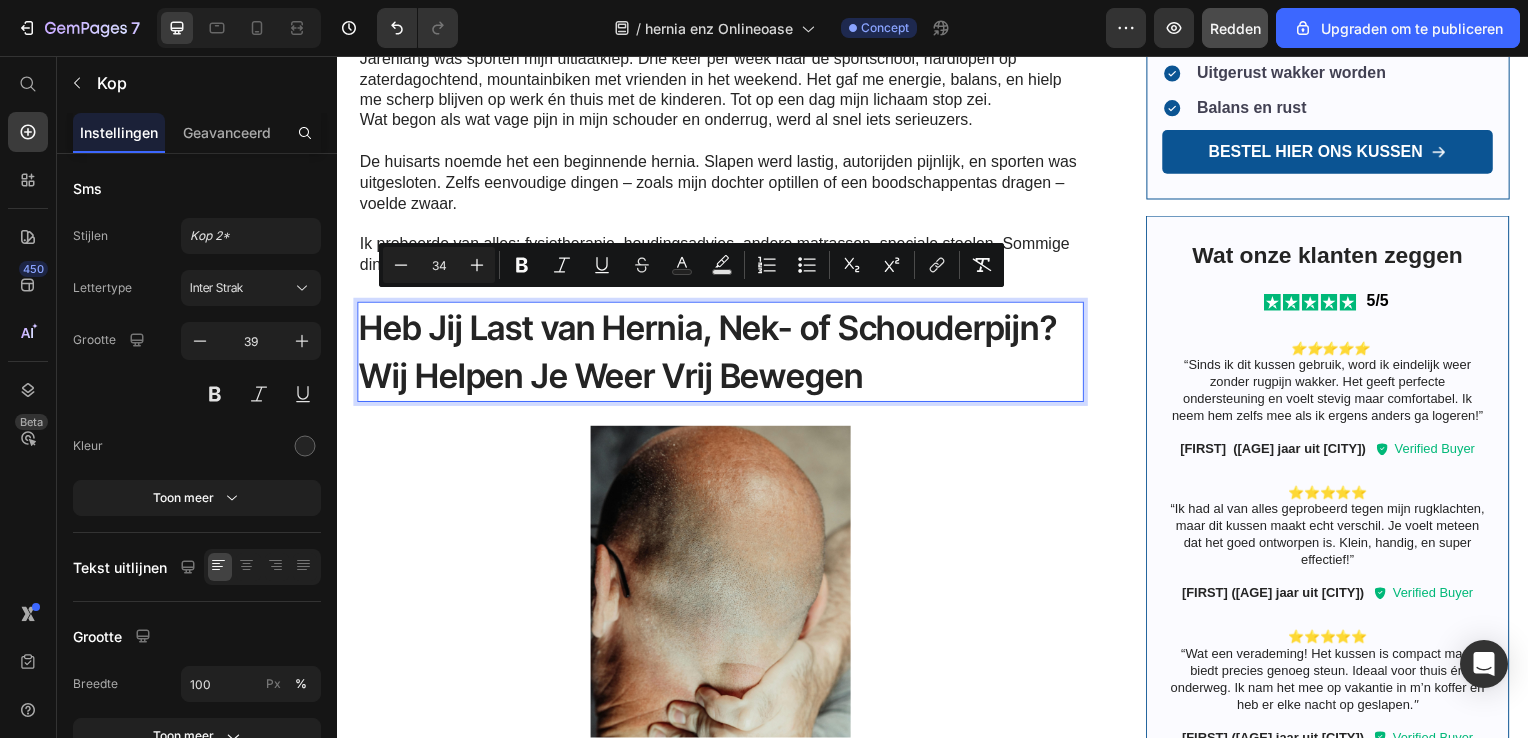 click on "Heb Jij Last van Hernia, Nek- of Schouderpijn? Wij Helpen Je Weer Vrij Bewegen" at bounding box center [710, 355] 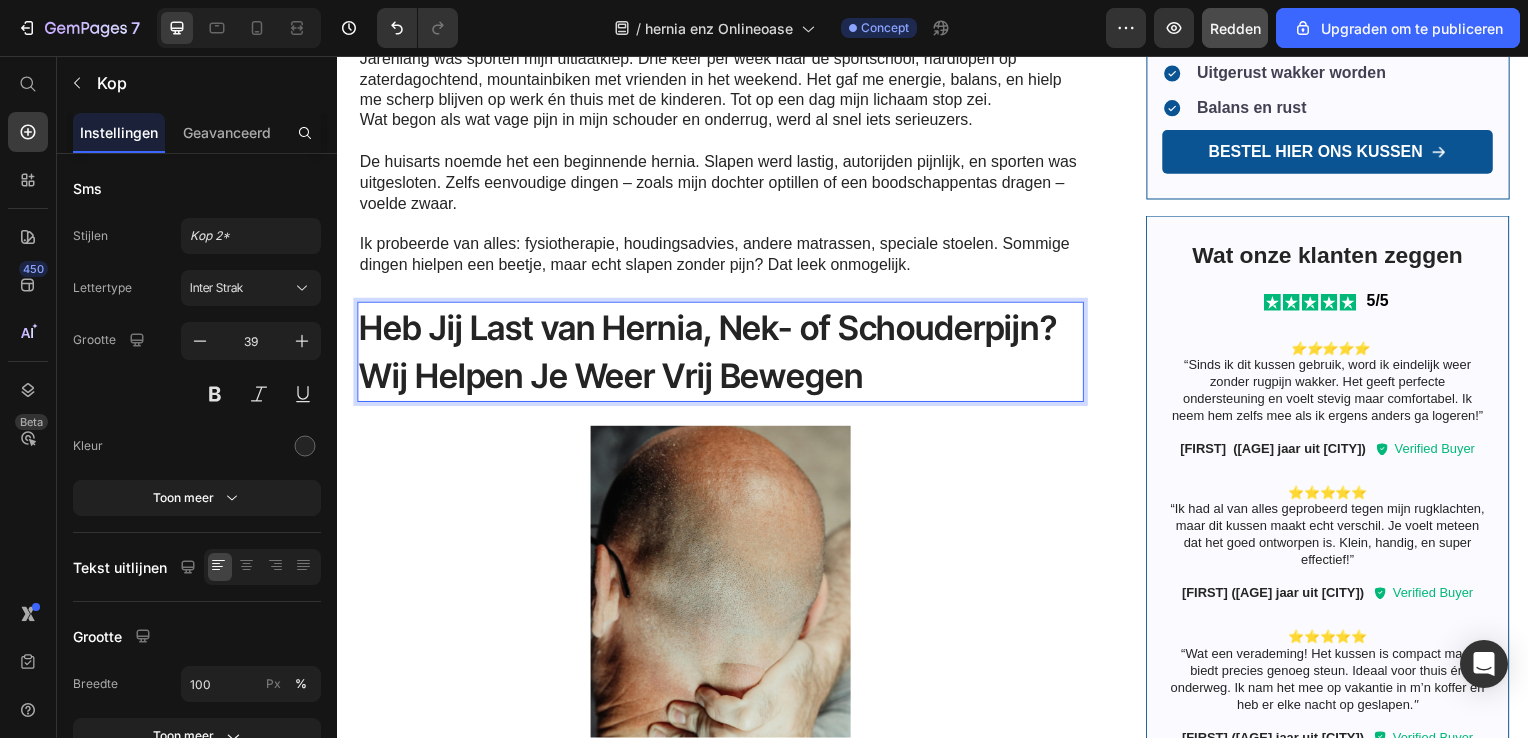 click on "Heb Jij Last van Hernia, Nek- of Schouderpijn? Wij Helpen Je Weer Vrij Bewegen" at bounding box center (710, 355) 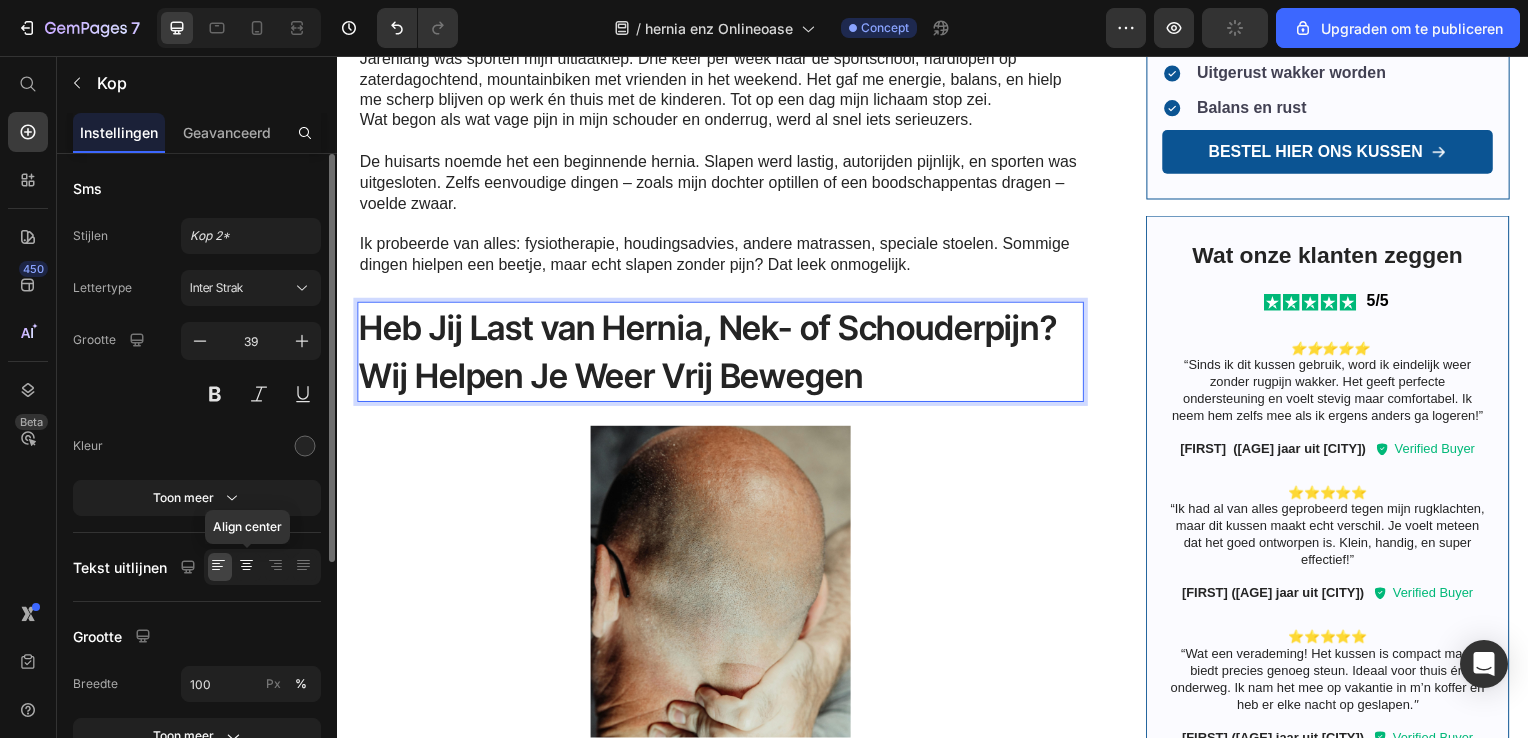 click 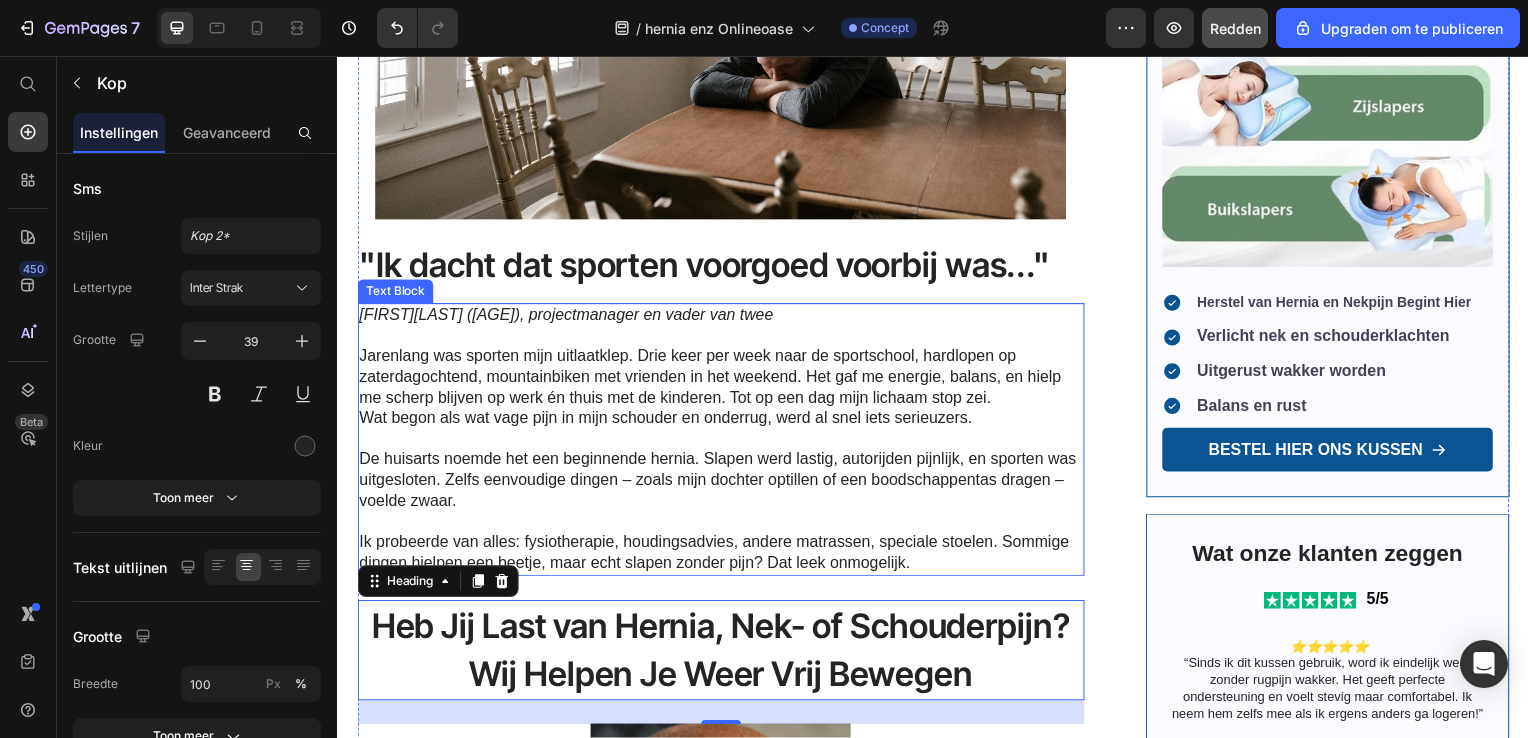 scroll, scrollTop: 460, scrollLeft: 0, axis: vertical 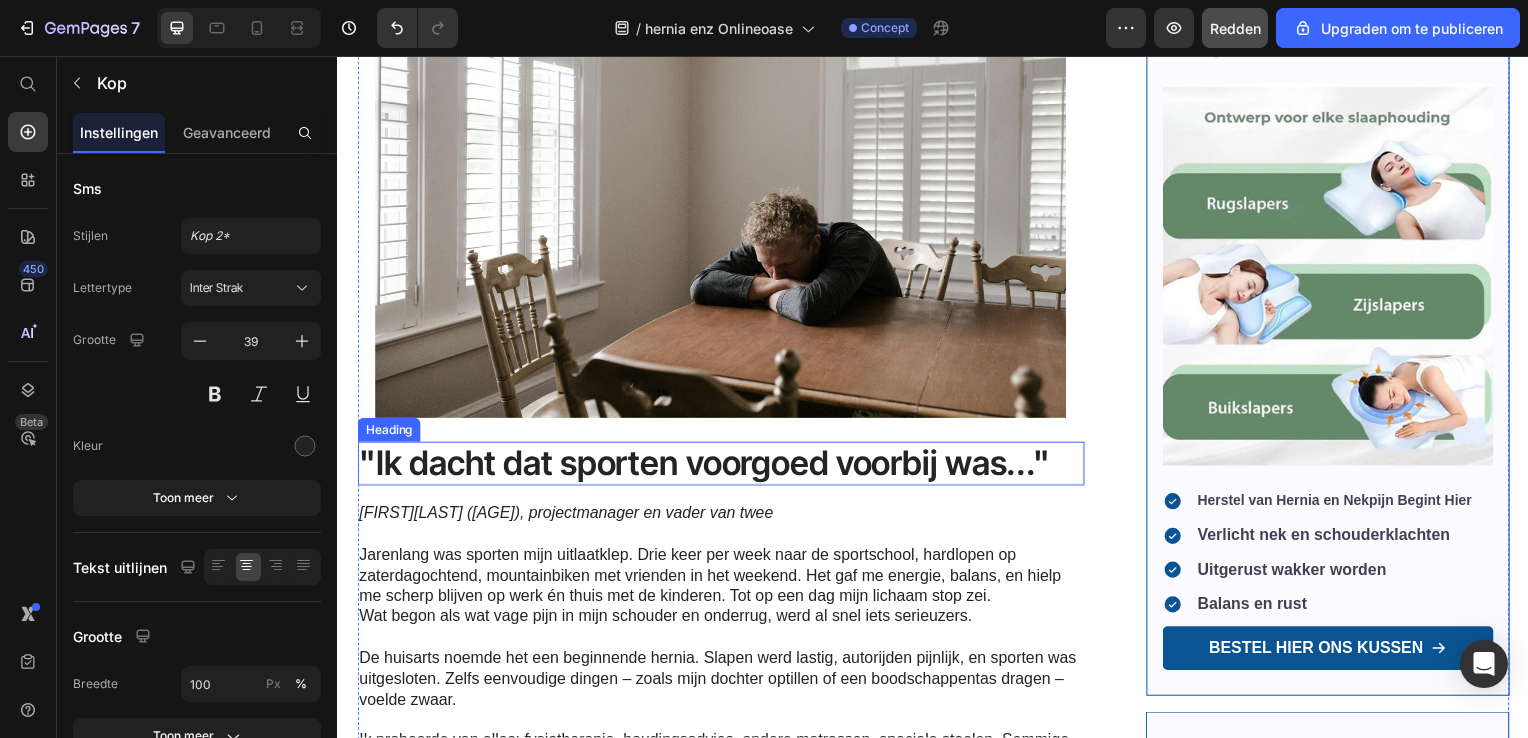 click on ""Ik dacht dat sporten voorgoed voorbij was..."" at bounding box center [723, 467] 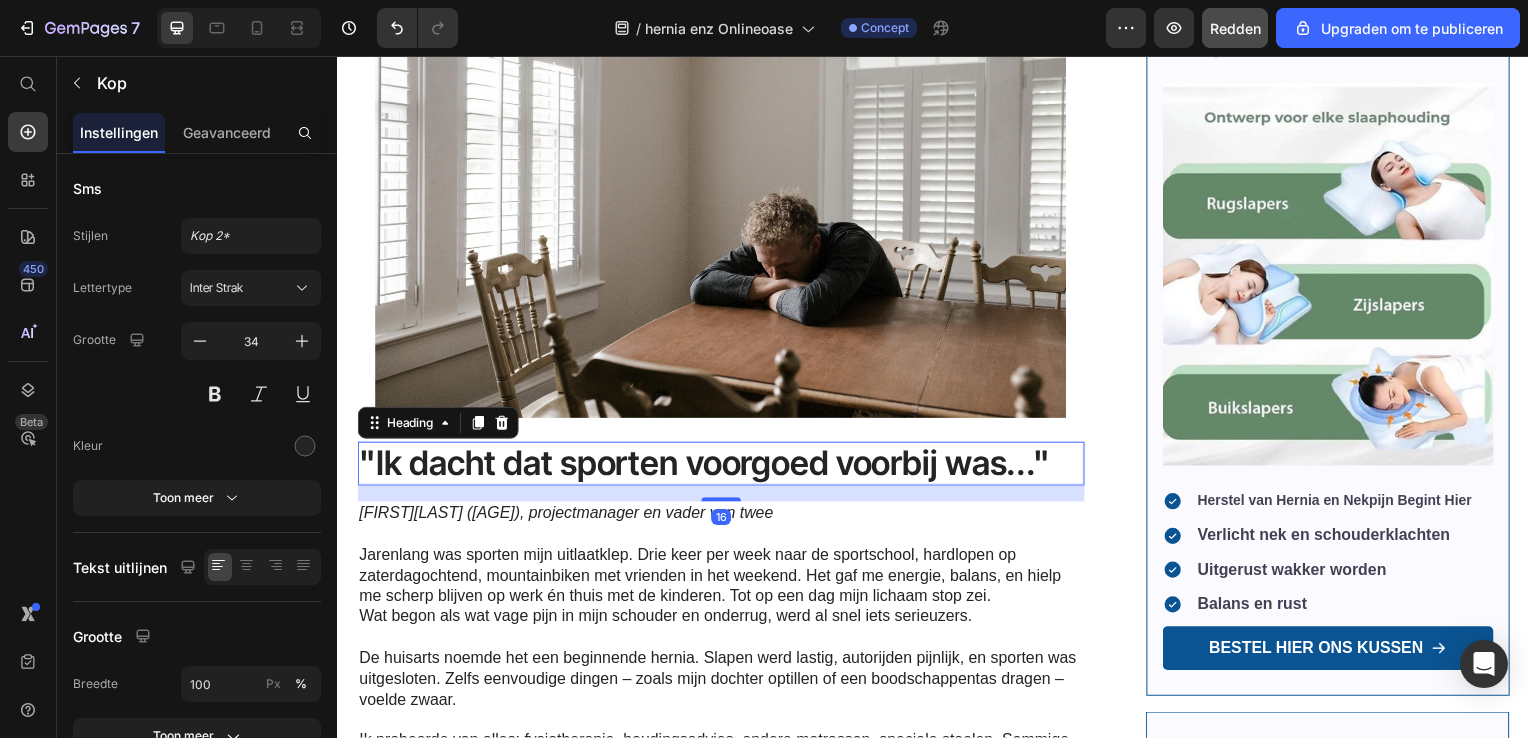 click on ""Ik dacht dat sporten voorgoed voorbij was..."" at bounding box center (723, 467) 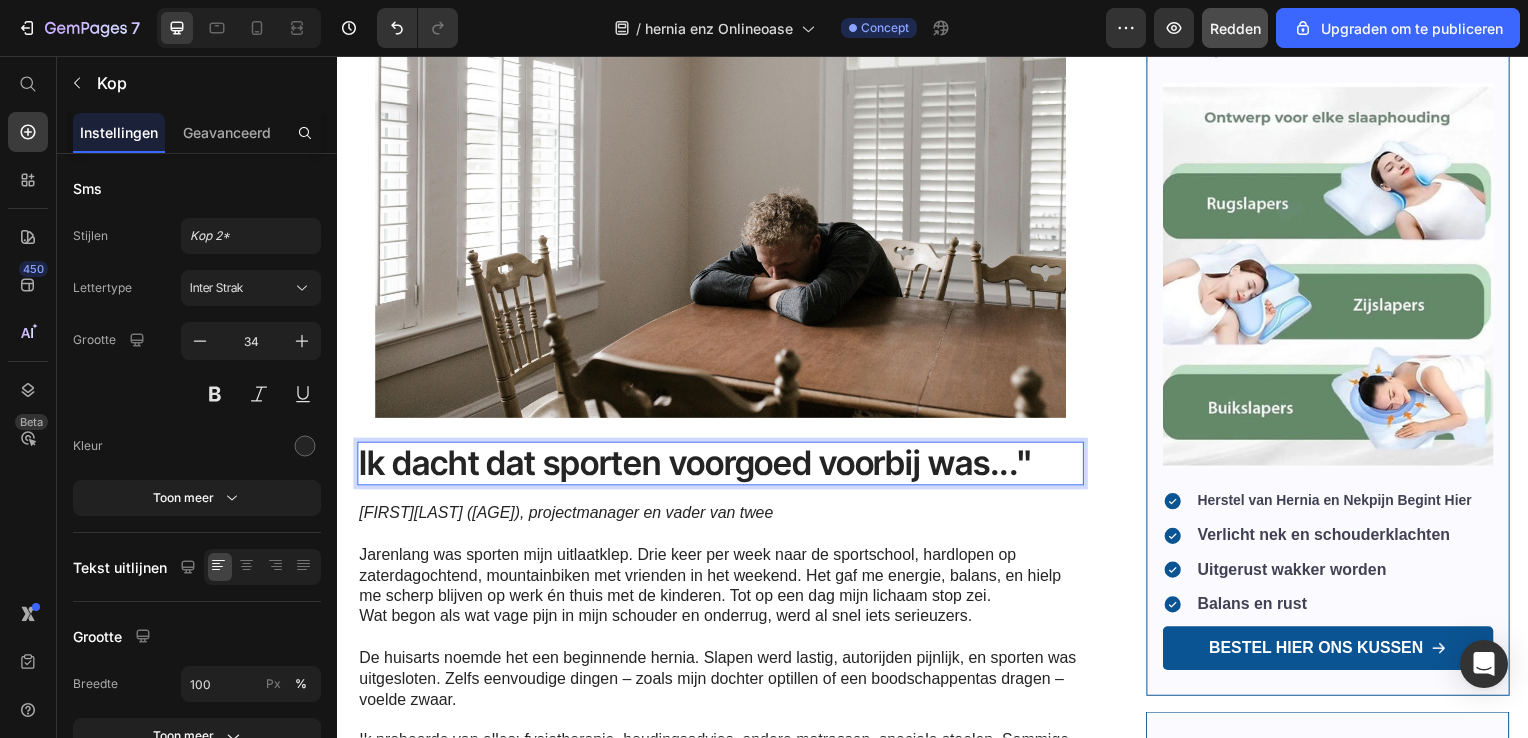 click on "Ik dacht dat sporten voorgoed voorbij was..."" at bounding box center (723, 467) 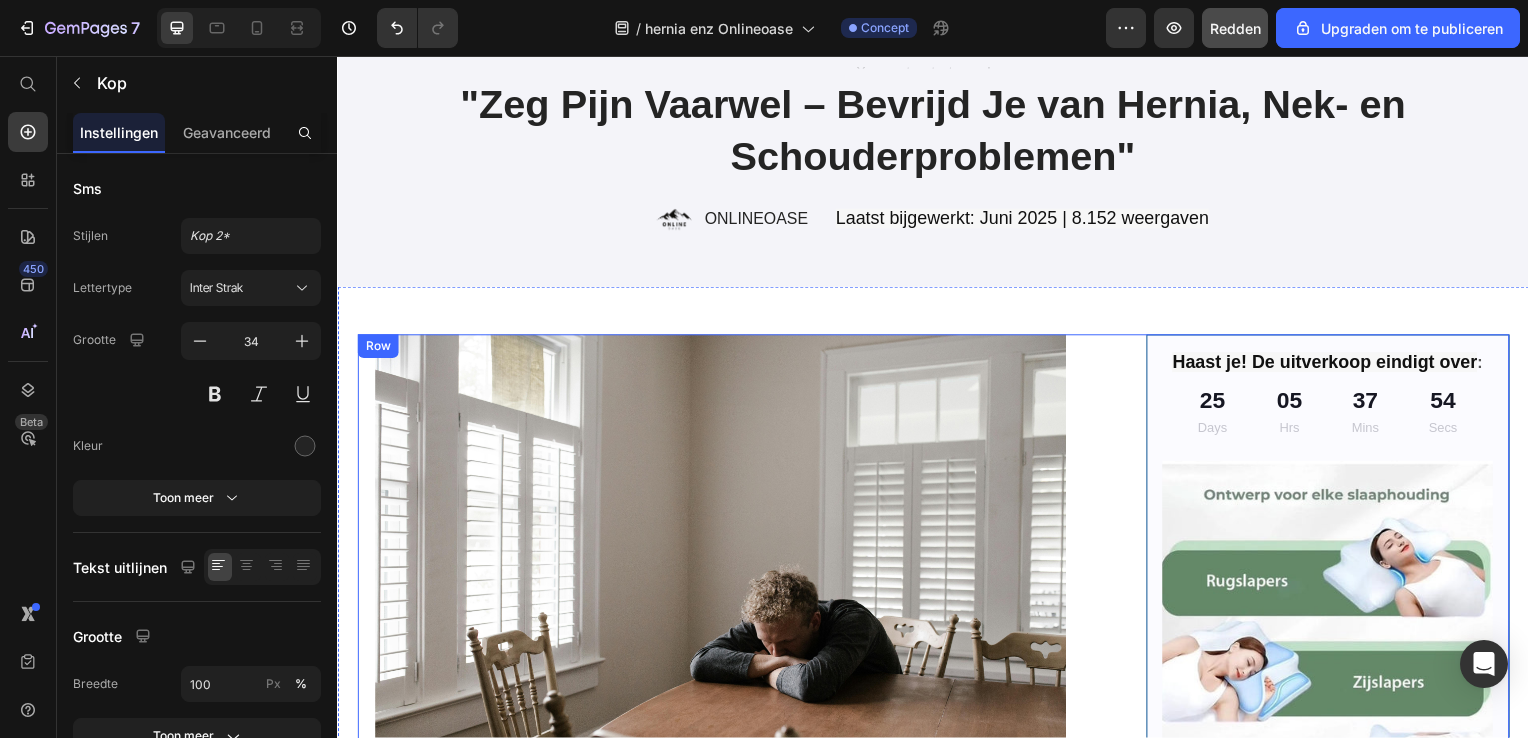 scroll, scrollTop: 60, scrollLeft: 0, axis: vertical 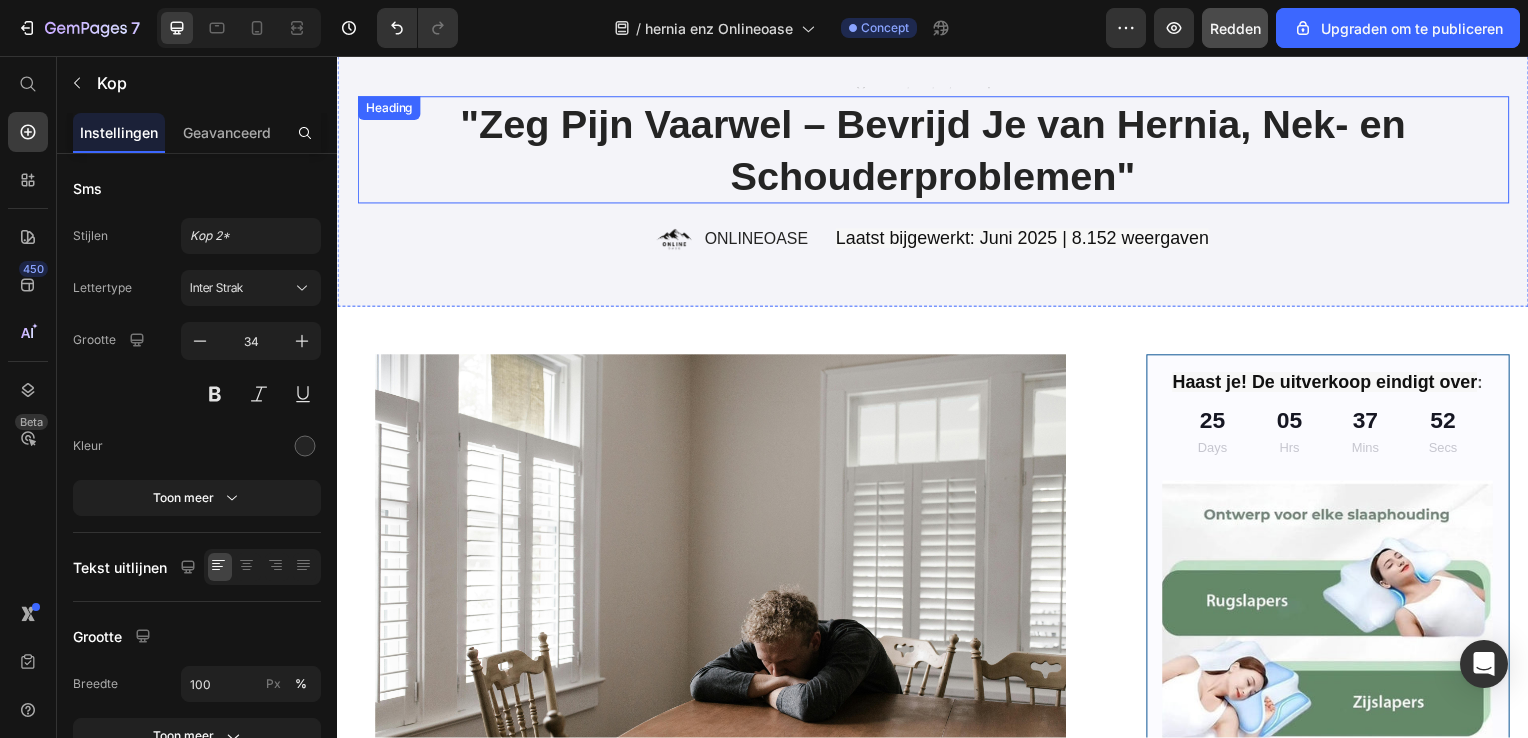 click on ""Zeg Pijn Vaarwel – Bevrijd Je van Hernia, Nek- en Schouderproblemen"" at bounding box center [937, 151] 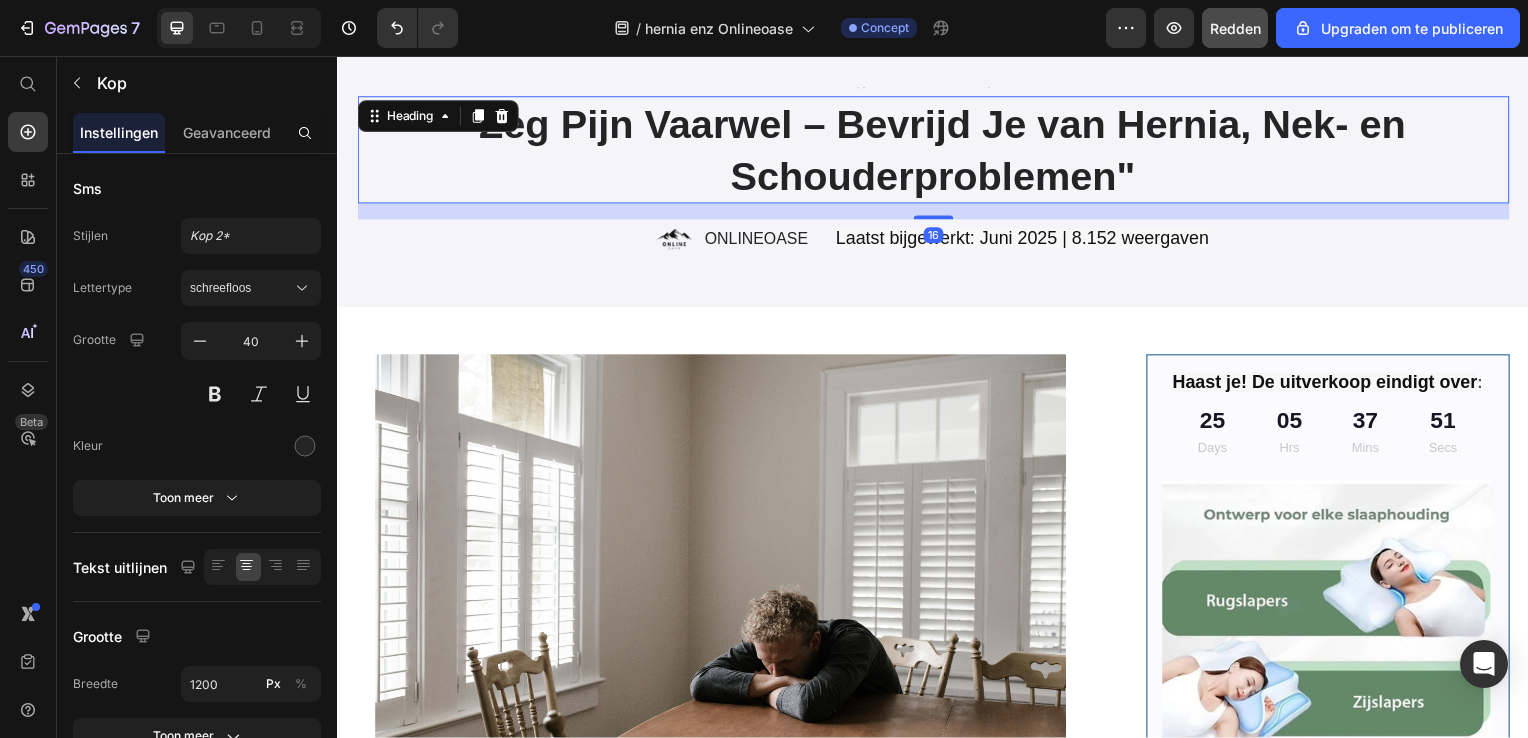click on ""Zeg Pijn Vaarwel – Bevrijd Je van Hernia, Nek- en Schouderproblemen"" at bounding box center (937, 151) 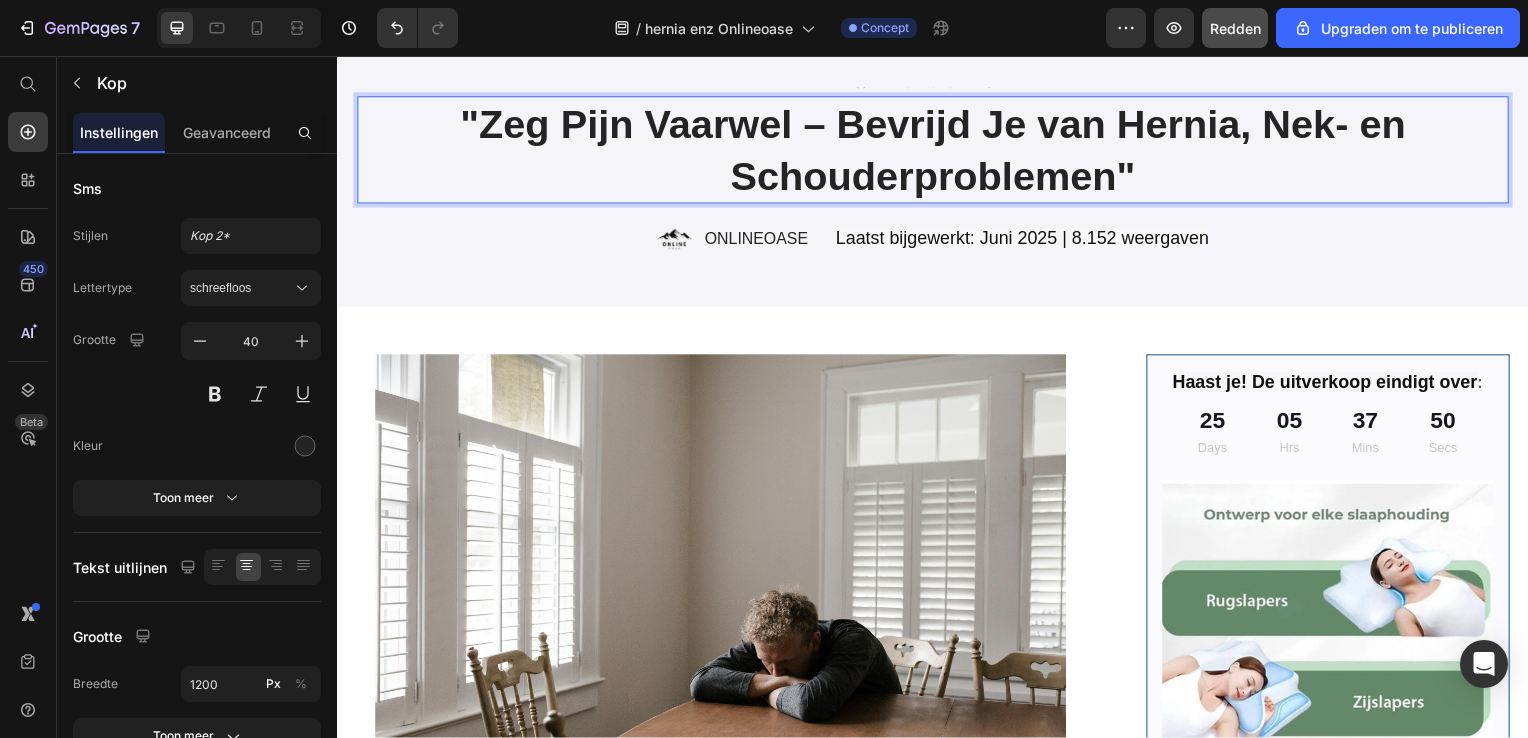 click on ""Zeg Pijn Vaarwel – Bevrijd Je van Hernia, Nek- en Schouderproblemen"" at bounding box center [937, 151] 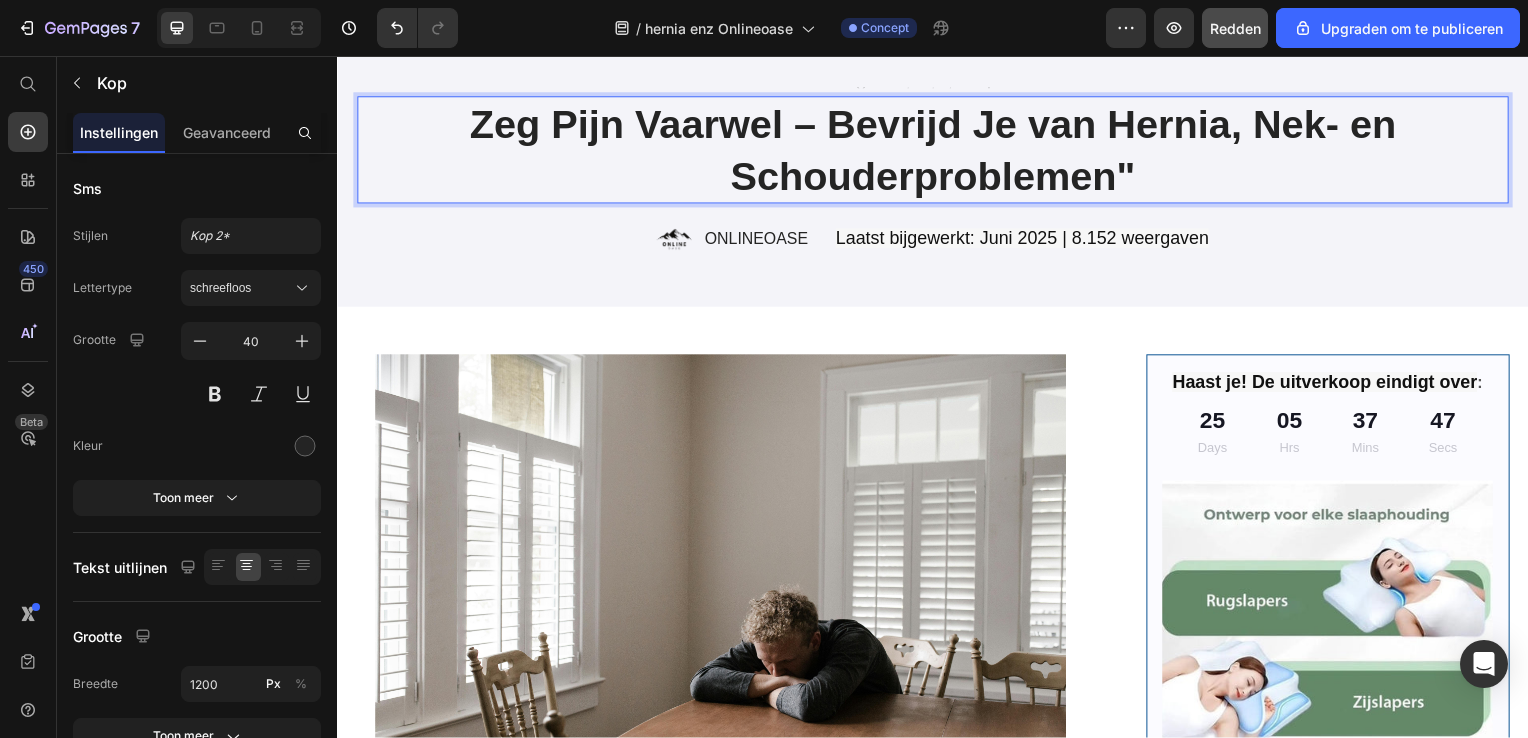 click on "Zeg Pijn Vaarwel – Bevrijd Je van Hernia, Nek- en Schouderproblemen"" at bounding box center [937, 151] 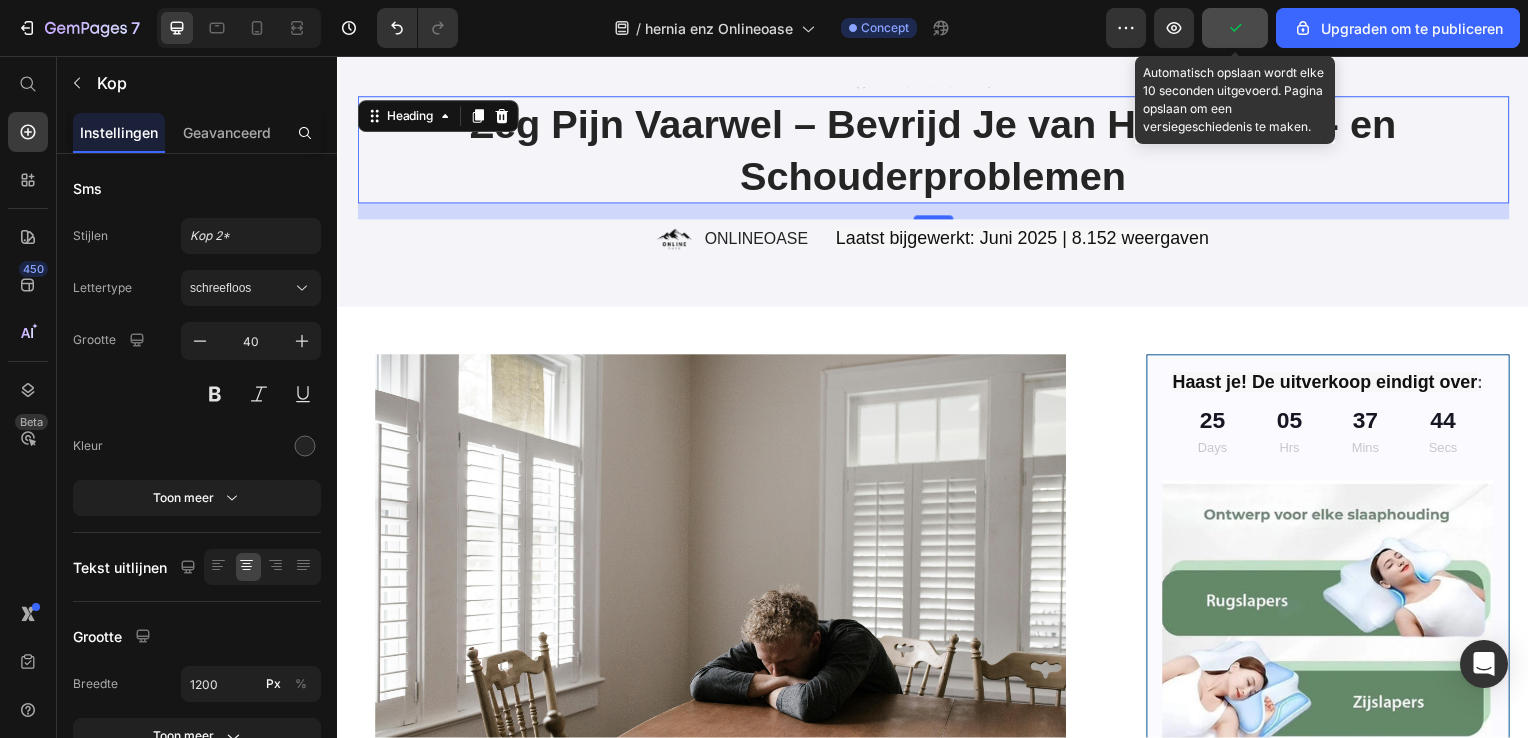 drag, startPoint x: 1233, startPoint y: 34, endPoint x: 1234, endPoint y: 47, distance: 13.038404 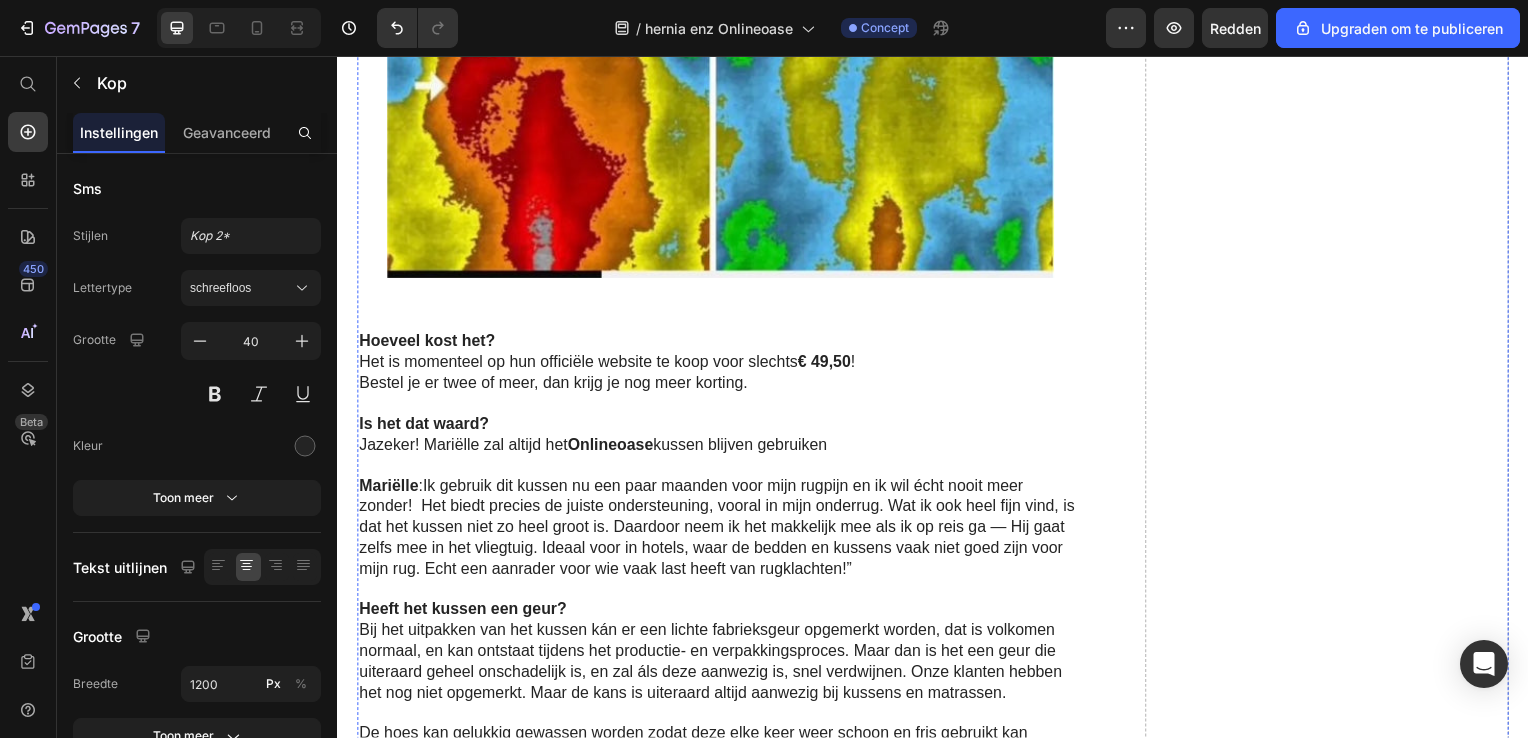 scroll, scrollTop: 6560, scrollLeft: 0, axis: vertical 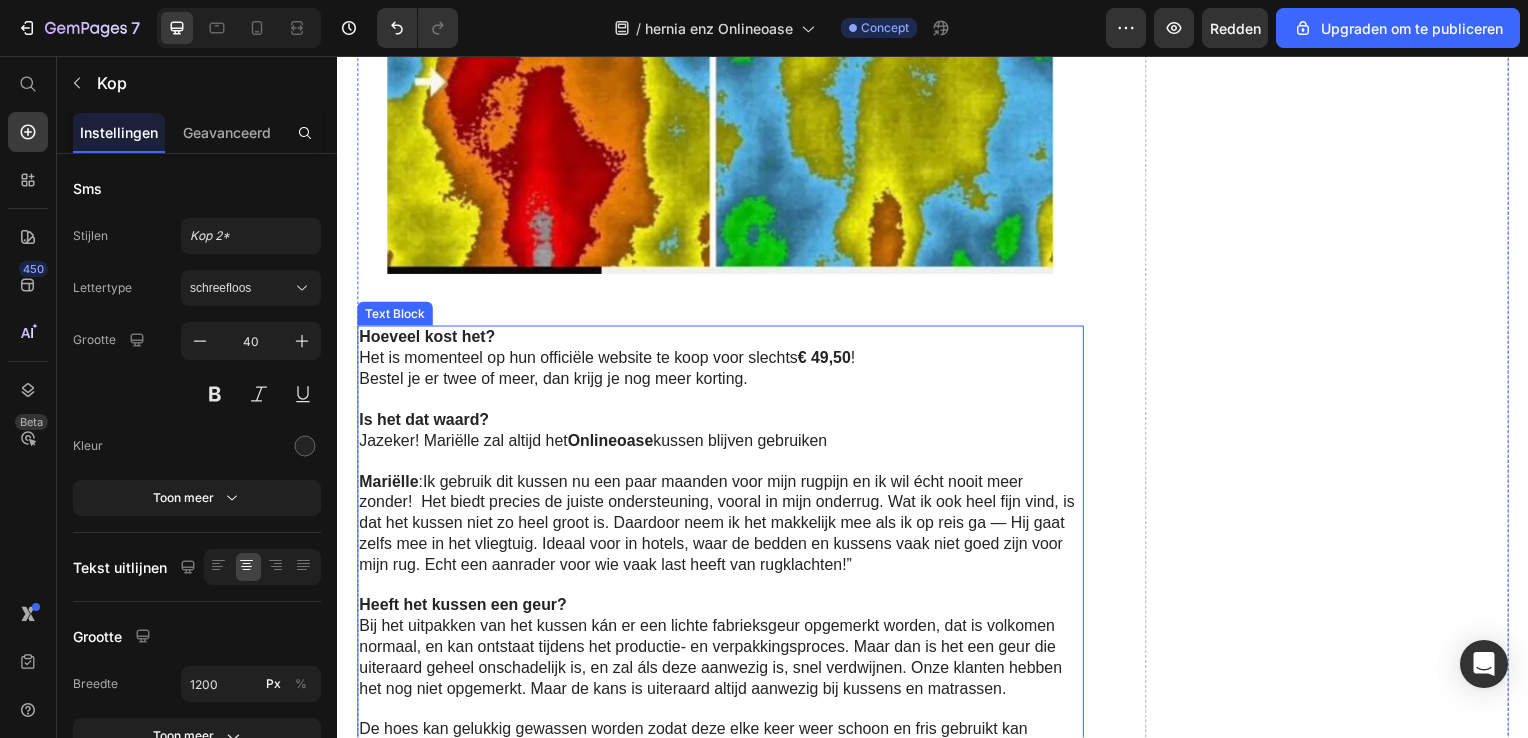 click on "Jazeker! Mariëlle zal altijd het  Onlineoase  kussen blijven gebruiken" at bounding box center (721, 444) 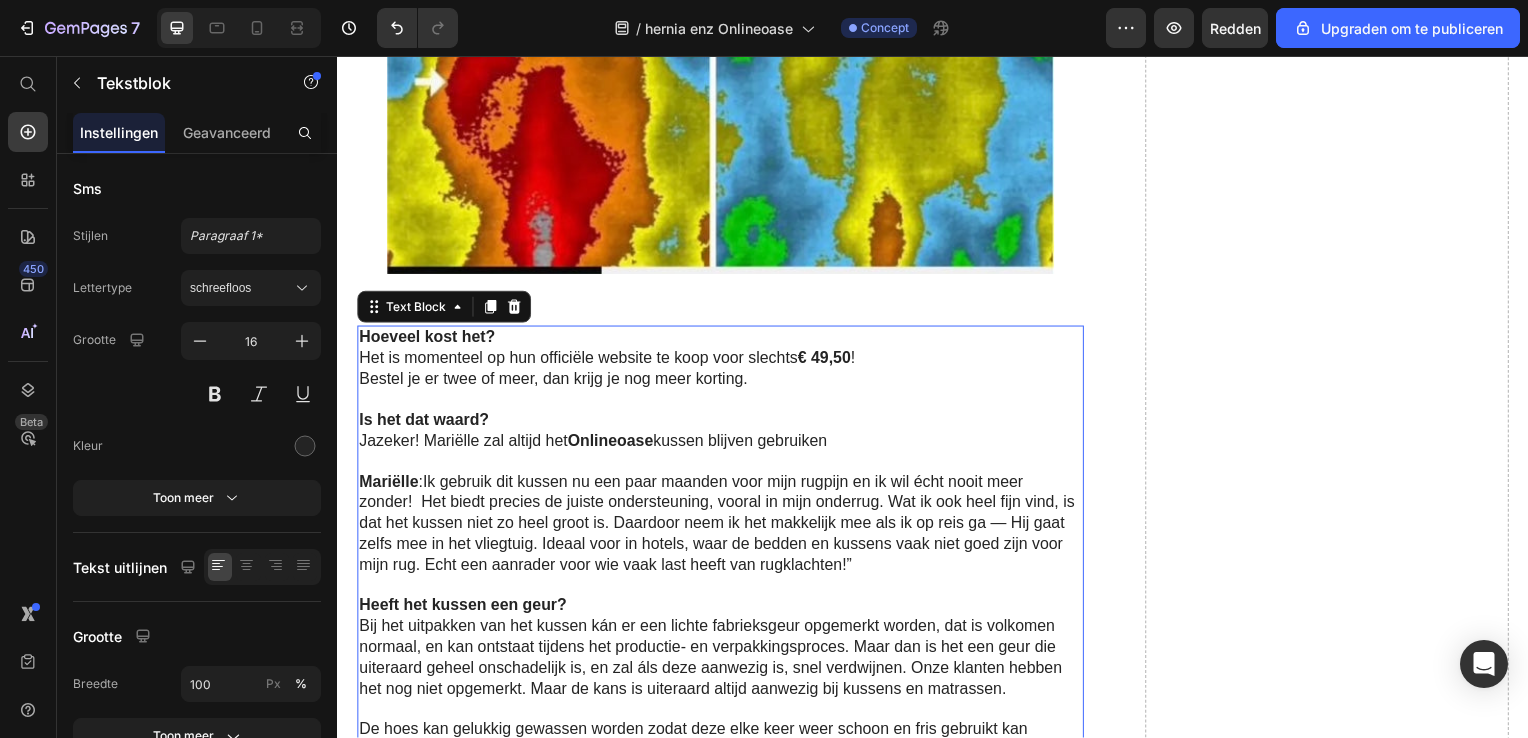 click on "Jazeker! Mariëlle zal altijd het  Onlineoase  kussen blijven gebruiken" at bounding box center (721, 444) 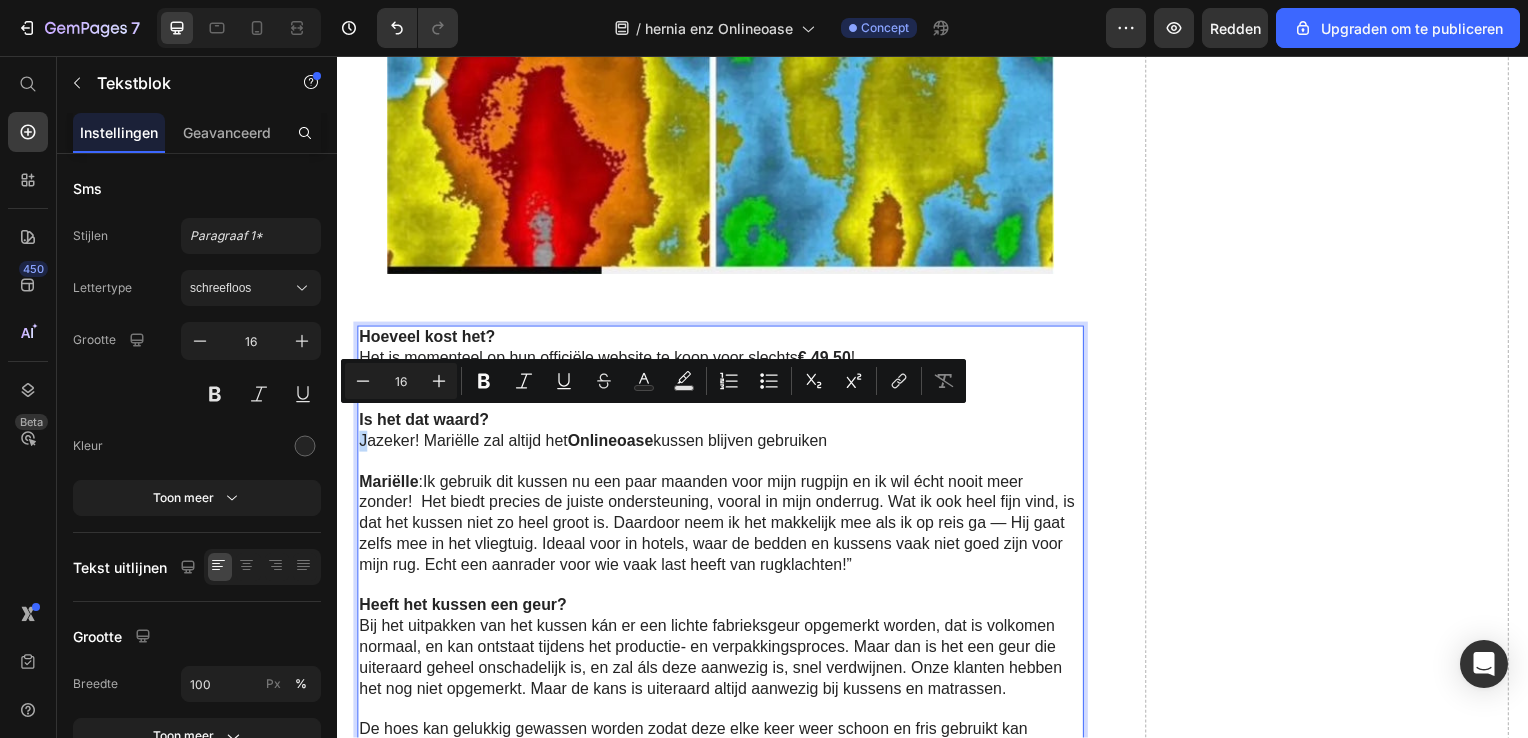 click on "Jazeker! Mariëlle zal altijd het  Onlineoase  kussen blijven gebruiken" at bounding box center [721, 444] 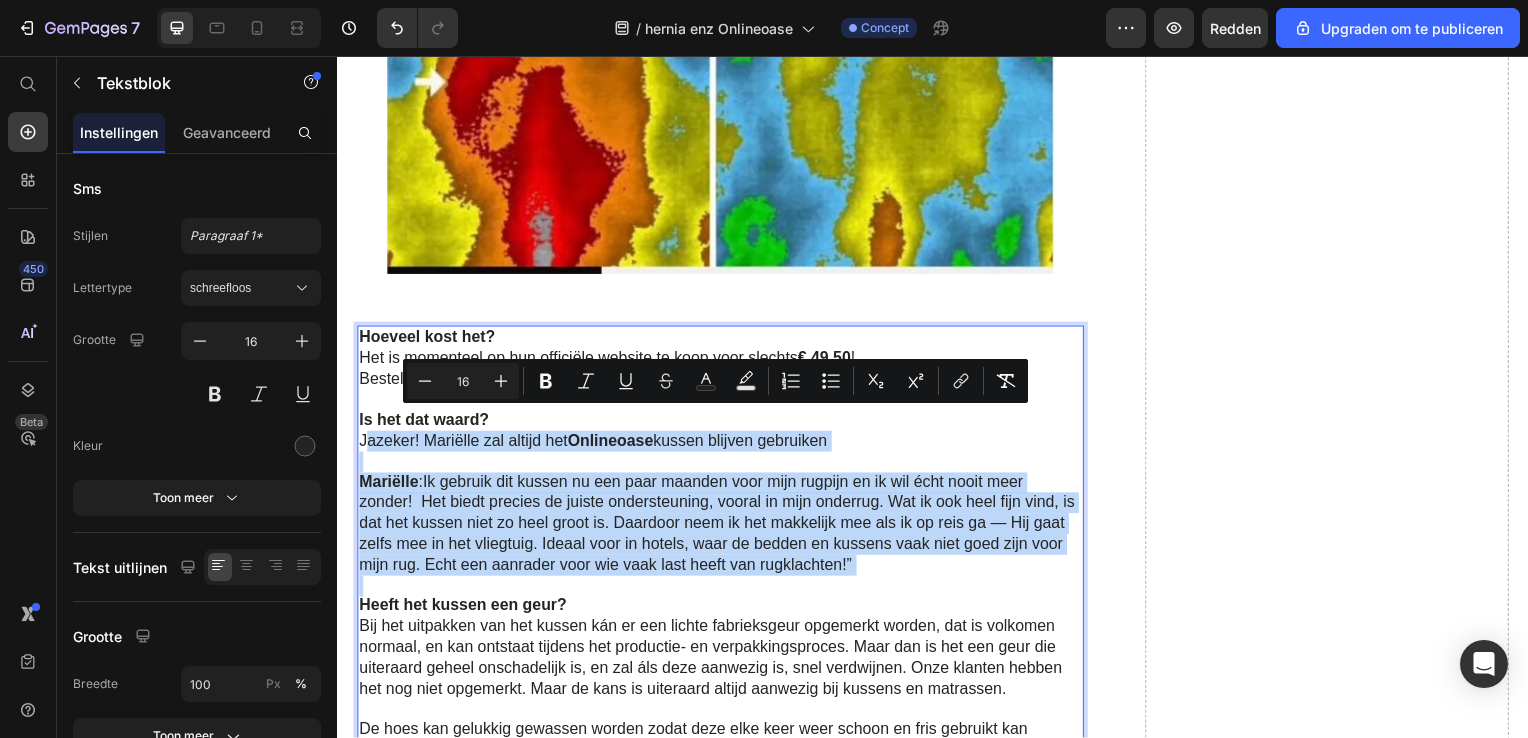 drag, startPoint x: 368, startPoint y: 427, endPoint x: 827, endPoint y: 570, distance: 480.75983 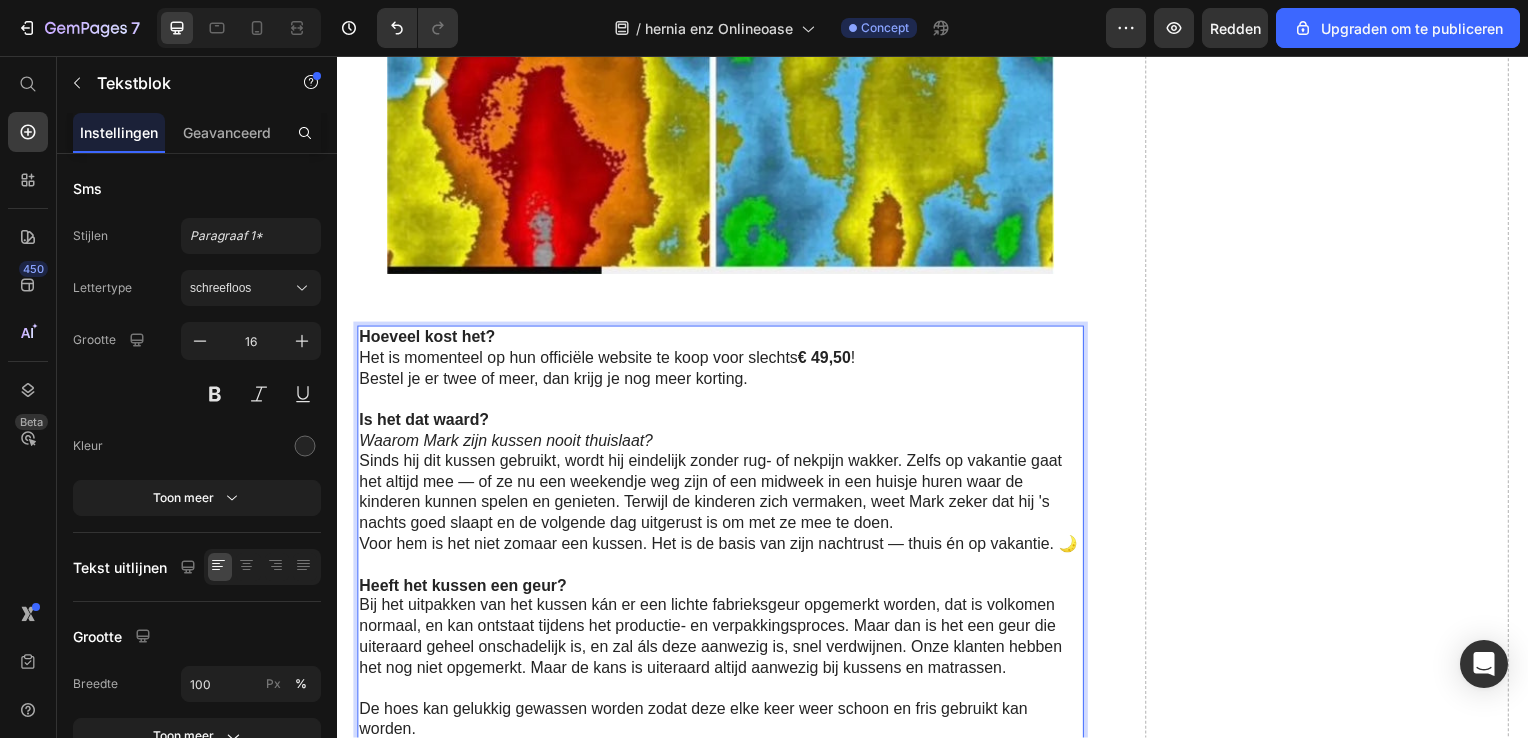 click on "Waarom Mark zijn kussen nooit thuislaat?" at bounding box center [507, 443] 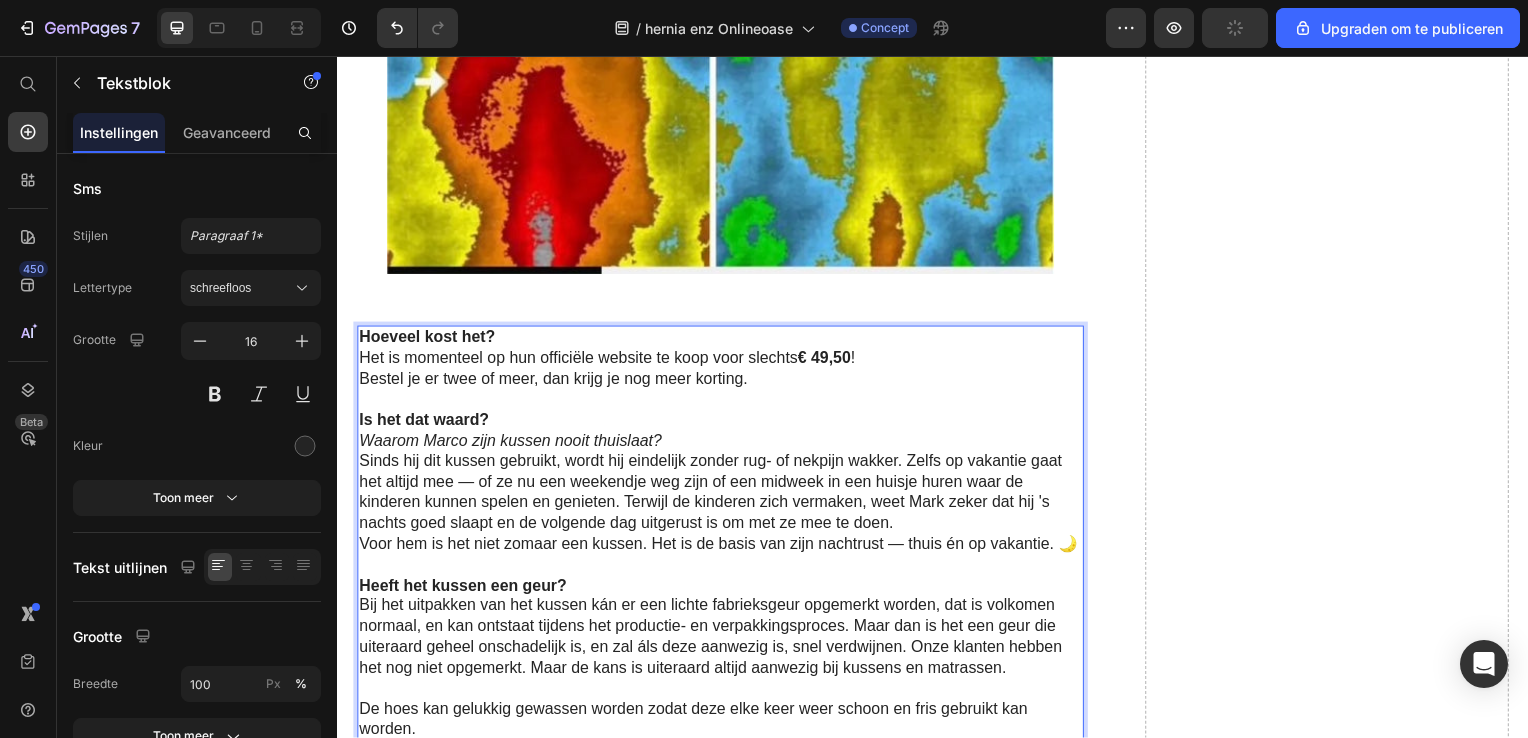 click on "Waarom Marco zijn kussen nooit thuislaat? Sinds hij dit kussen gebruikt, wordt hij eindelijk zonder rug- of nekpijn wakker. Zelfs op vakantie gaat het altijd mee — of ze nu een weekendje weg zijn of een midweek in een huisje huren waar de kinderen kunnen spelen en genieten. Terwijl de kinderen zich vermaken, weet Mark zeker dat hij 's nachts goed slaapt en de volgende dag uitgerust is om met ze mee te doen." at bounding box center (721, 486) 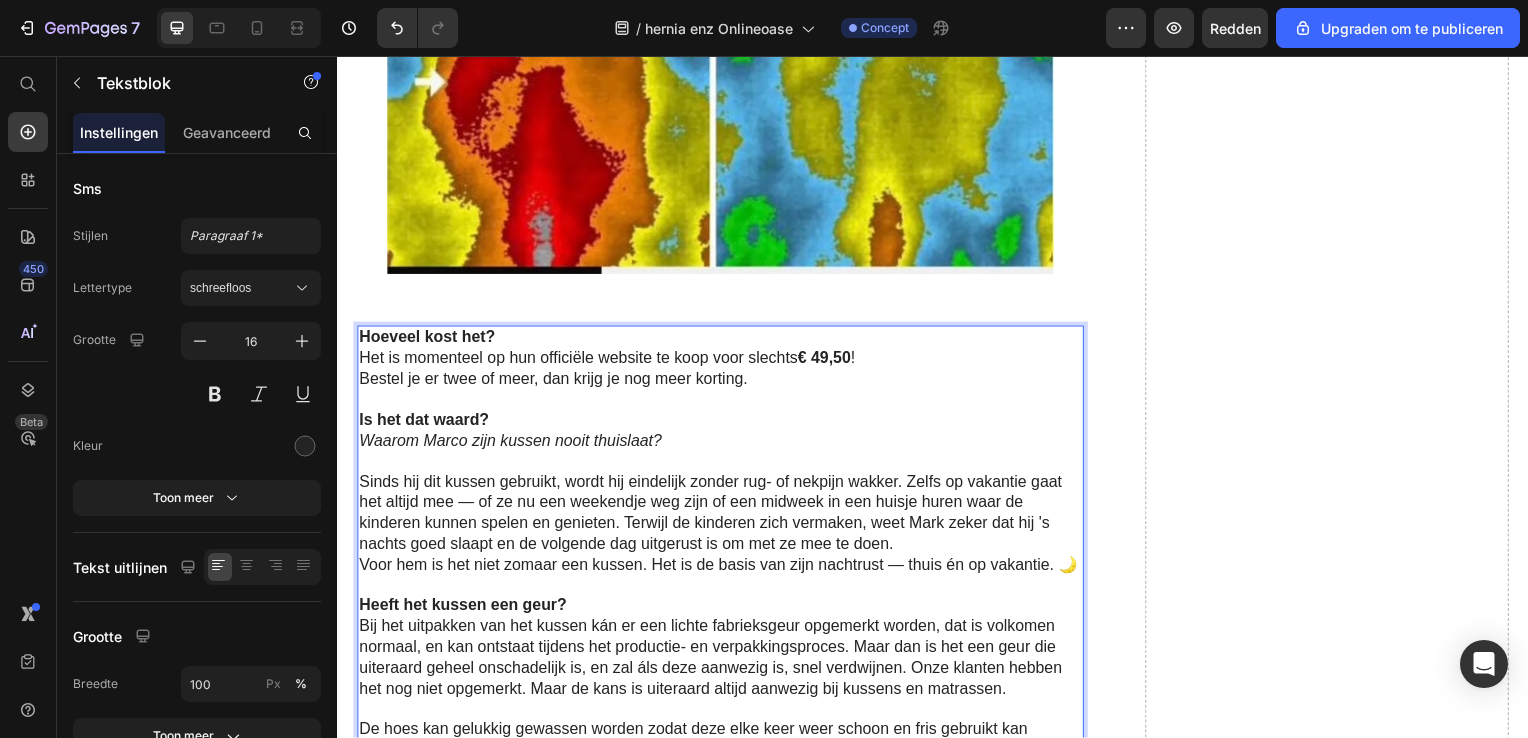 click on "Is het dat waard?" at bounding box center (721, 423) 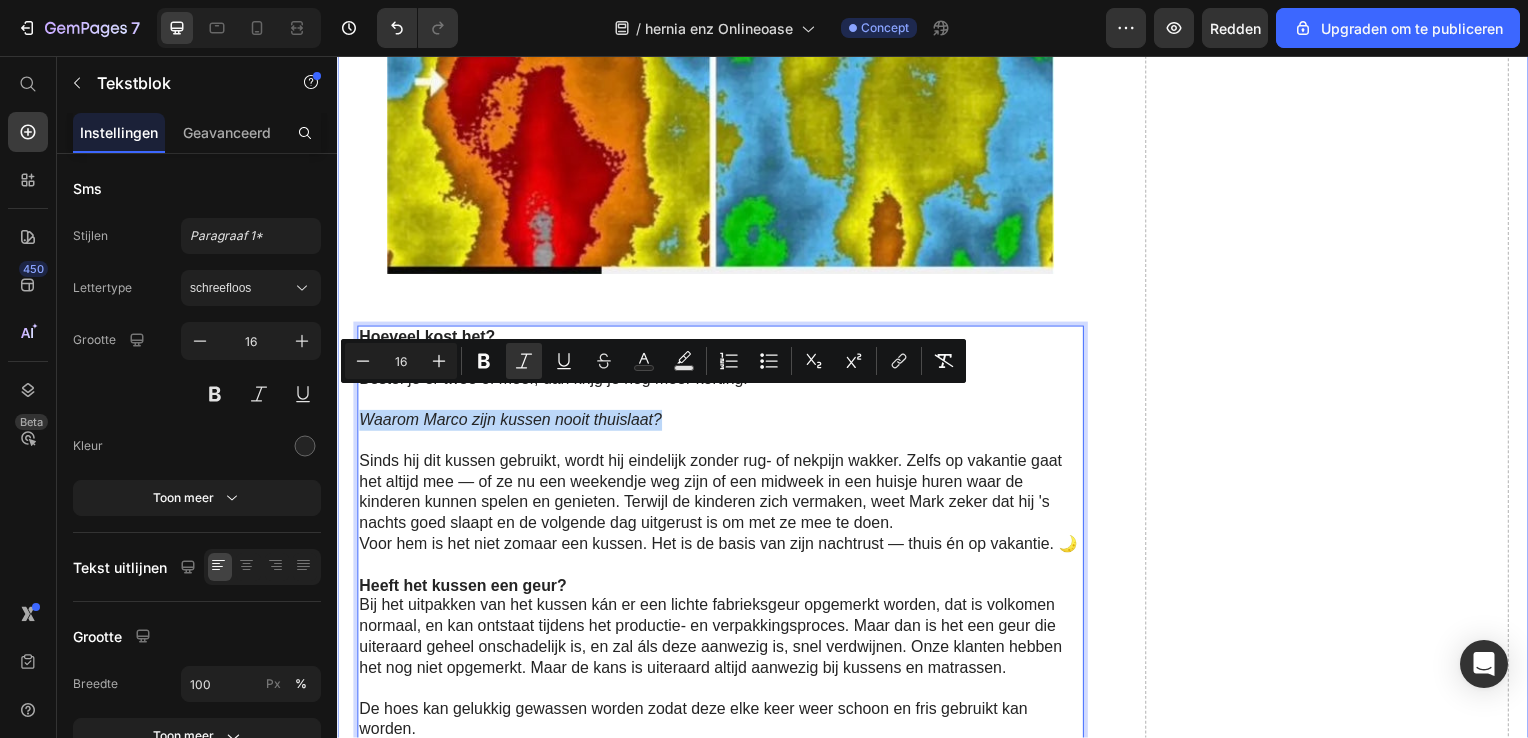 drag, startPoint x: 674, startPoint y: 397, endPoint x: 350, endPoint y: 407, distance: 324.1543 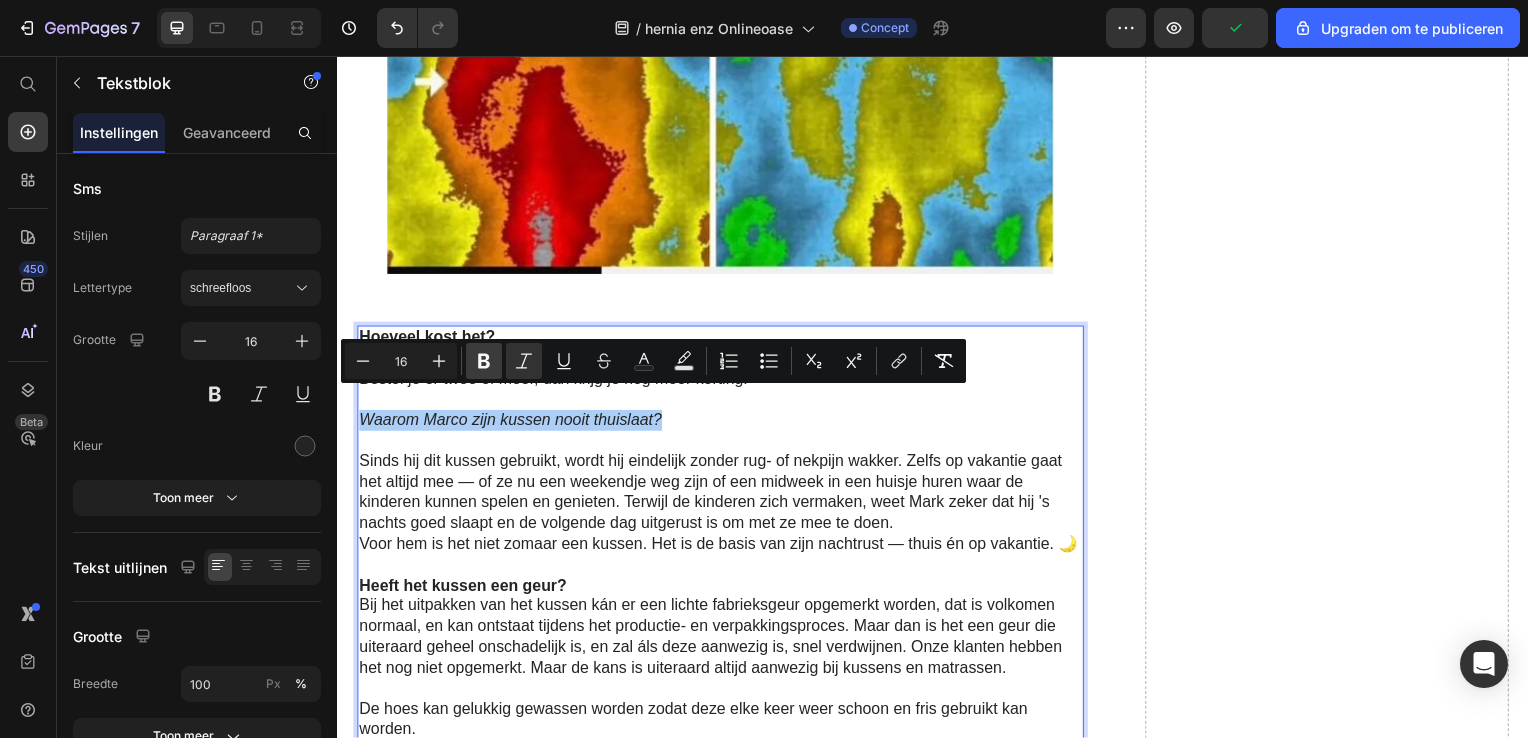 click 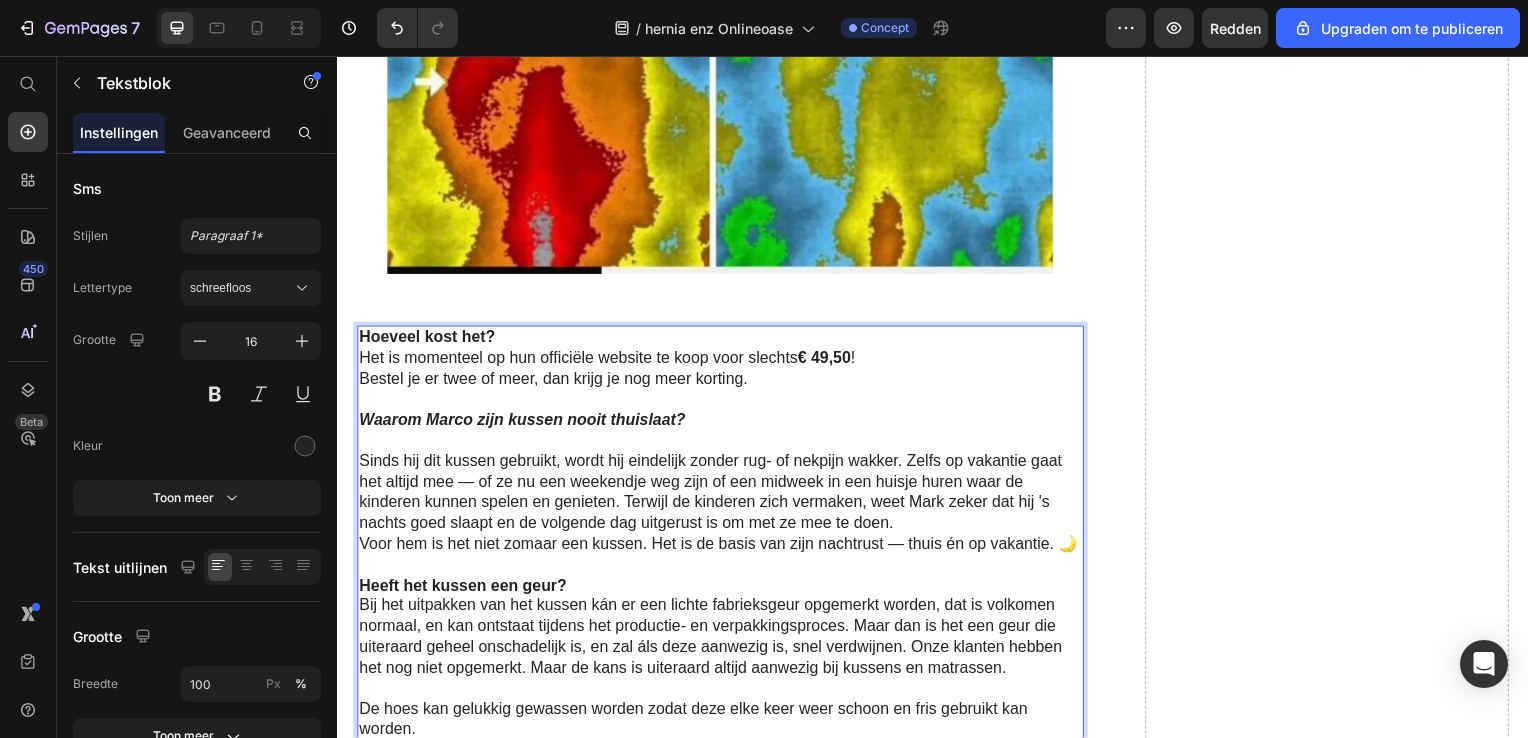 click at bounding box center (721, 569) 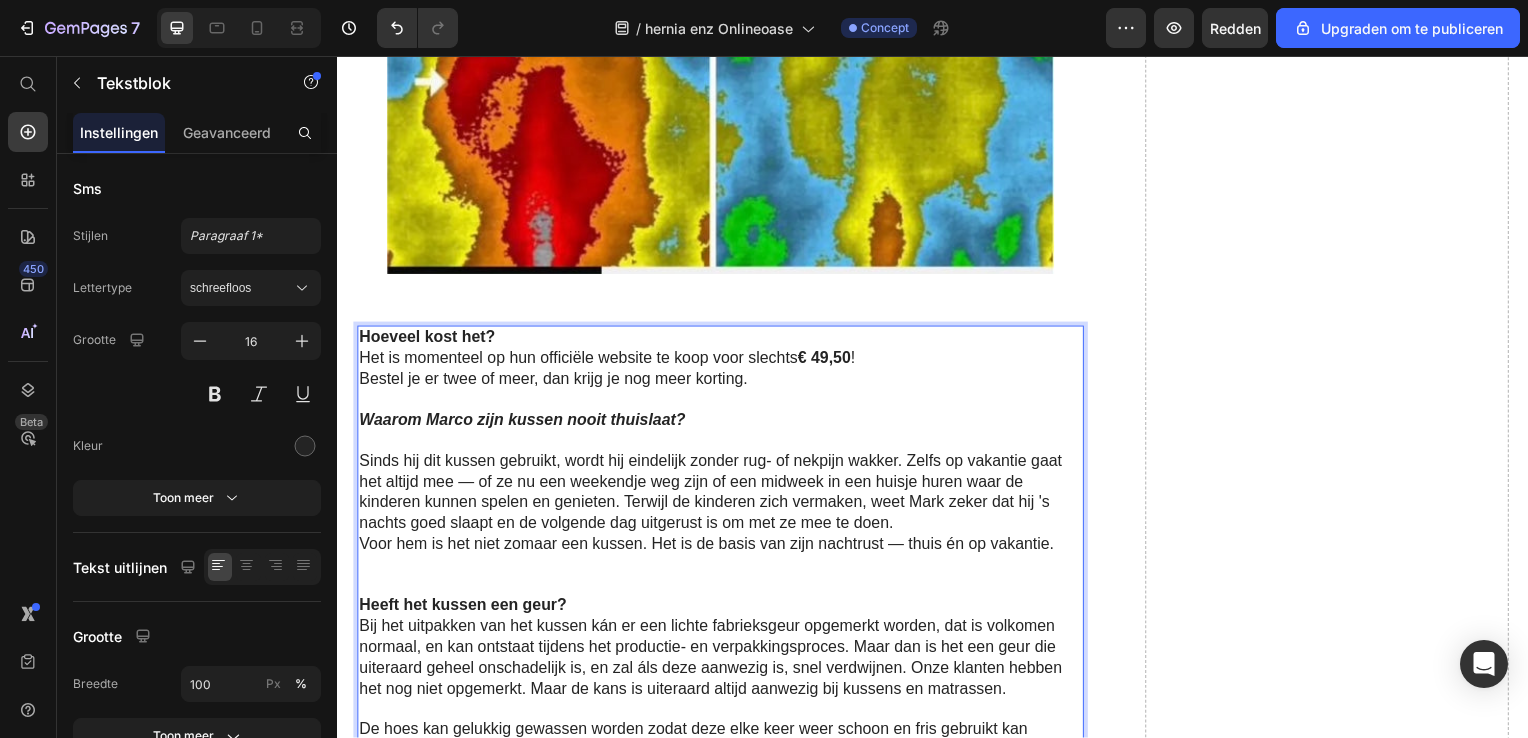 click on "Sinds hij dit kussen gebruikt, wordt hij eindelijk zonder rug- of nekpijn wakker. Zelfs op vakantie gaat het altijd mee — of ze nu een weekendje weg zijn of een midweek in een huisje huren waar de kinderen kunnen spelen en genieten. Terwijl de kinderen zich vermaken, weet Mark zeker dat hij 's nachts goed slaapt en de volgende dag uitgerust is om met ze mee te doen." at bounding box center [721, 486] 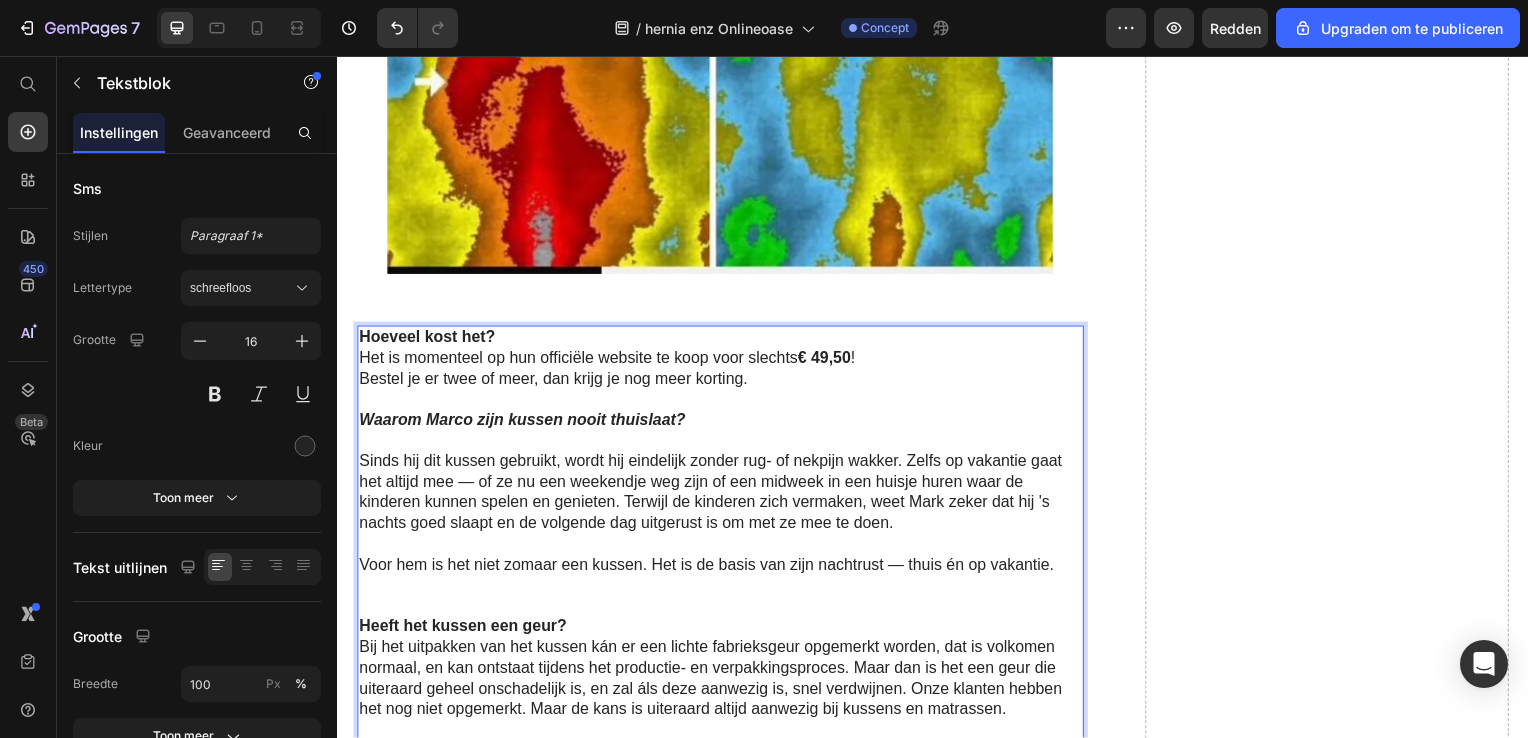 click on "Sinds hij dit kussen gebruikt, wordt hij eindelijk zonder rug- of nekpijn wakker. Zelfs op vakantie gaat het altijd mee — of ze nu een weekendje weg zijn of een midweek in een huisje huren waar de kinderen kunnen spelen en genieten. Terwijl de kinderen zich vermaken, weet Mark zeker dat hij 's nachts goed slaapt en de volgende dag uitgerust is om met ze mee te doen." at bounding box center (721, 486) 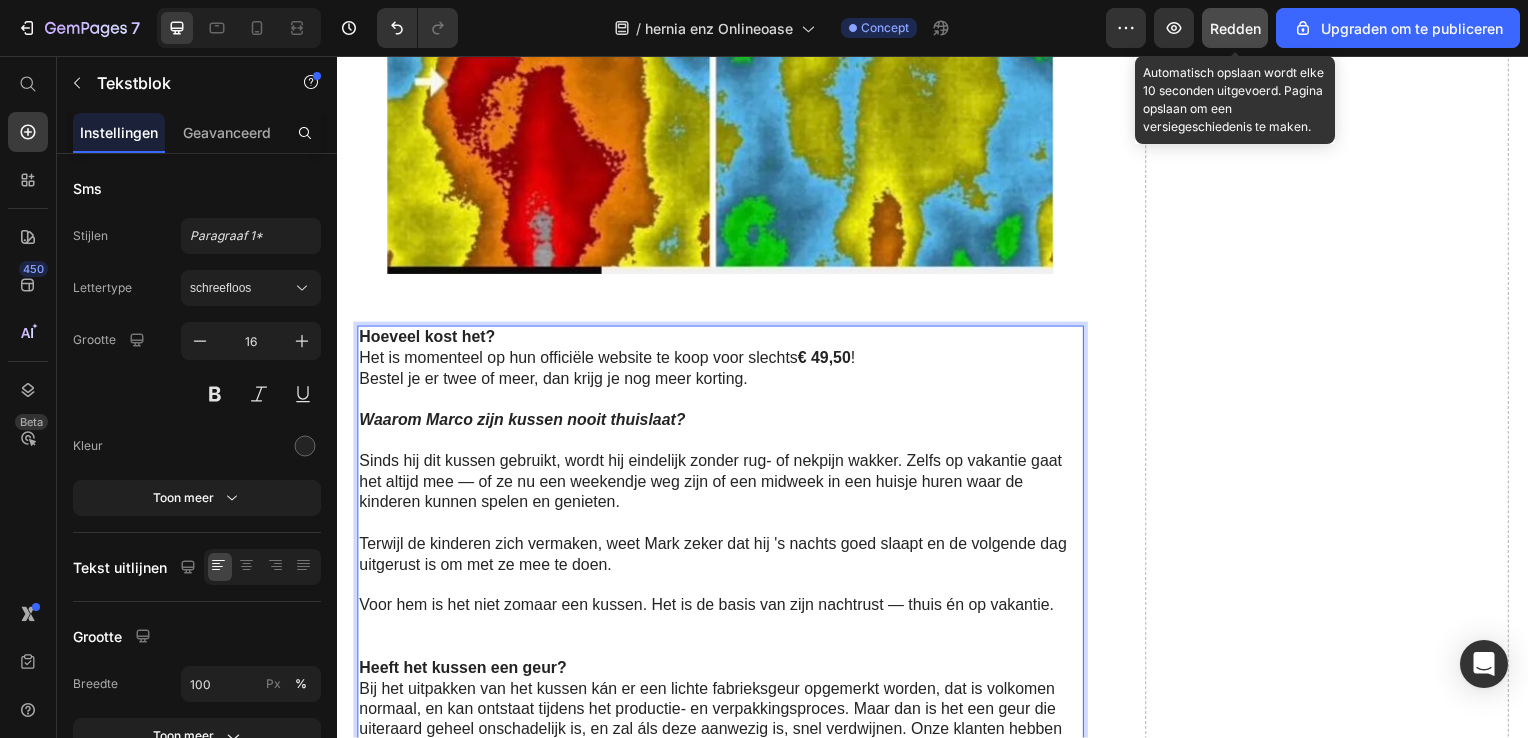 click on "Redden" at bounding box center (1235, 28) 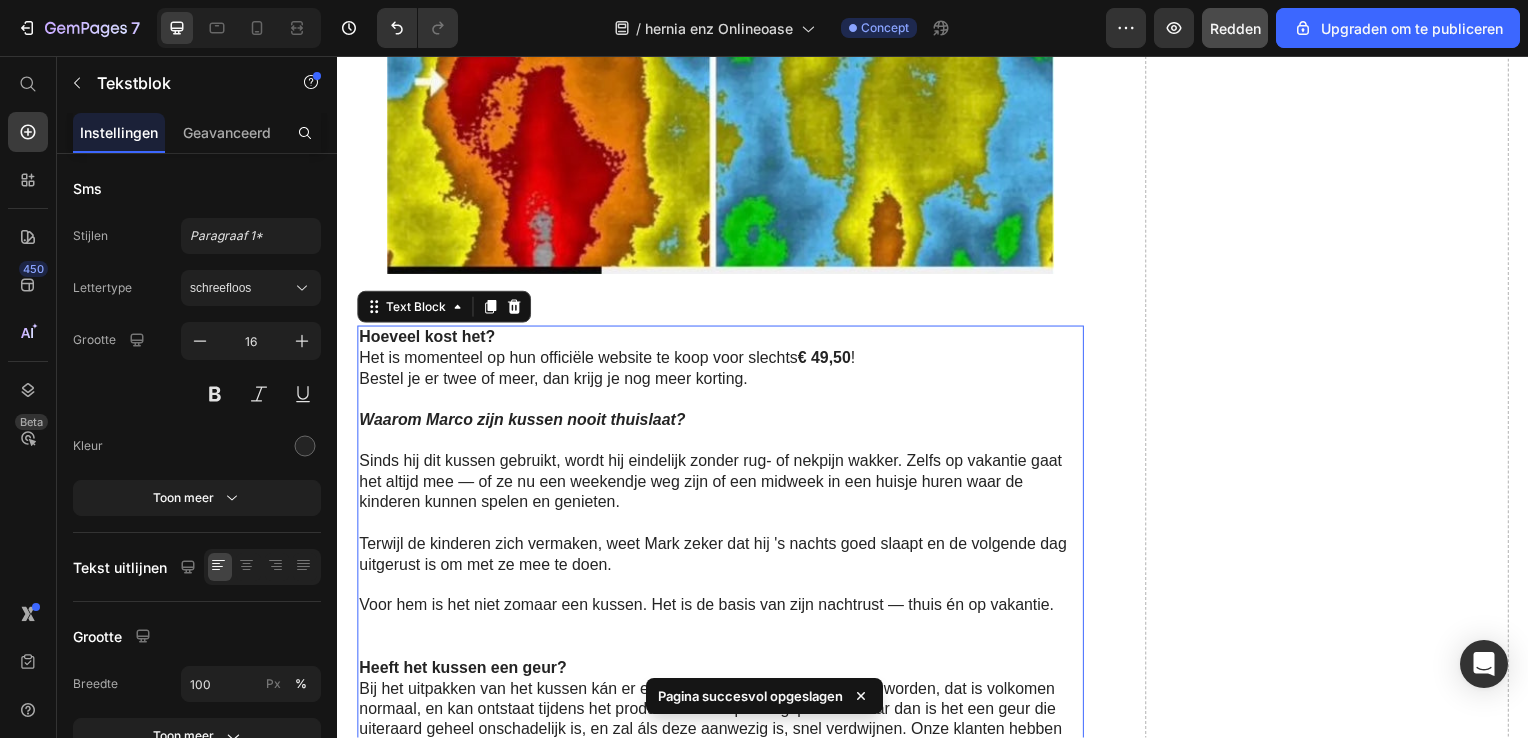 click on "Sinds hij dit kussen gebruikt, wordt hij eindelijk zonder rug- of nekpijn wakker. Zelfs op vakantie gaat het altijd mee — of ze nu een weekendje weg zijn of een midweek in een huisje huren waar de kinderen kunnen spelen en genieten." at bounding box center (721, 475) 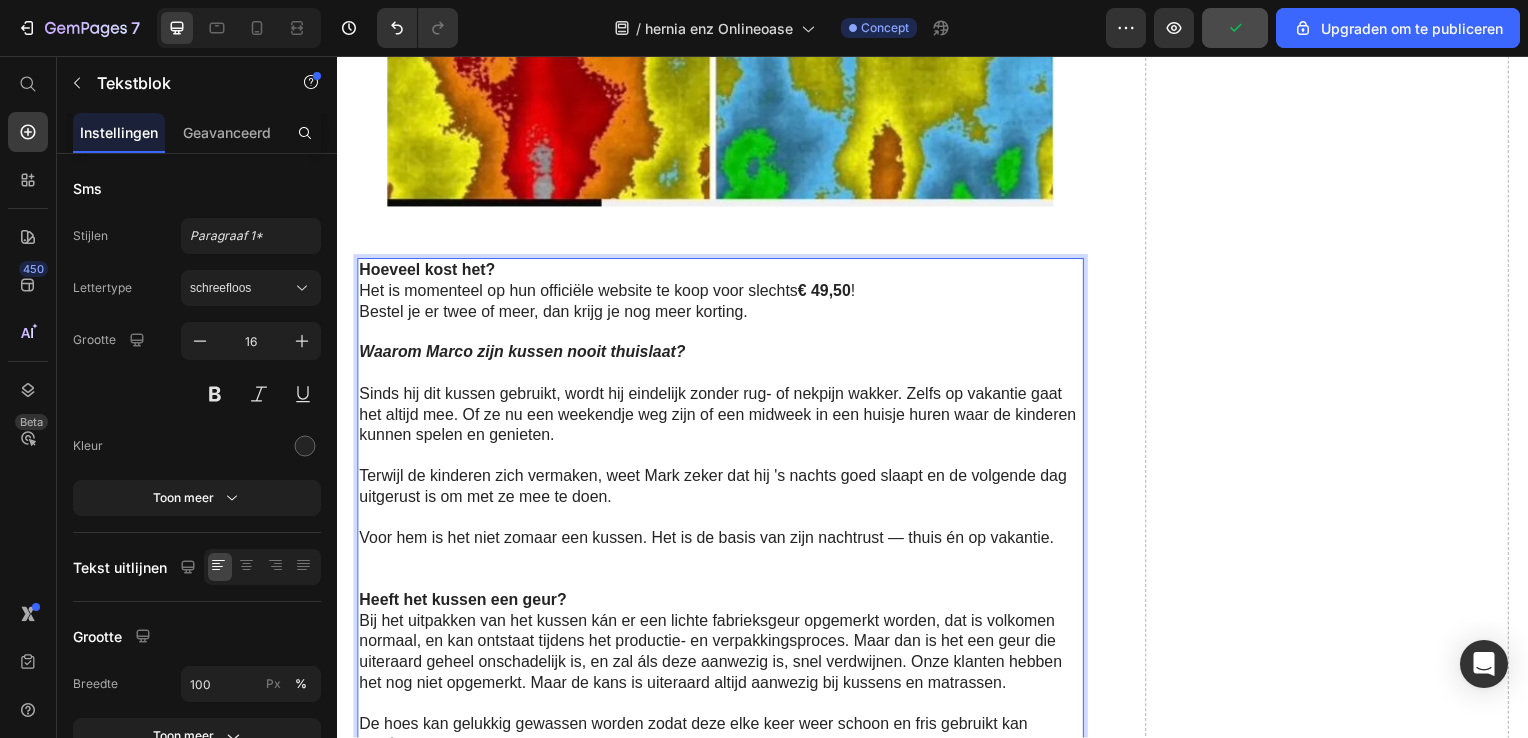 scroll, scrollTop: 6660, scrollLeft: 0, axis: vertical 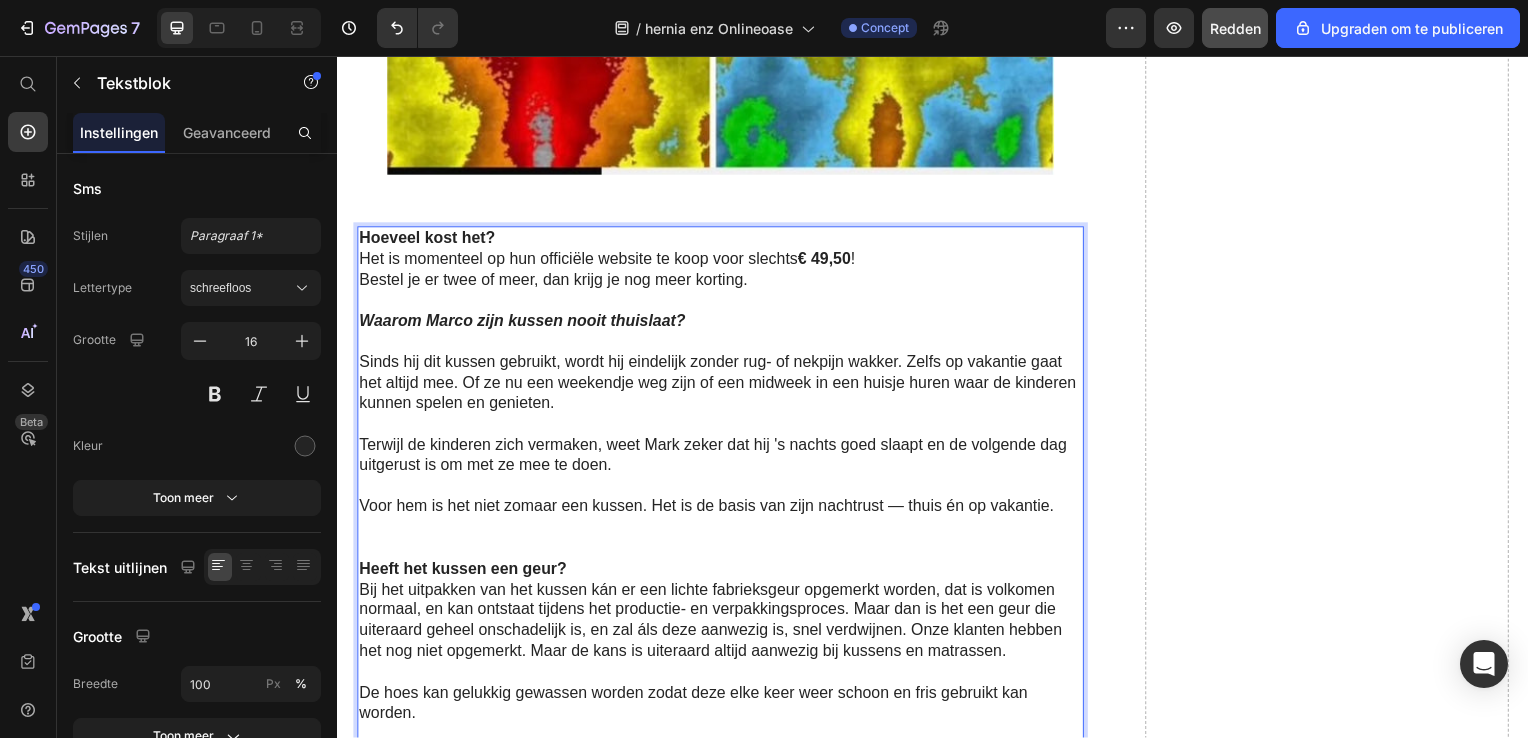 click on "Voor hem is het niet zomaar een kussen. Het is de basis van zijn nachtrust — thuis én op vakantie." at bounding box center [721, 510] 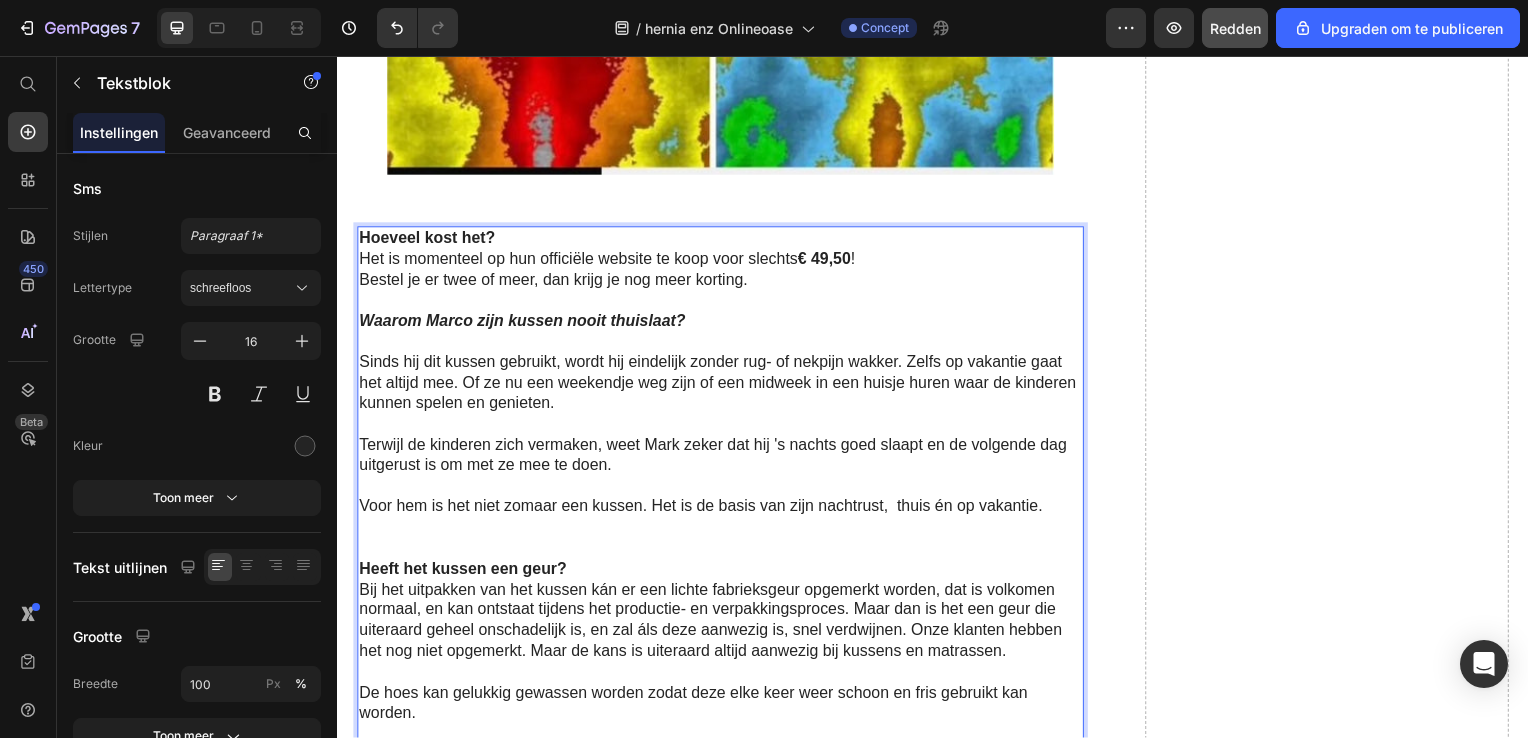 scroll, scrollTop: 6760, scrollLeft: 0, axis: vertical 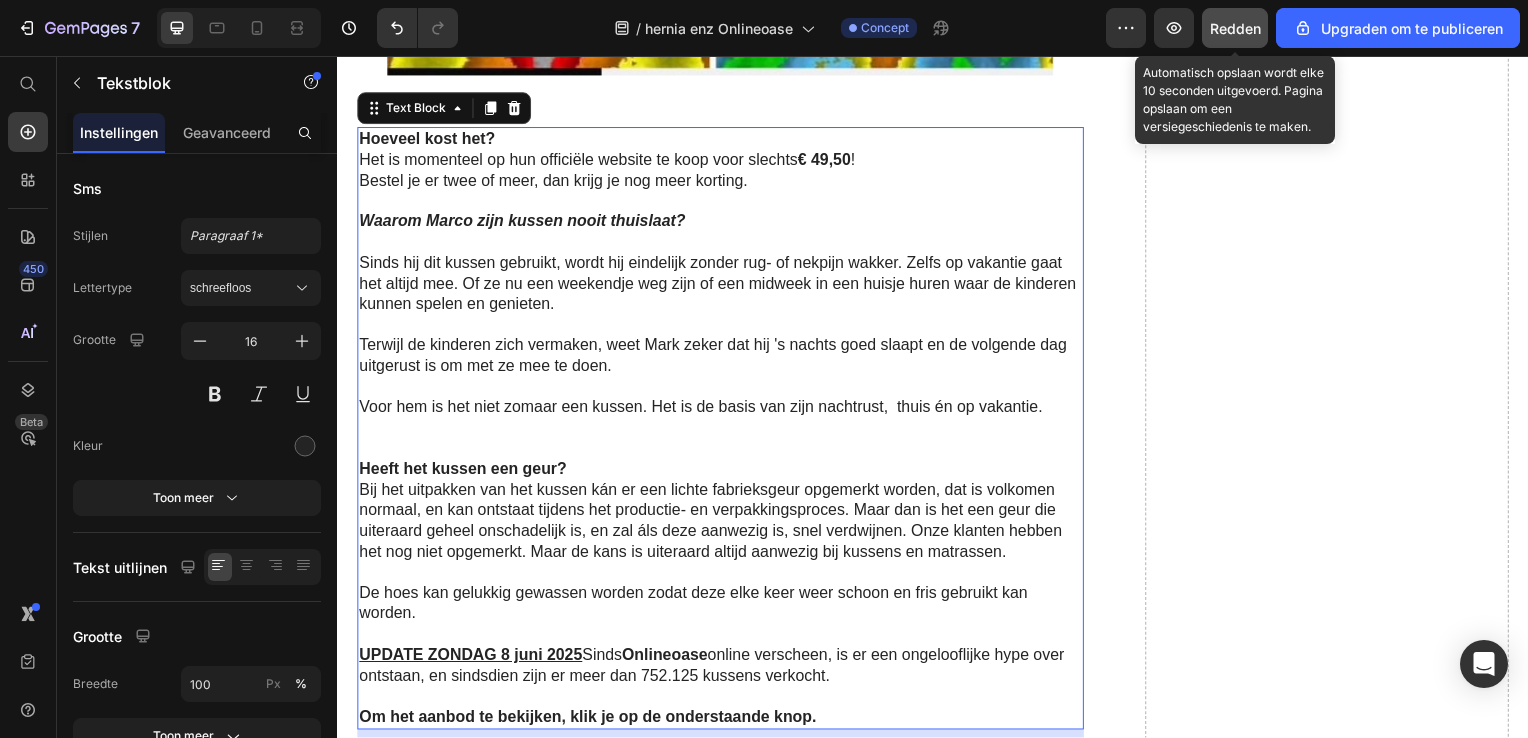 click on "Redden" 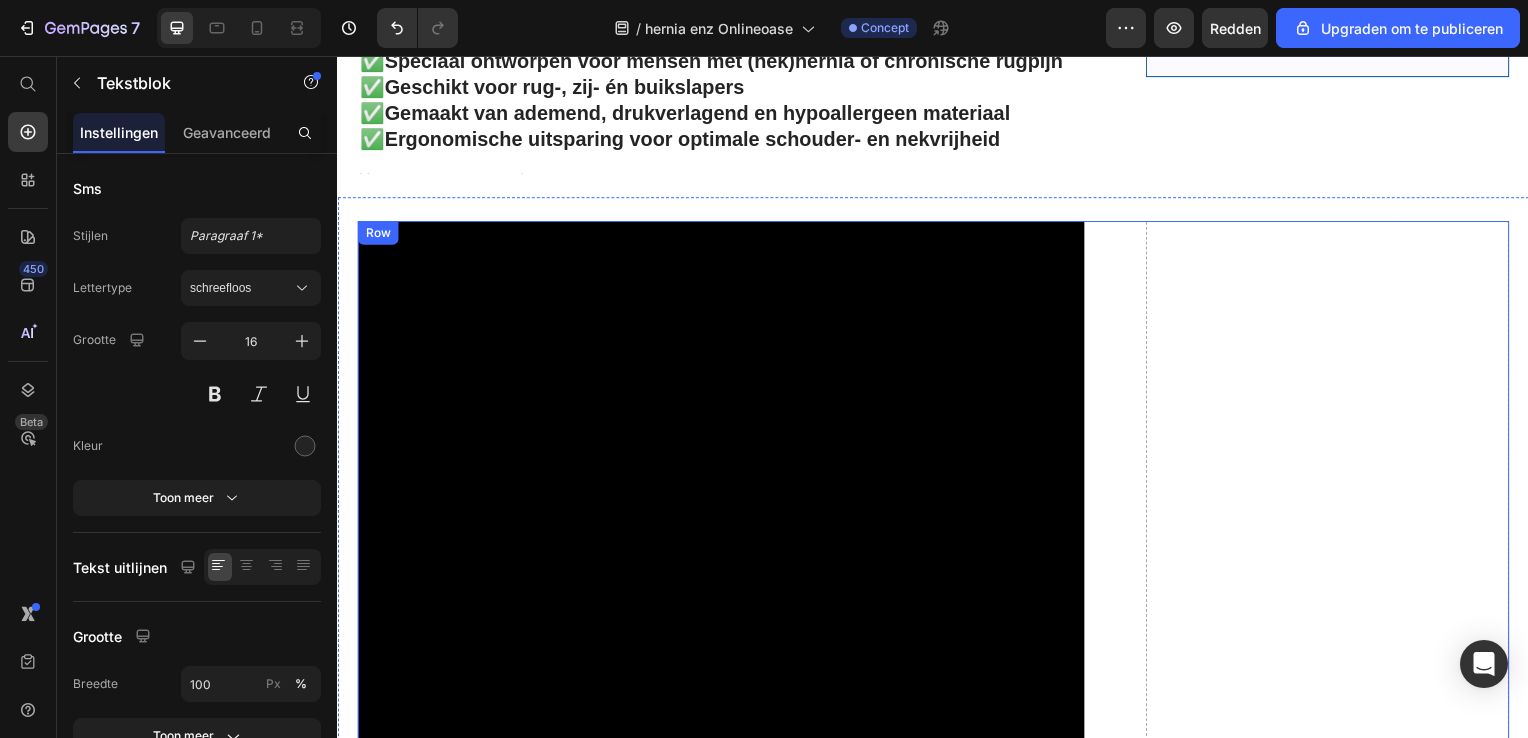 scroll, scrollTop: 2860, scrollLeft: 0, axis: vertical 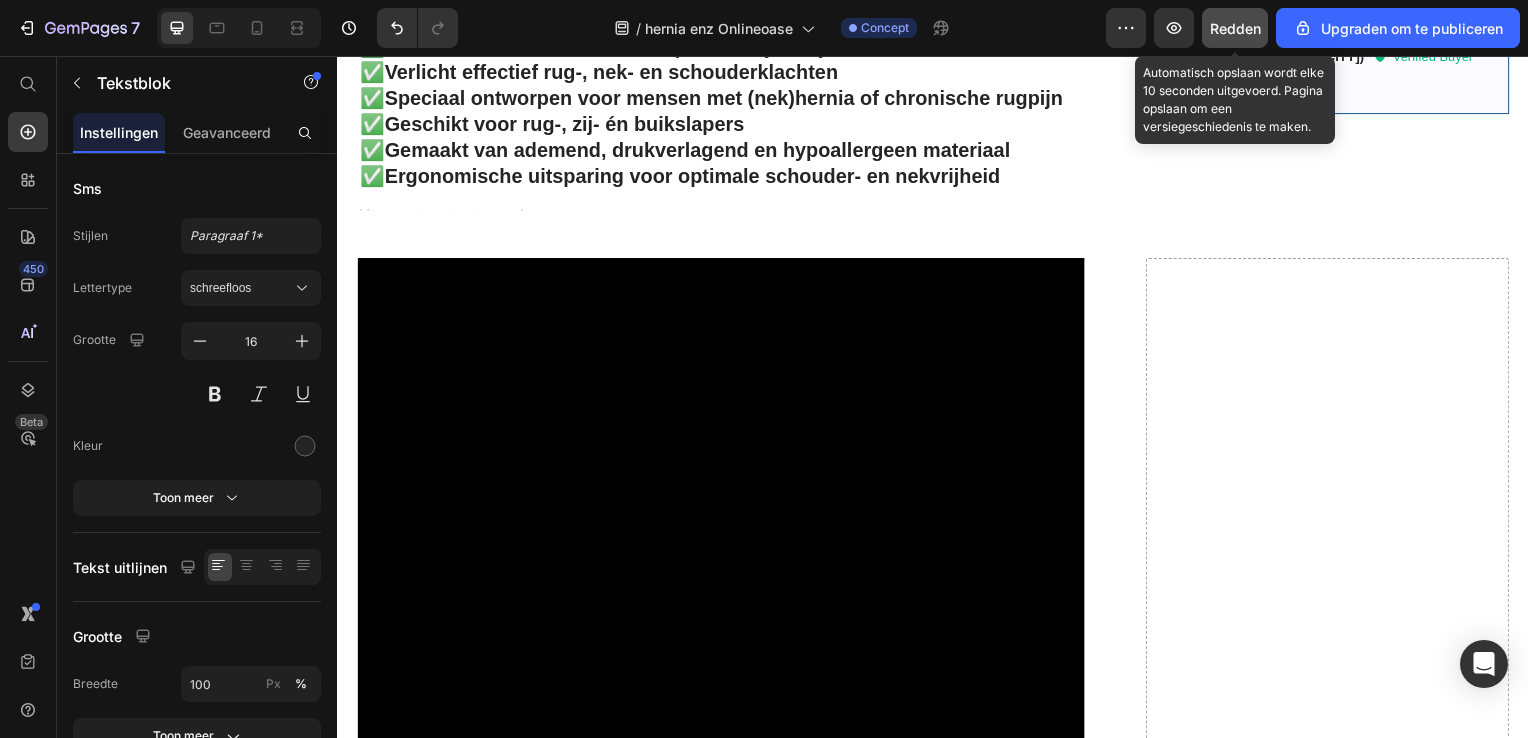 click on "Redden" at bounding box center [1235, 28] 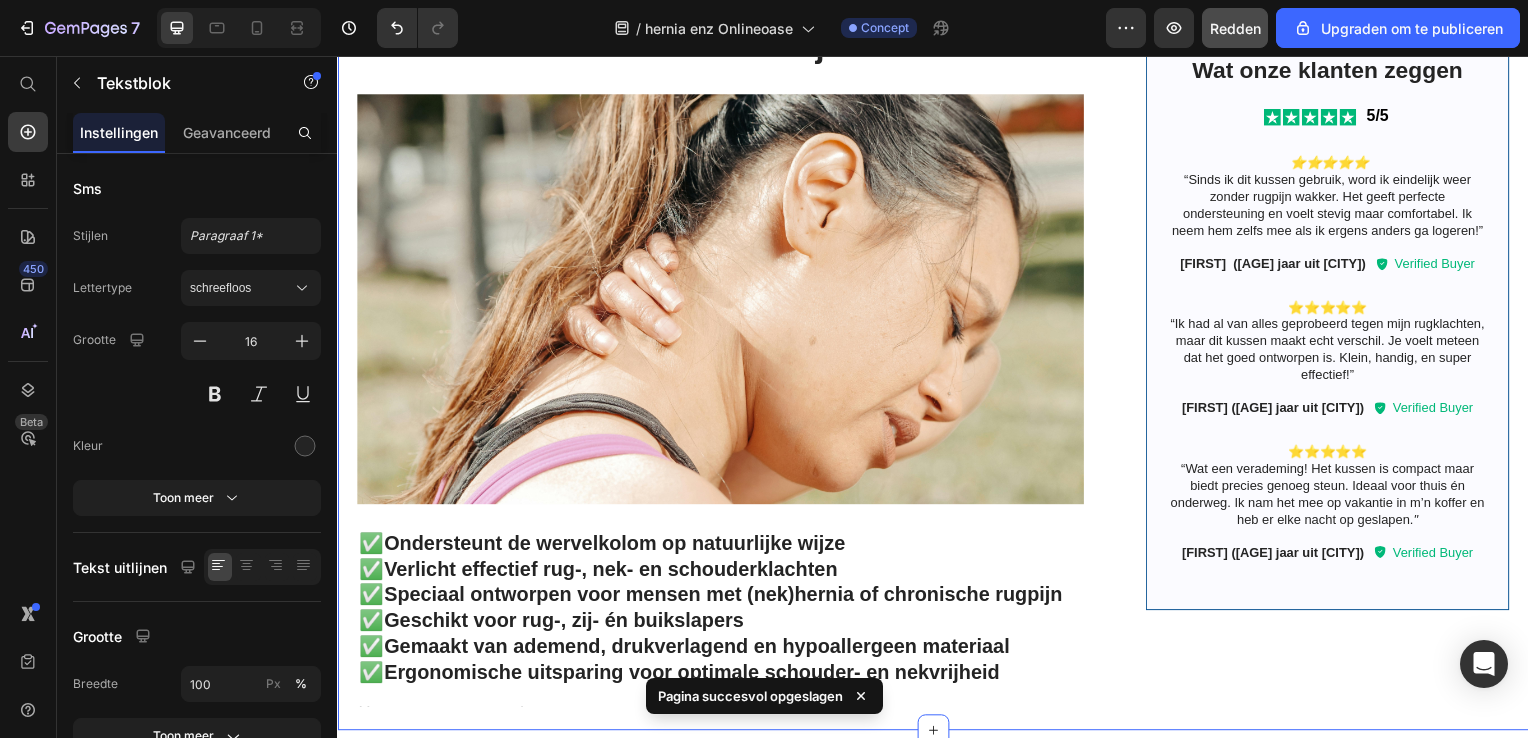 scroll, scrollTop: 2160, scrollLeft: 0, axis: vertical 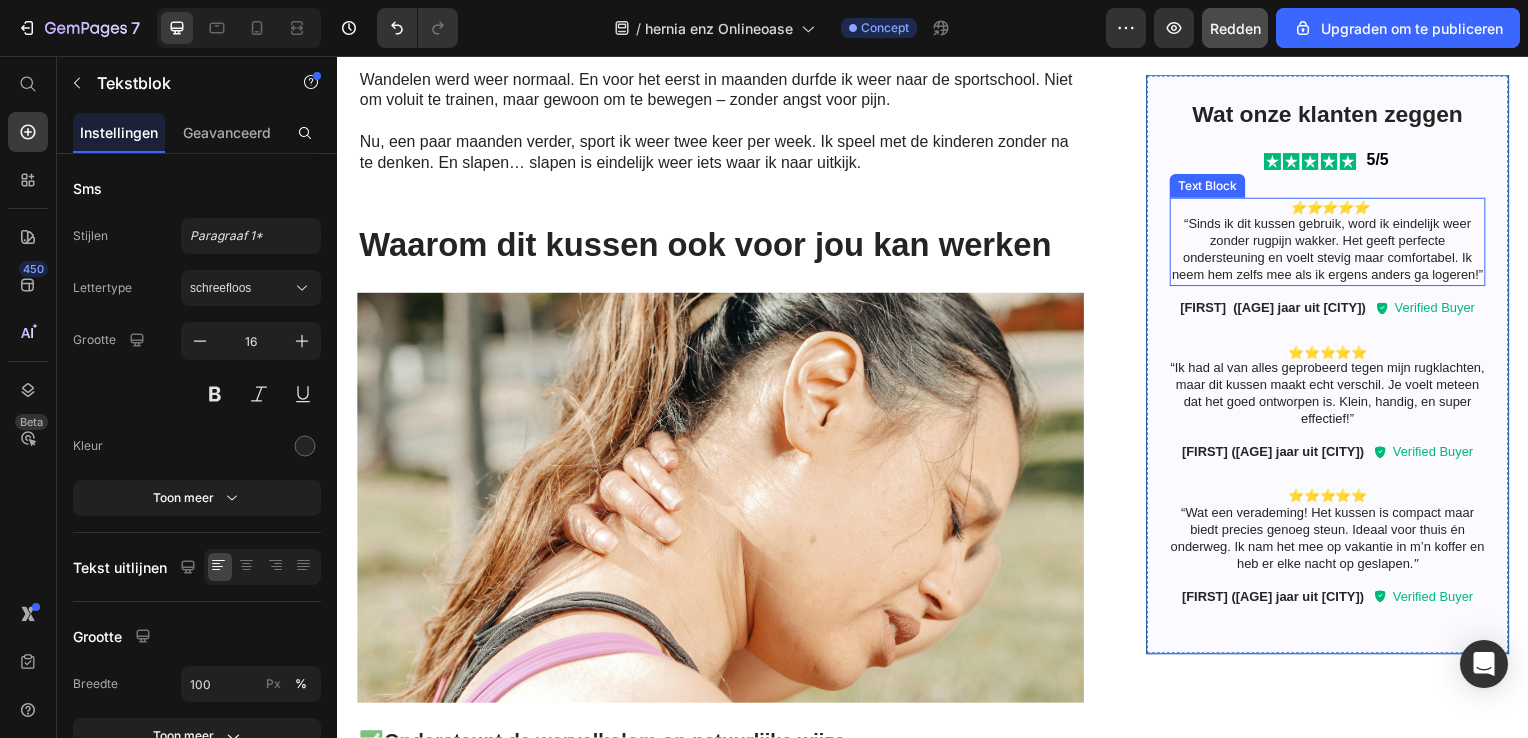 click on "⭐⭐⭐⭐⭐ “Sinds ik dit kussen gebruik, word ik eindelijk weer zonder rugpijn wakker. Het geeft perfecte ondersteuning en voelt stevig maar comfortabel. Ik neem hem zelfs mee als ik ergens anders ga logeren!”" at bounding box center [1334, 244] 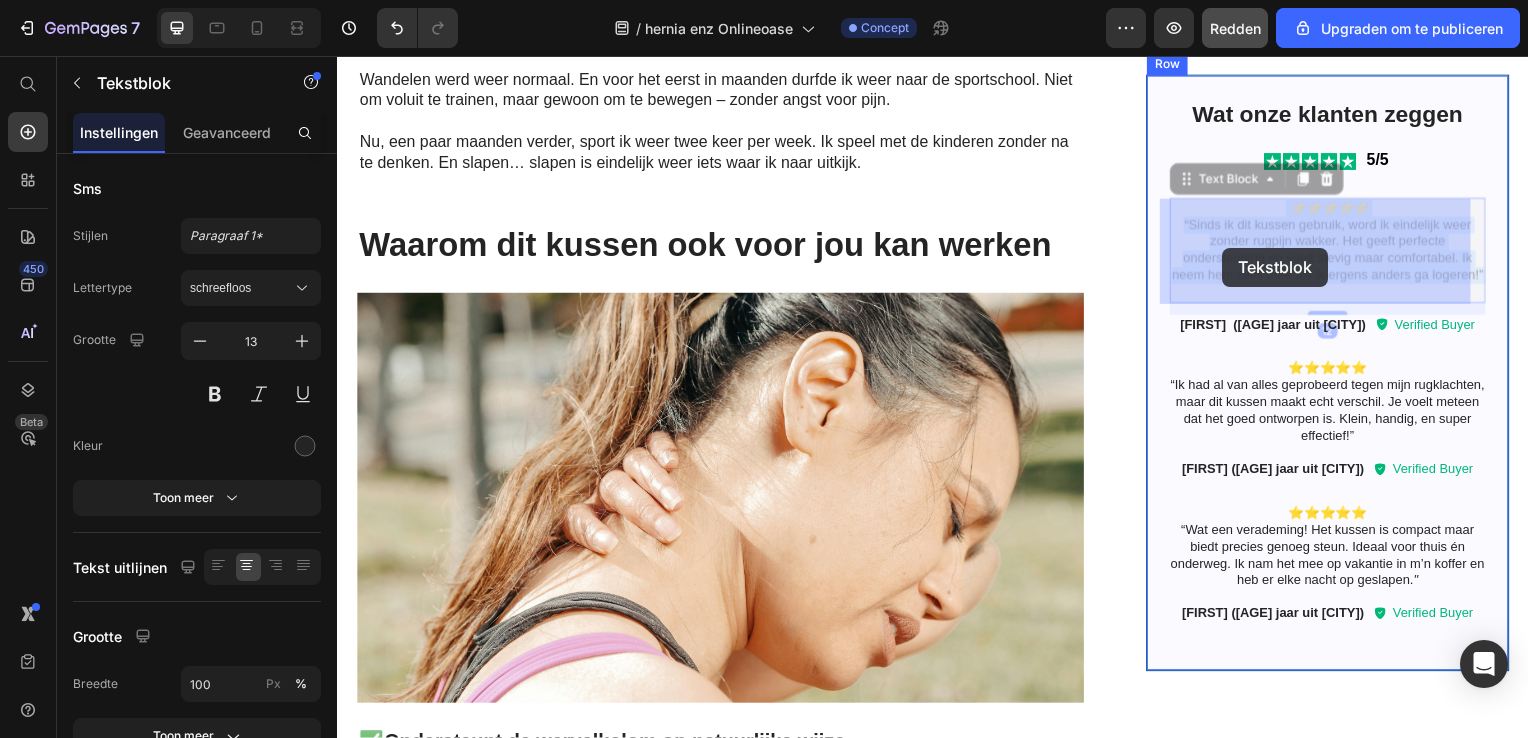 drag, startPoint x: 1360, startPoint y: 289, endPoint x: 1256, endPoint y: 260, distance: 107.96759 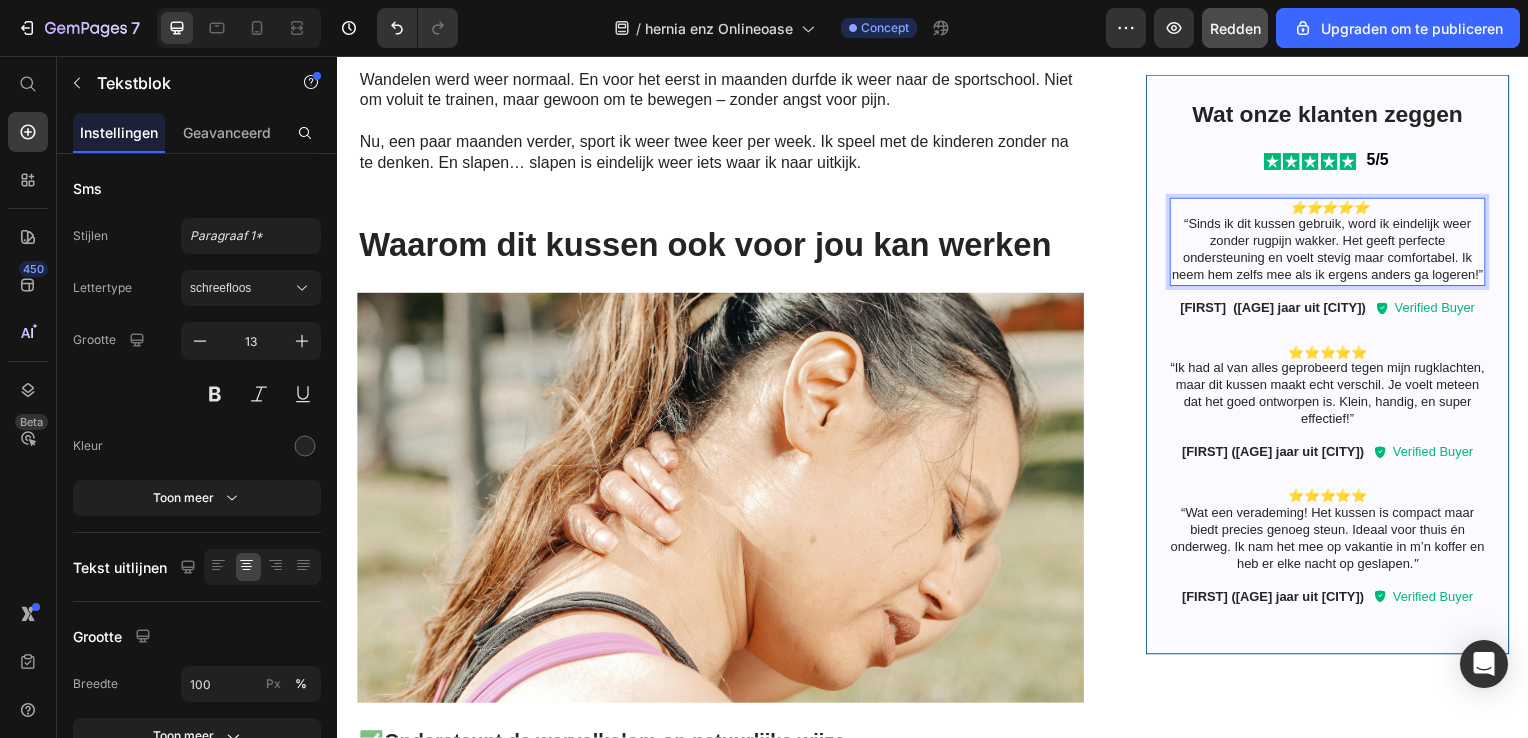 click on "⭐⭐⭐⭐⭐ “Sinds ik dit kussen gebruik, word ik eindelijk weer zonder rugpijn wakker. Het geeft perfecte ondersteuning en voelt stevig maar comfortabel. Ik neem hem zelfs mee als ik ergens anders ga logeren!”" at bounding box center [1334, 244] 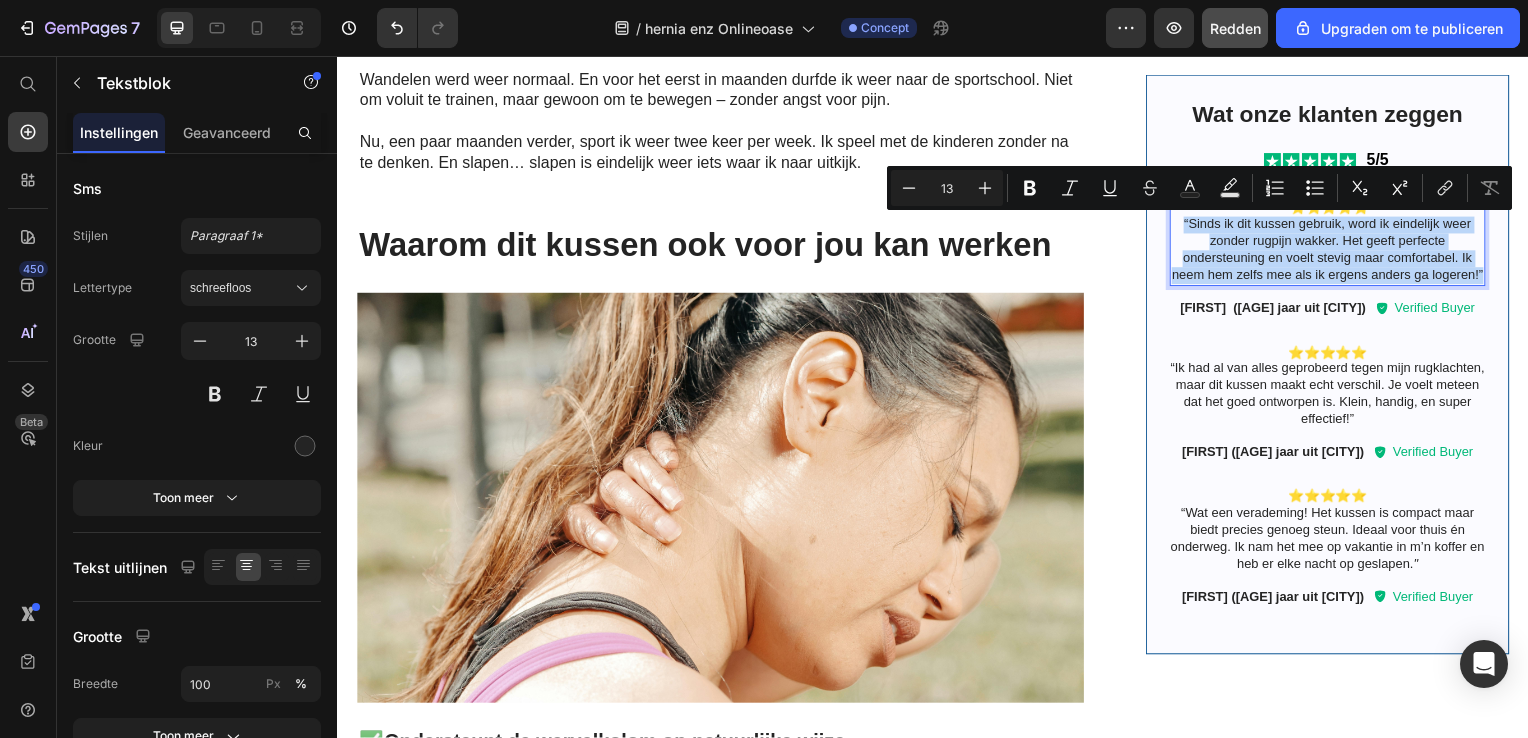 drag, startPoint x: 1354, startPoint y: 289, endPoint x: 1175, endPoint y: 227, distance: 189.43336 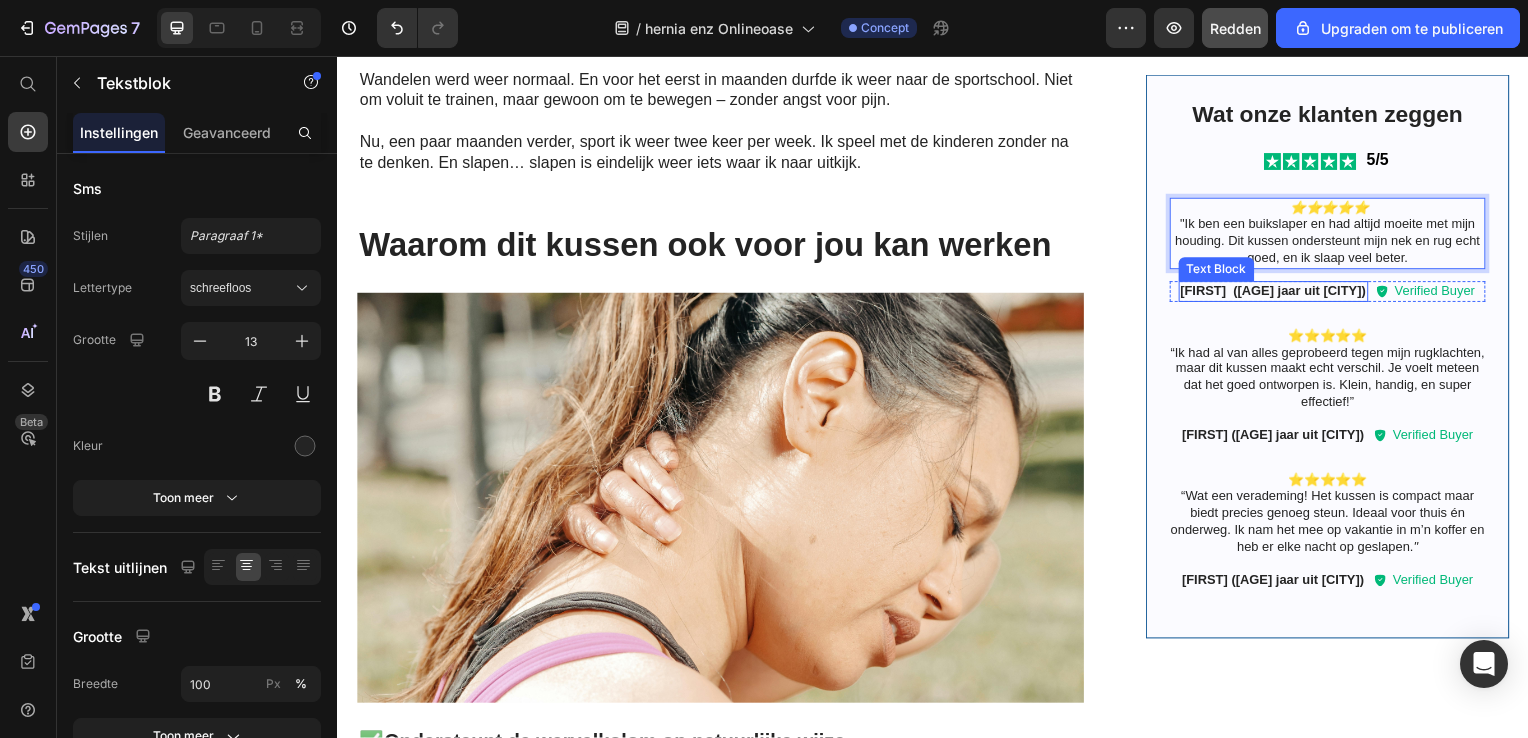 click on "Marije  (26 jaar uit Amsterdam)" at bounding box center (1279, 293) 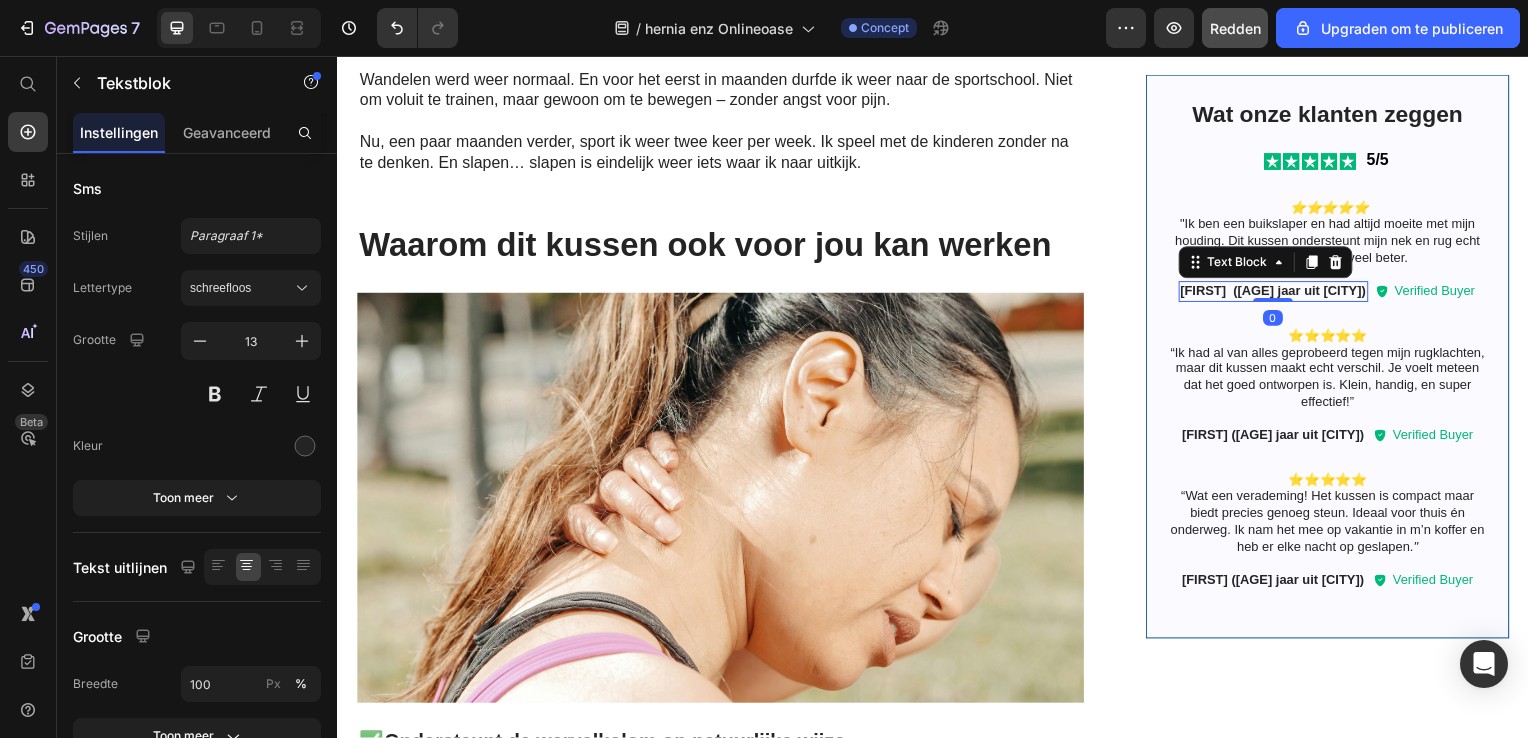 click on "Marije  (26 jaar uit Amsterdam)" at bounding box center [1279, 293] 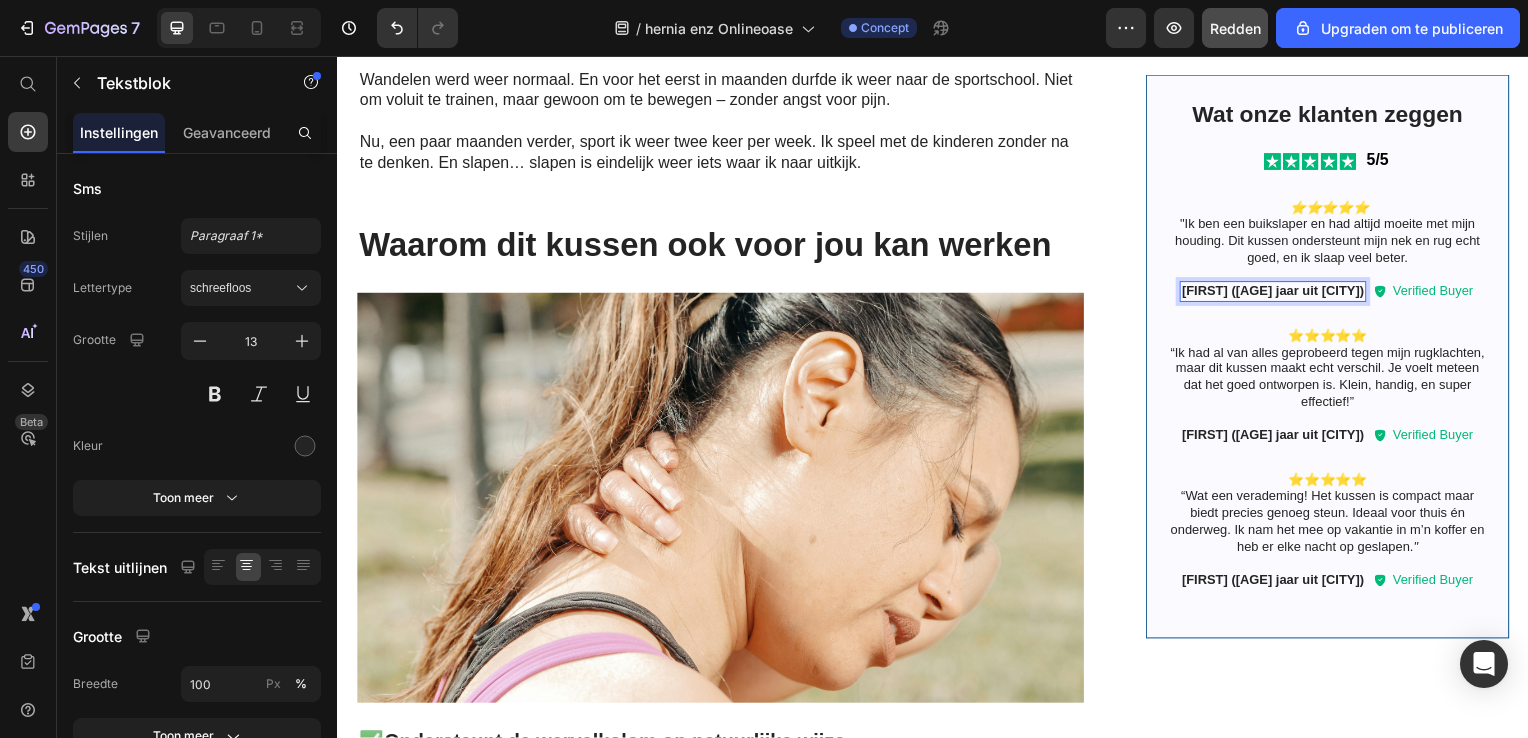 click on "Johan (26 jaar uit Amsterdam)" at bounding box center (1278, 293) 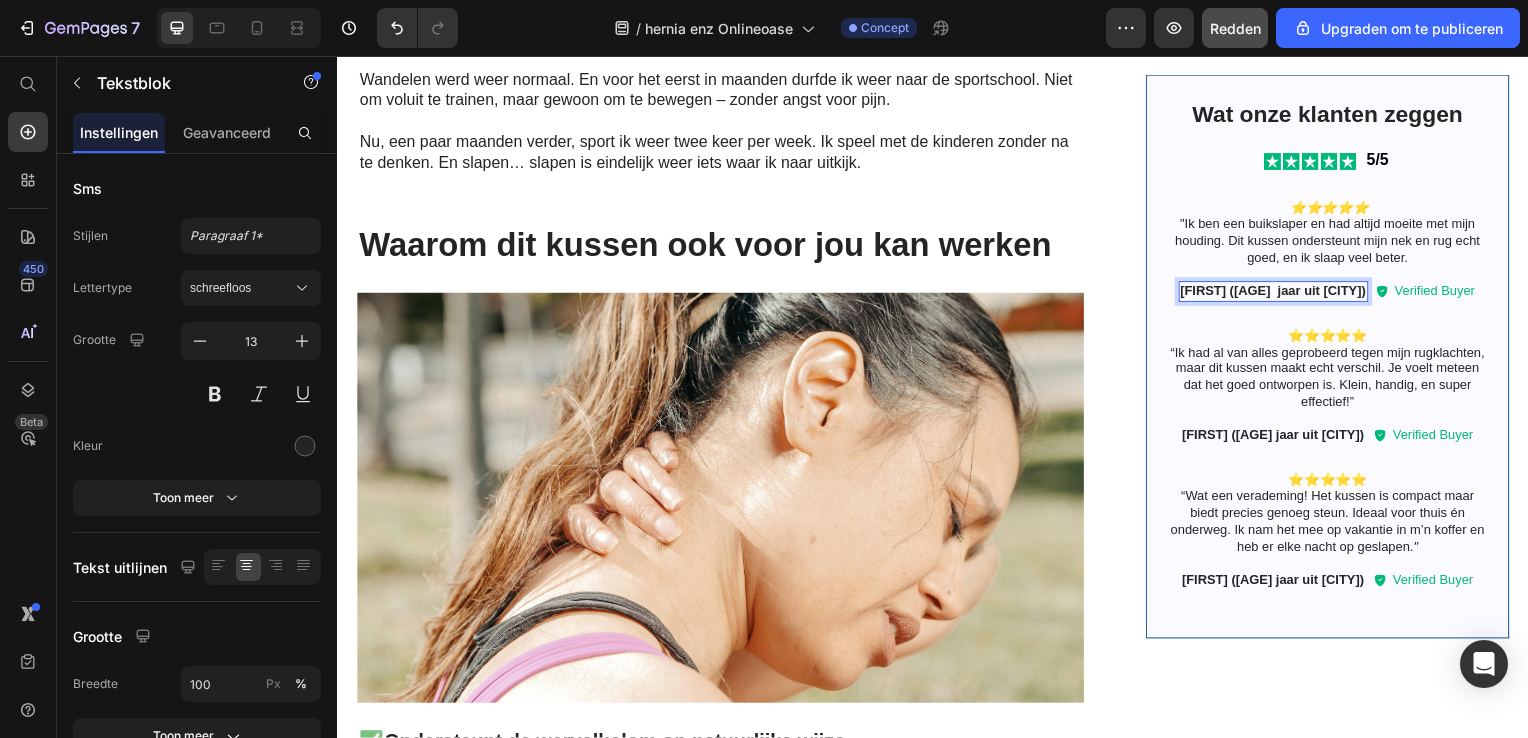 click on "Johan (29  jaar uit Amsterdam)" at bounding box center (1279, 293) 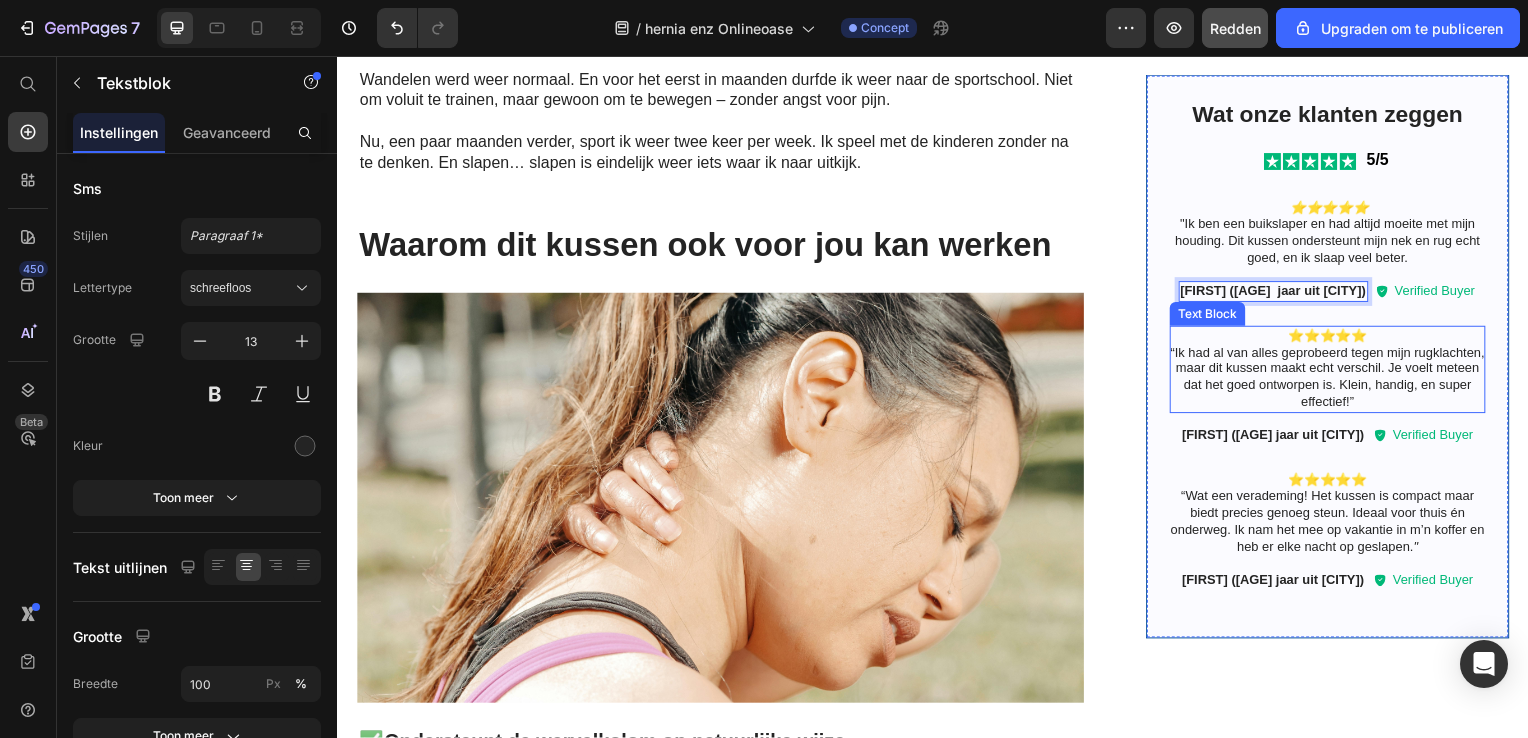 click on "⭐⭐⭐⭐⭐ “Ik had al van alles geprobeerd tegen mijn rugklachten, maar dit kussen maakt echt verschil. Je voelt meteen dat het goed ontworpen is. Klein, handig, en super effectief!”" at bounding box center [1334, 372] 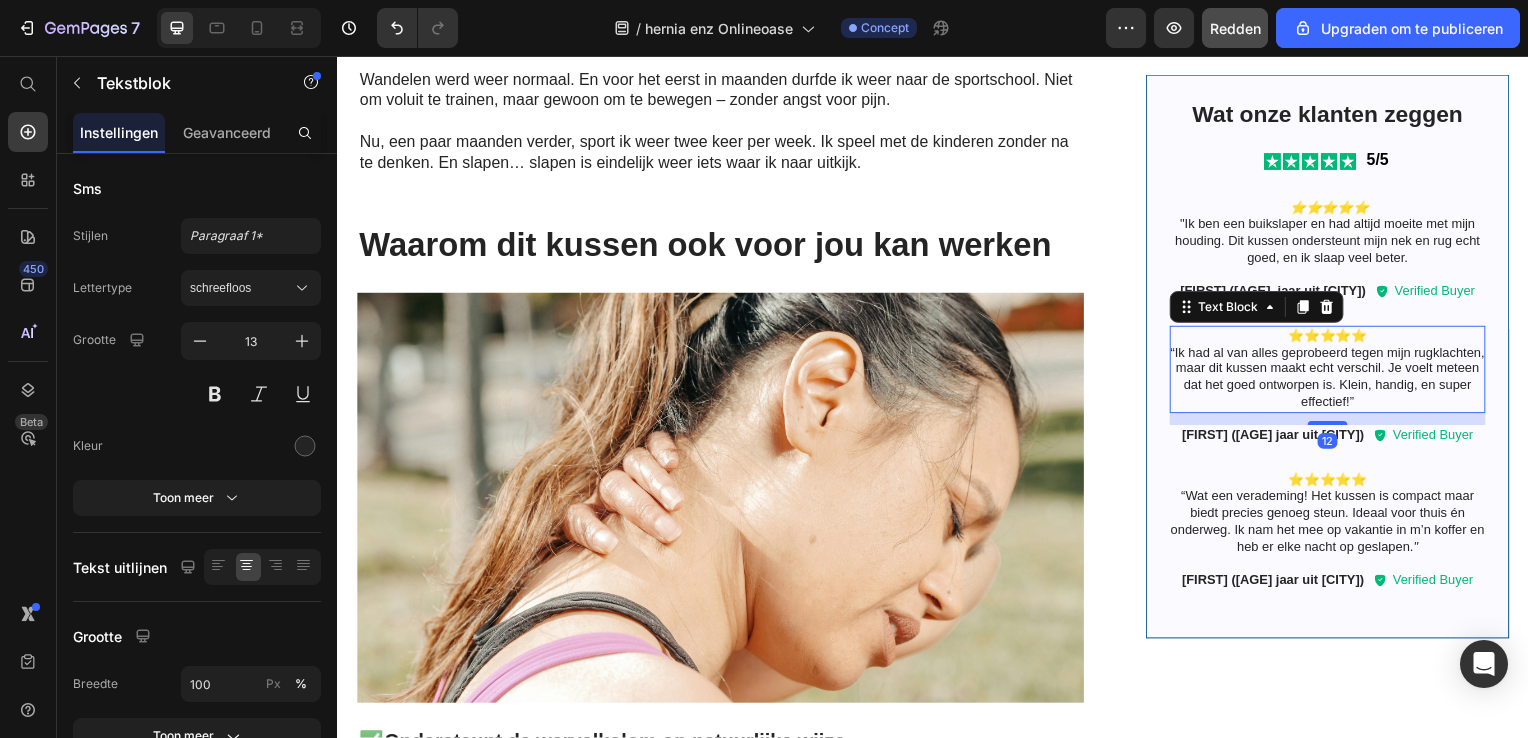 click on "⭐⭐⭐⭐⭐ “Ik had al van alles geprobeerd tegen mijn rugklachten, maar dit kussen maakt echt verschil. Je voelt meteen dat het goed ontworpen is. Klein, handig, en super effectief!”" at bounding box center (1334, 372) 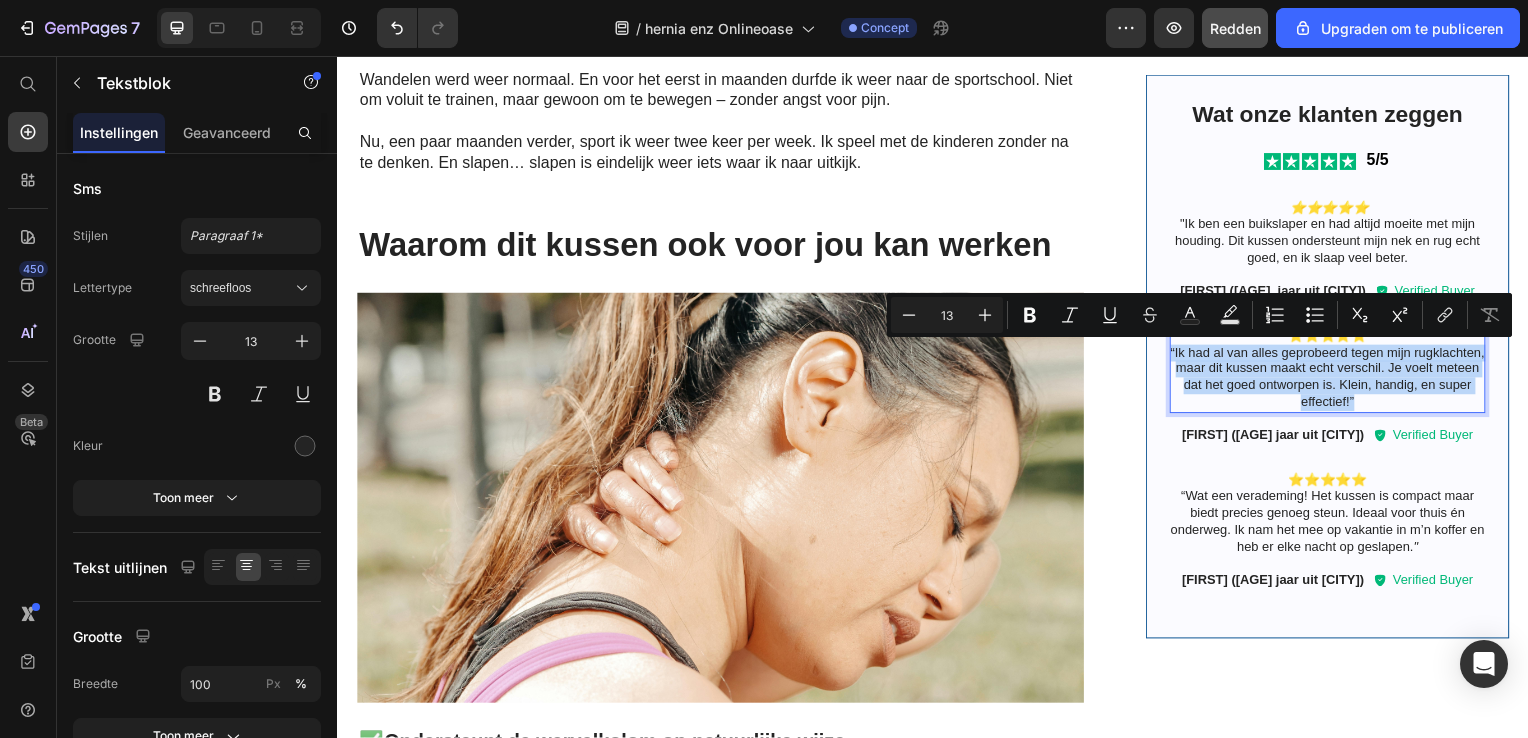drag, startPoint x: 1404, startPoint y: 405, endPoint x: 1175, endPoint y: 357, distance: 233.9765 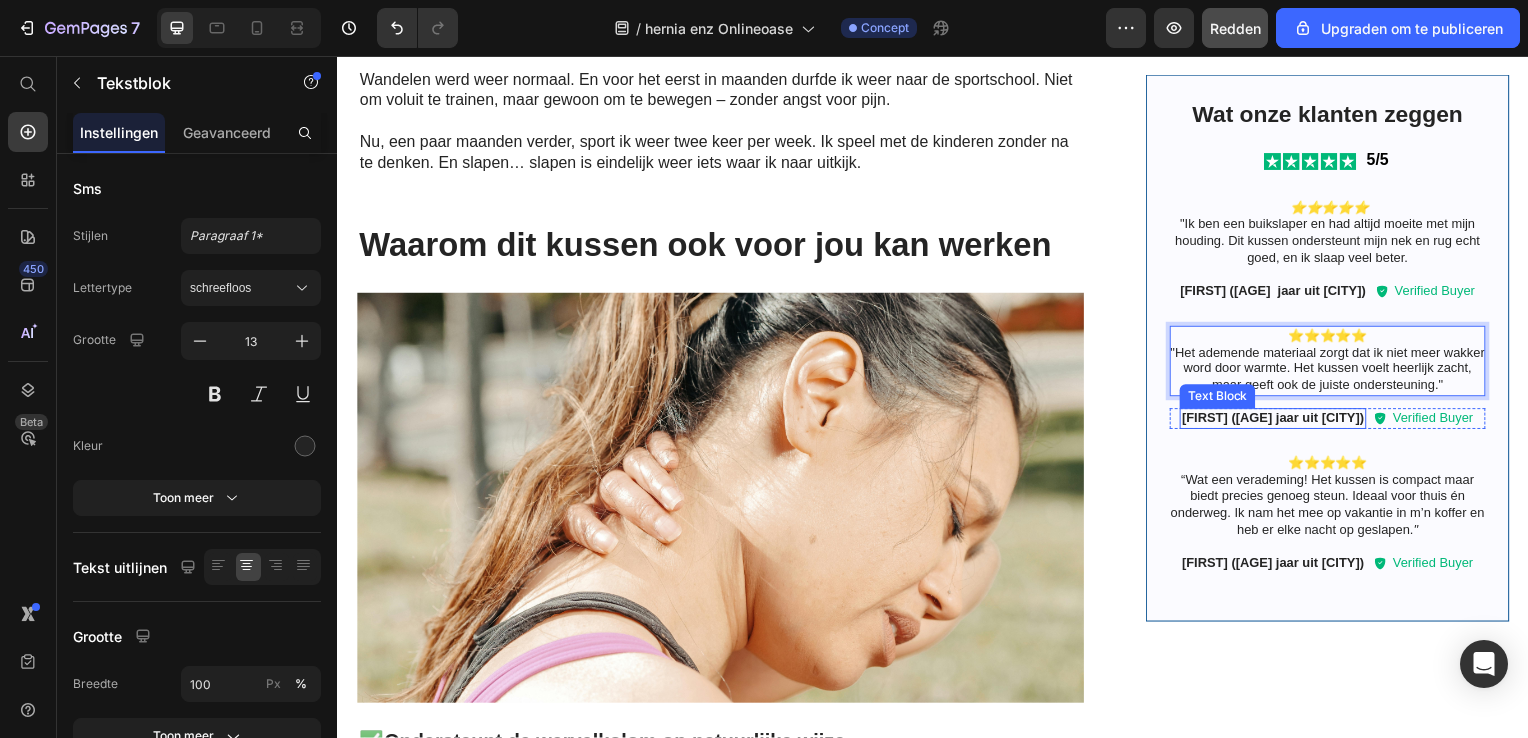 click on "Bas (53 jaar uit Veldhoven)" at bounding box center [1278, 422] 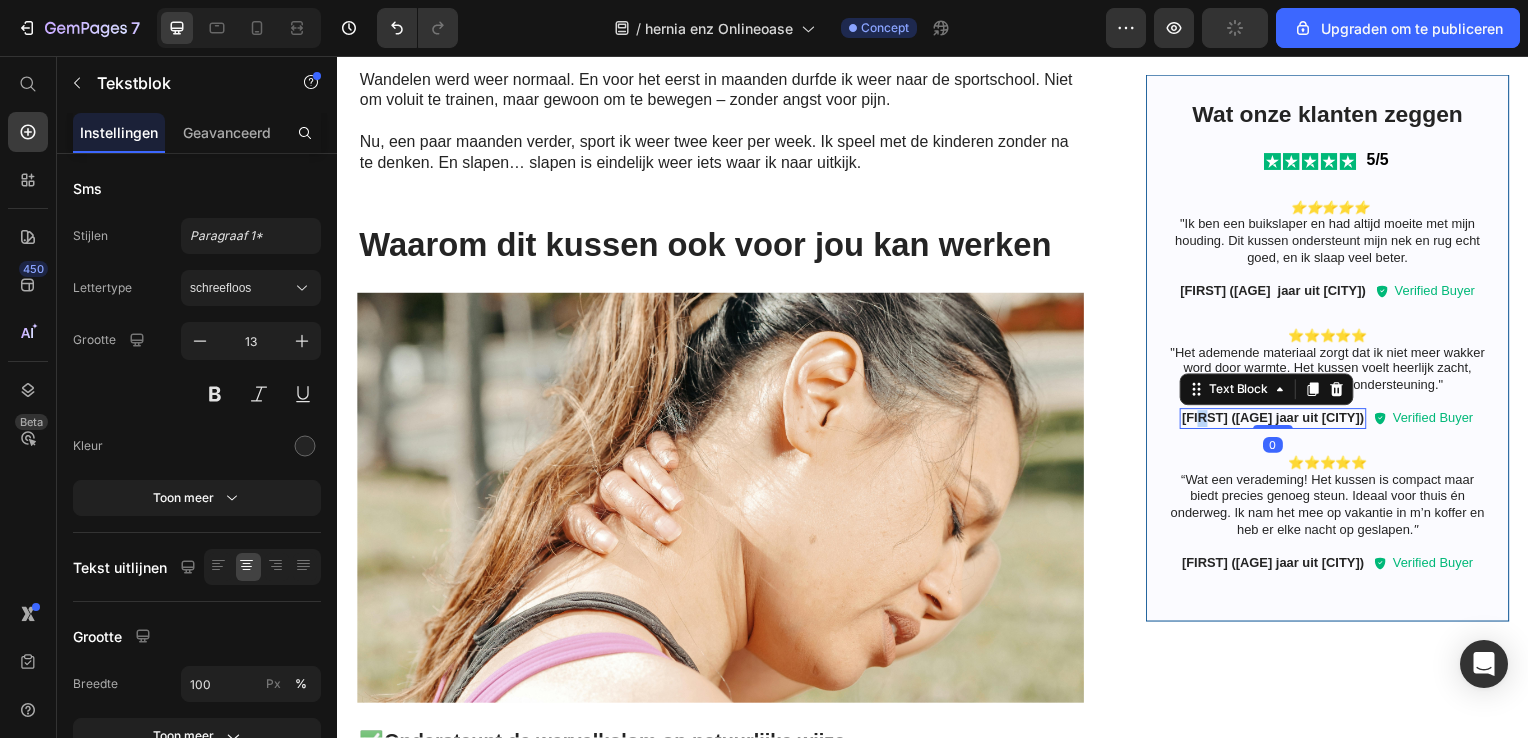 click on "Bas (53 jaar uit Veldhoven)" at bounding box center [1278, 422] 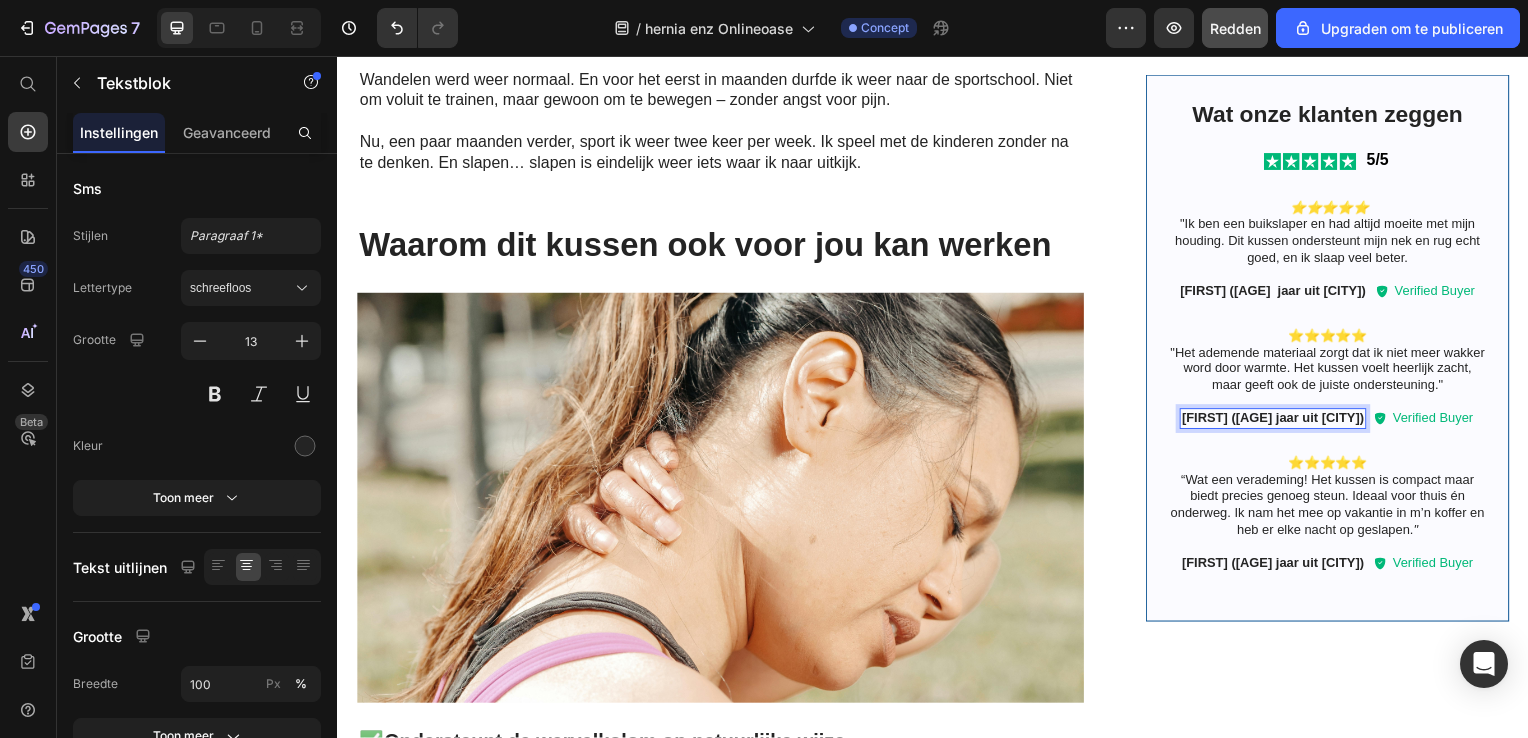 click on "Ilse (53 jaar uit Veldhoven)" at bounding box center (1278, 422) 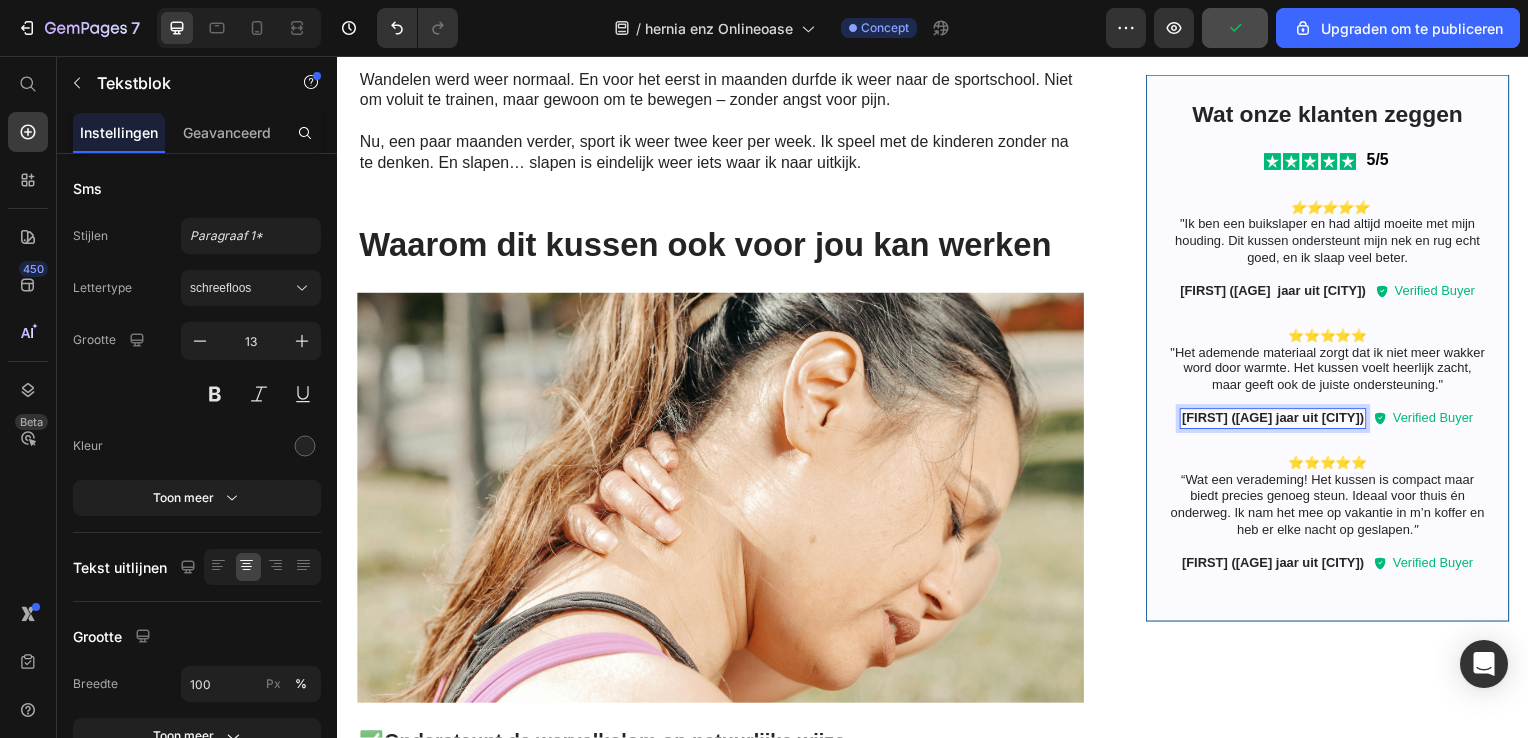 click on "Ilse (59 jaar uit Veldhoven)" at bounding box center [1278, 422] 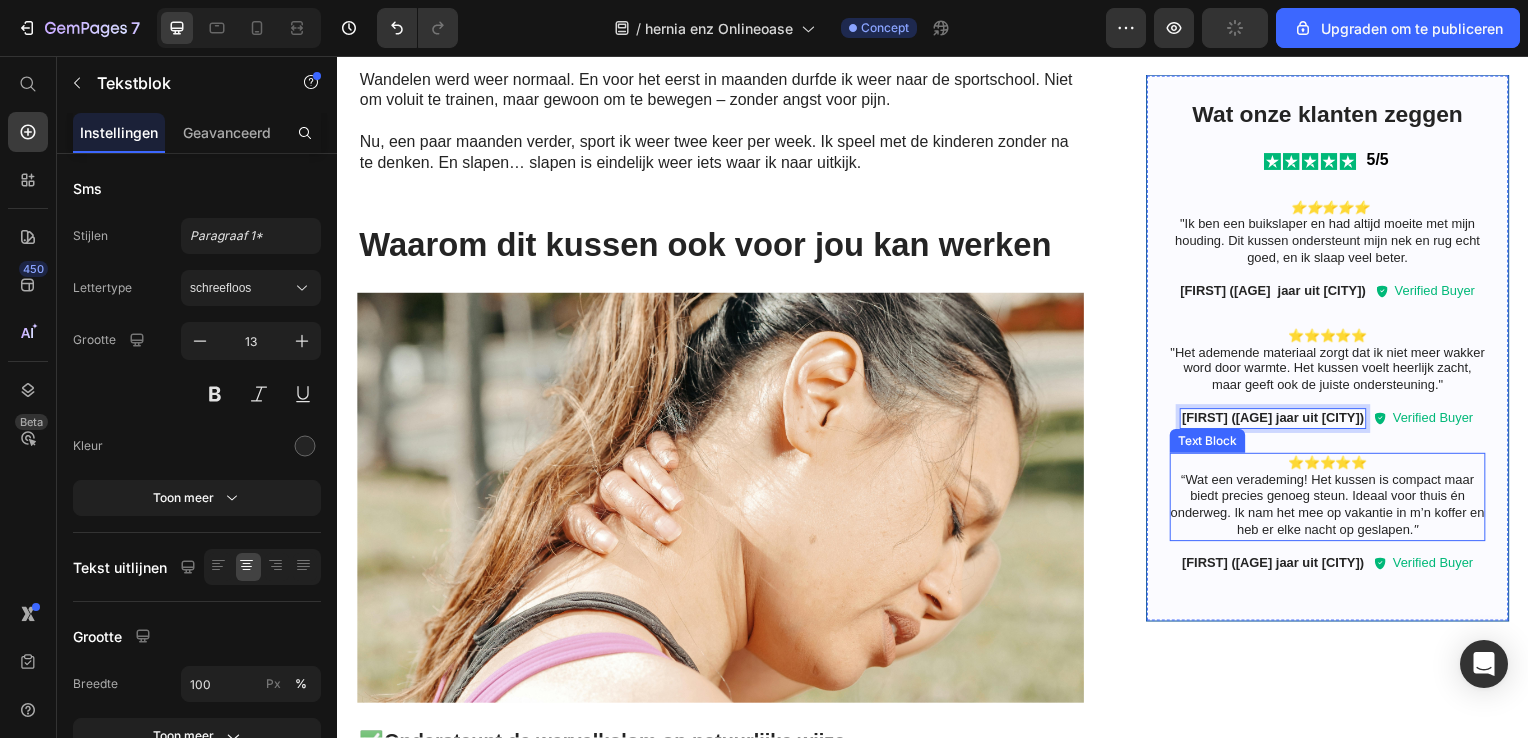 click on "“Wat een verademing! Het kussen is compact maar biedt precies genoeg steun. Ideaal voor thuis én onderweg. Ik nam het mee op vakantie in m’n koffer en heb er elke nacht op geslapen." at bounding box center [1334, 509] 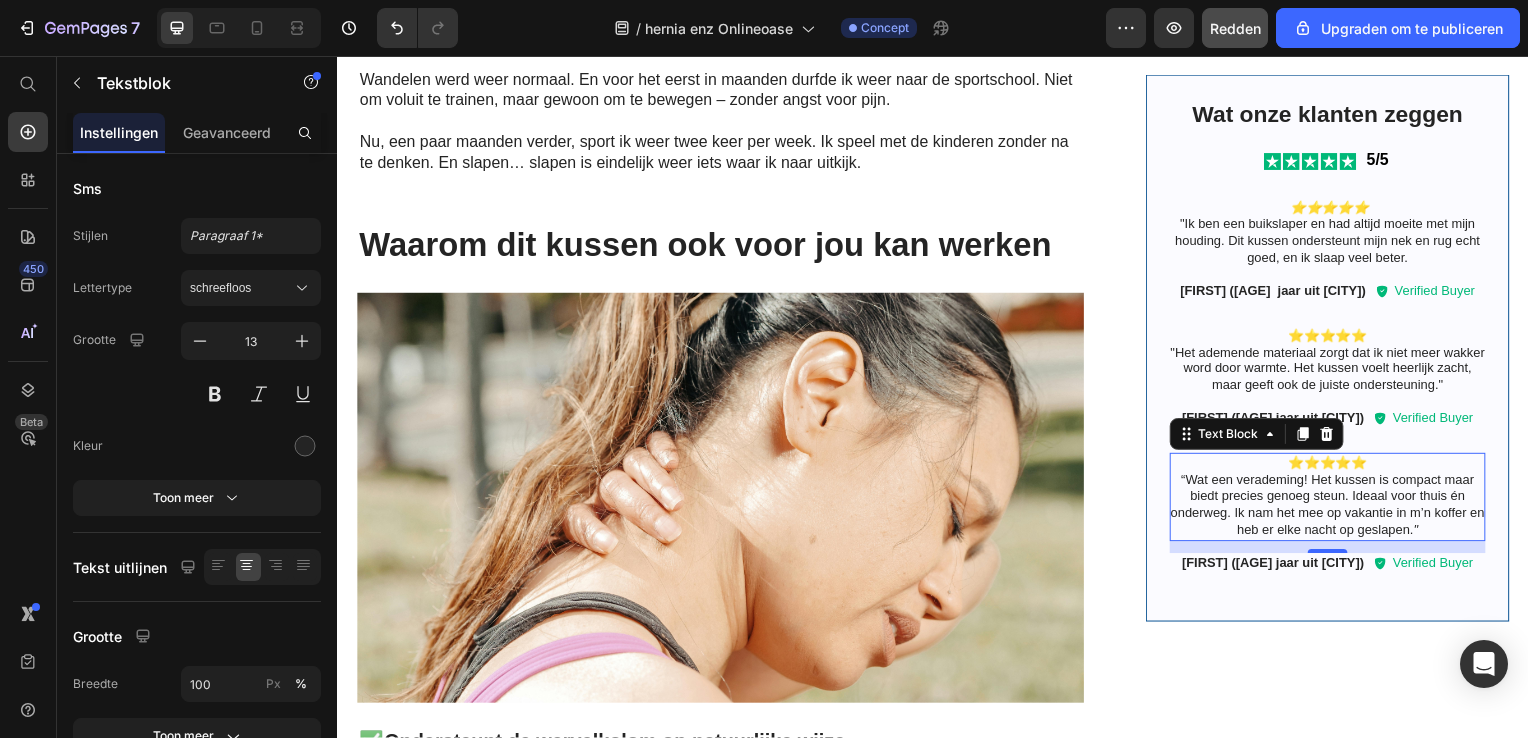 click on "“Wat een verademing! Het kussen is compact maar biedt precies genoeg steun. Ideaal voor thuis én onderweg. Ik nam het mee op vakantie in m’n koffer en heb er elke nacht op geslapen." at bounding box center (1334, 509) 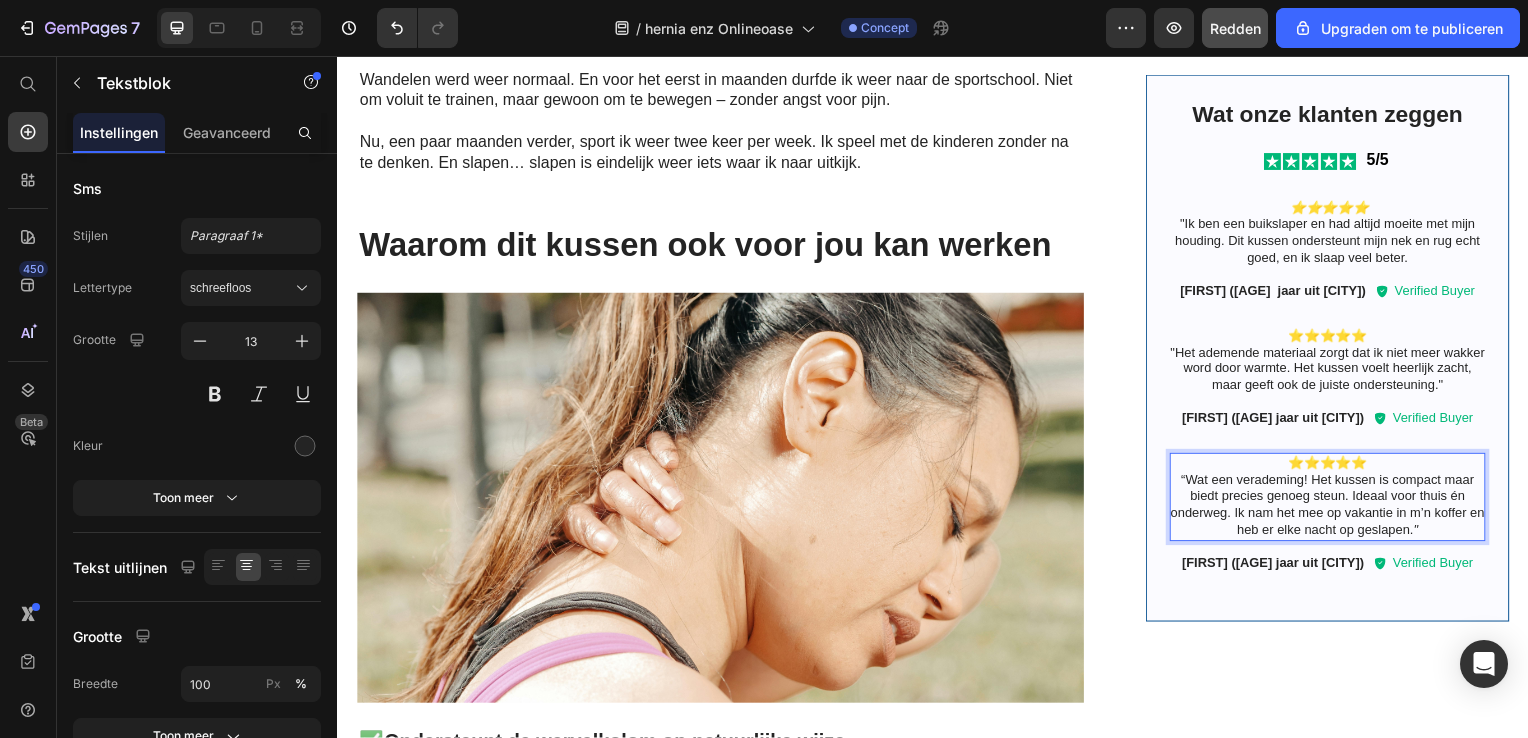 click on "⭐️⭐️⭐️⭐️⭐️ “Wat een verademing! Het kussen is compact maar biedt precies genoeg steun. Ideaal voor thuis én onderweg. Ik nam het mee op vakantie in m’n koffer en heb er elke nacht op geslapen. "" at bounding box center [1334, 501] 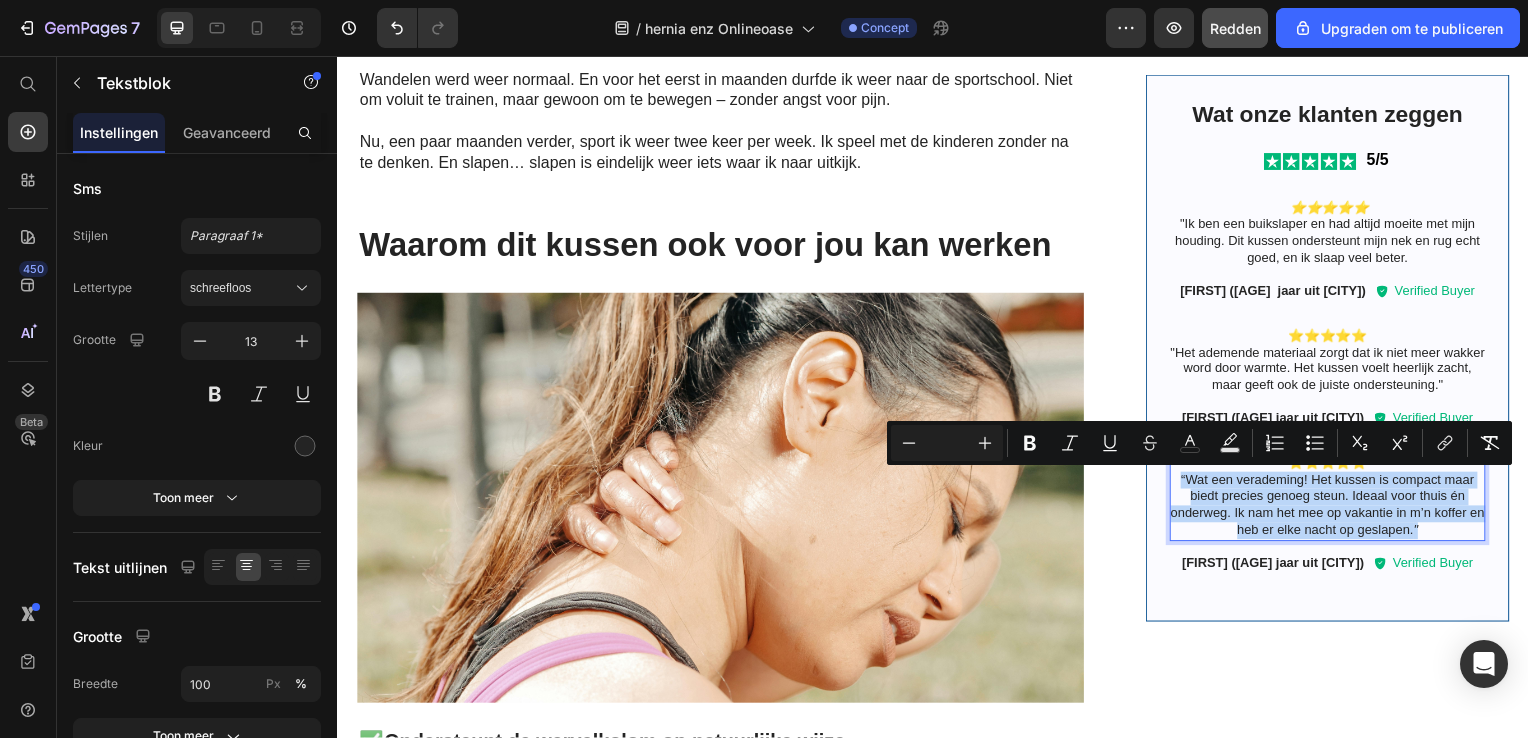 drag, startPoint x: 1427, startPoint y: 531, endPoint x: 1164, endPoint y: 486, distance: 266.82205 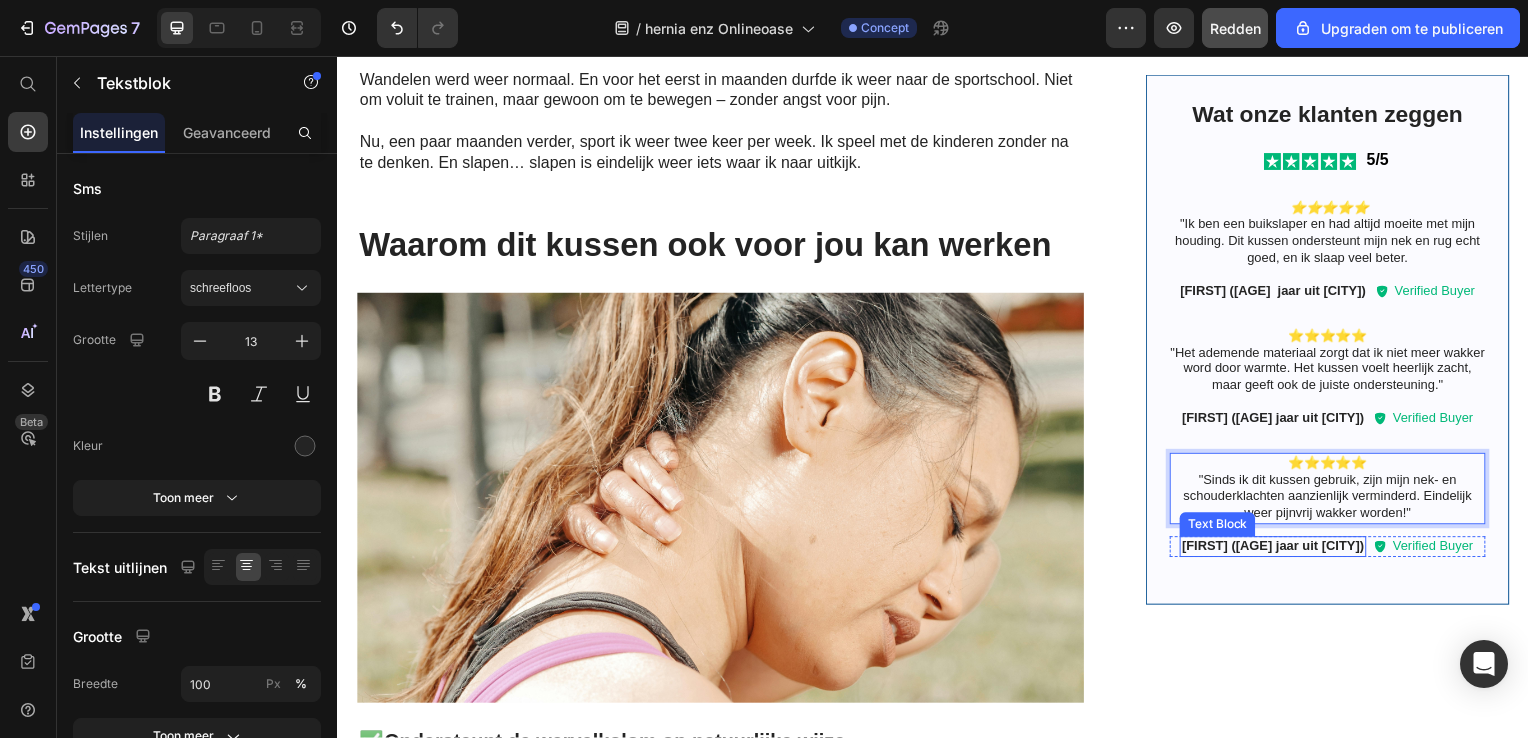 click on "Anouk (61 jaar uit Schiedam)" at bounding box center (1278, 550) 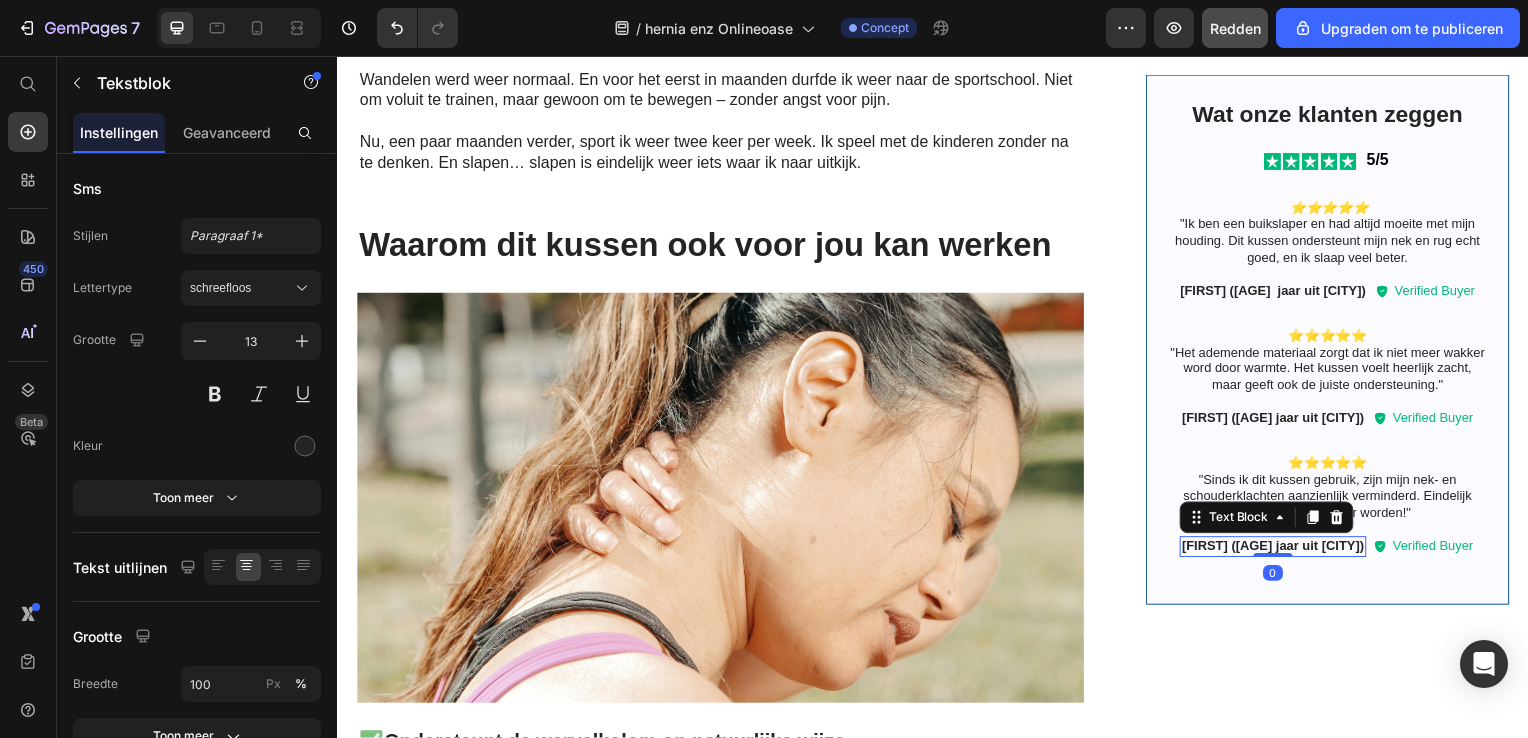 click on "Anouk (61 jaar uit Schiedam)" at bounding box center [1278, 550] 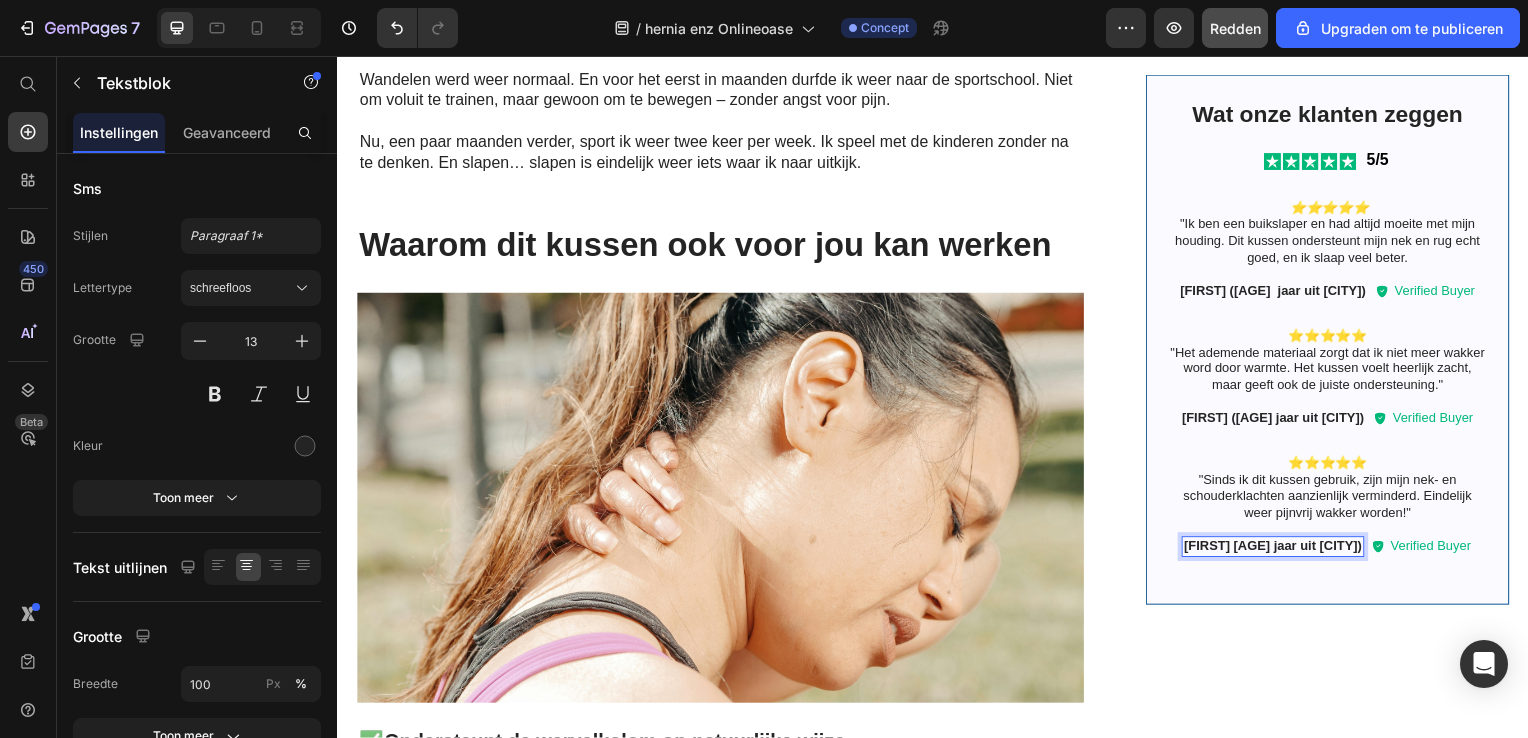 click on "Ans 61 jaar uit Schiedam)" at bounding box center [1278, 550] 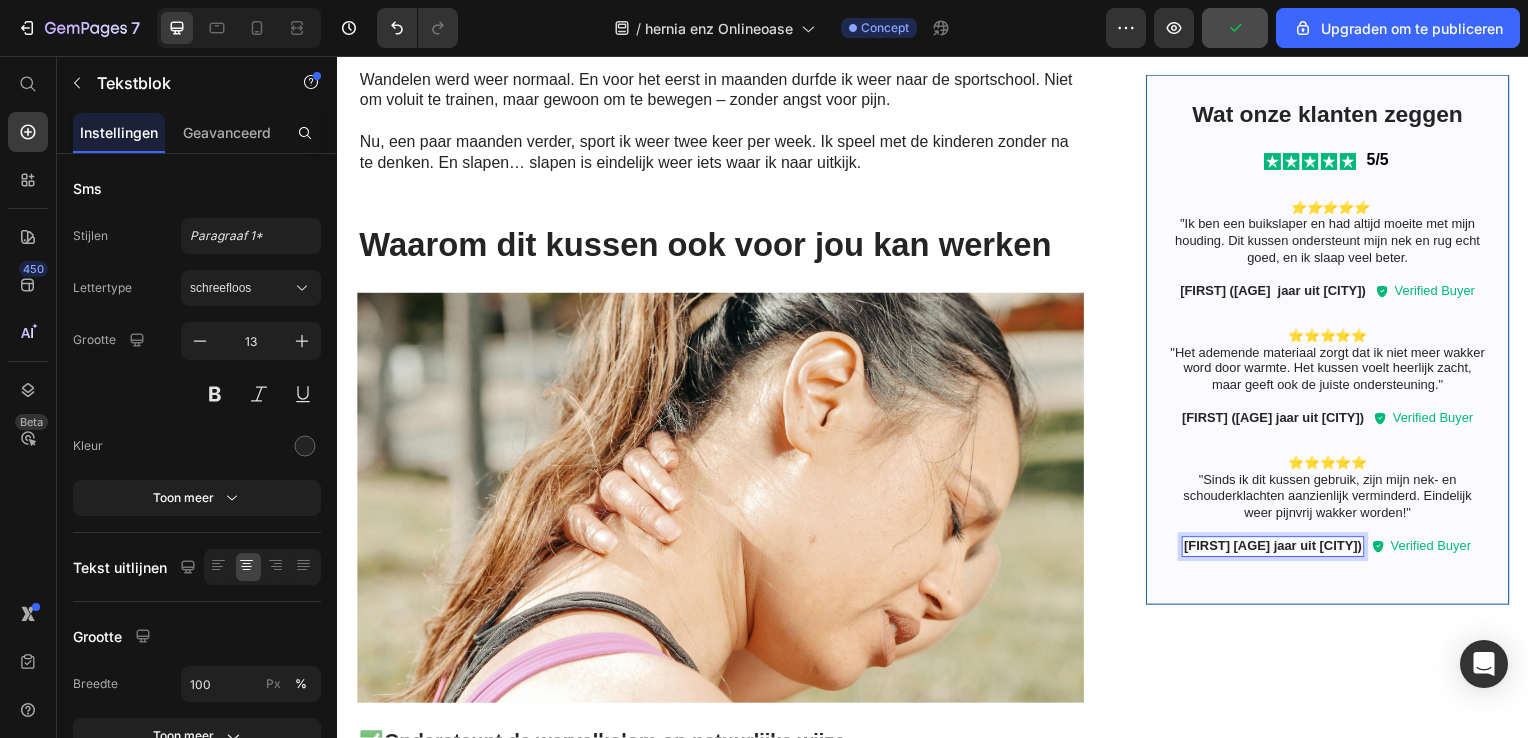 click on "Ans 24 jaar uit Schiedam)" at bounding box center (1278, 550) 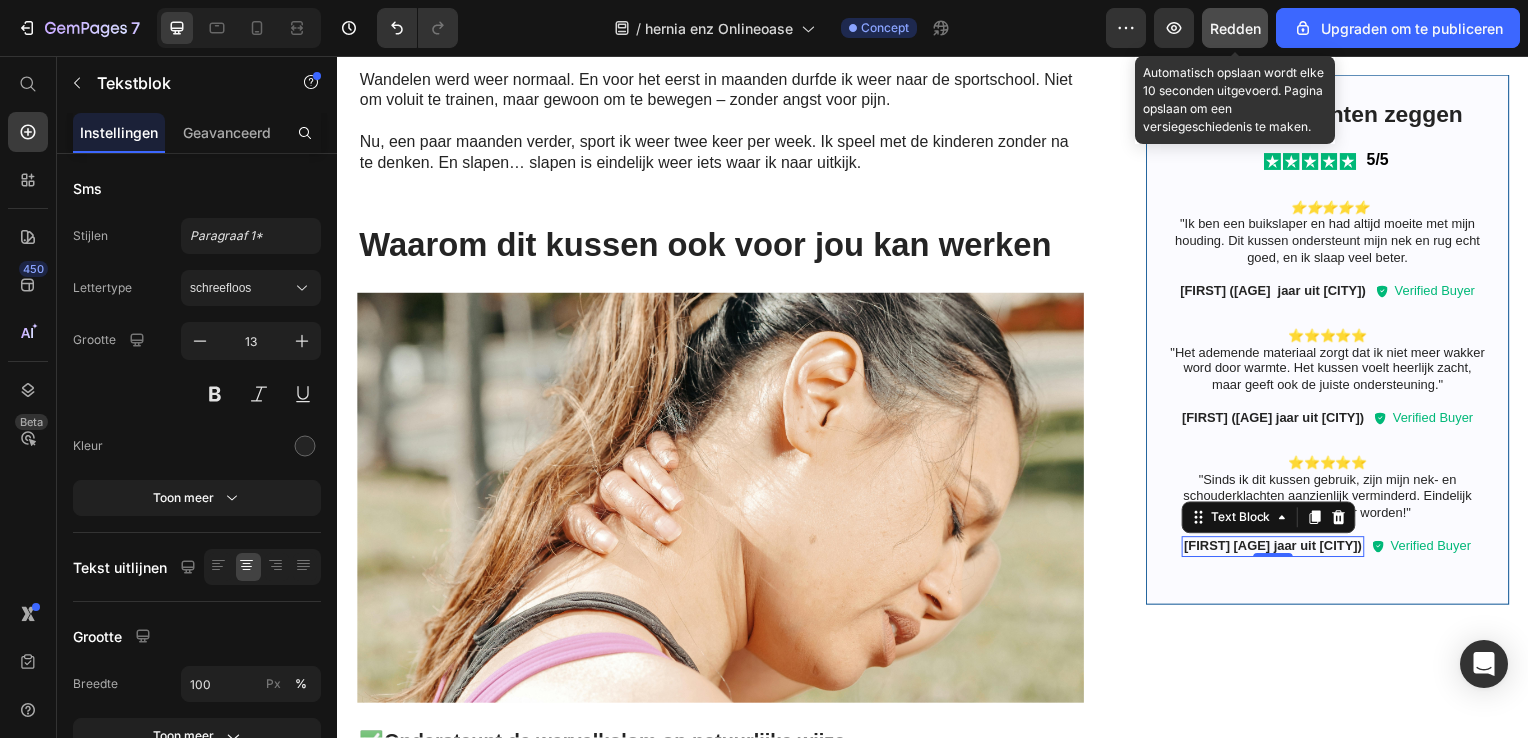 click on "Redden" at bounding box center [1235, 28] 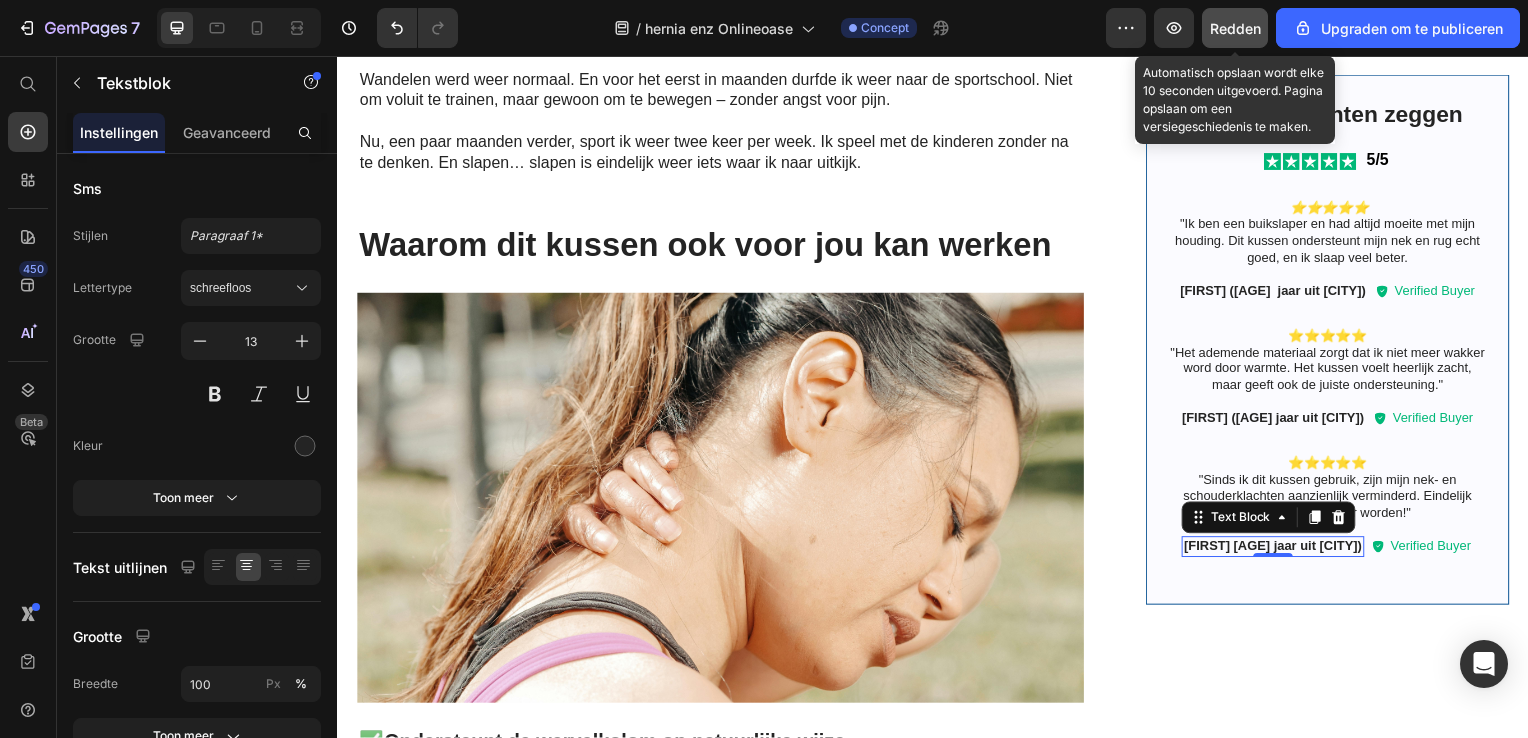 click on "Redden" at bounding box center [1235, 28] 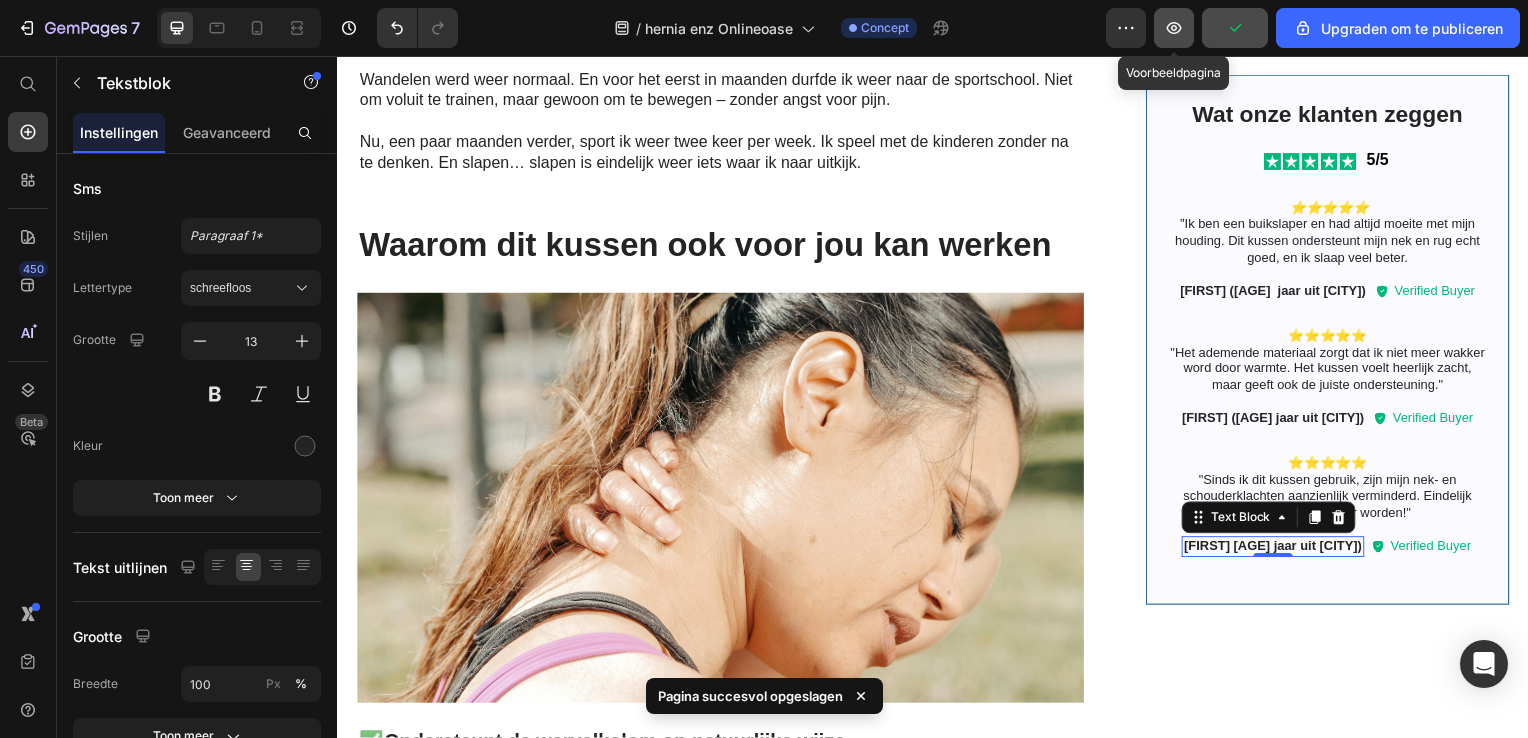 click 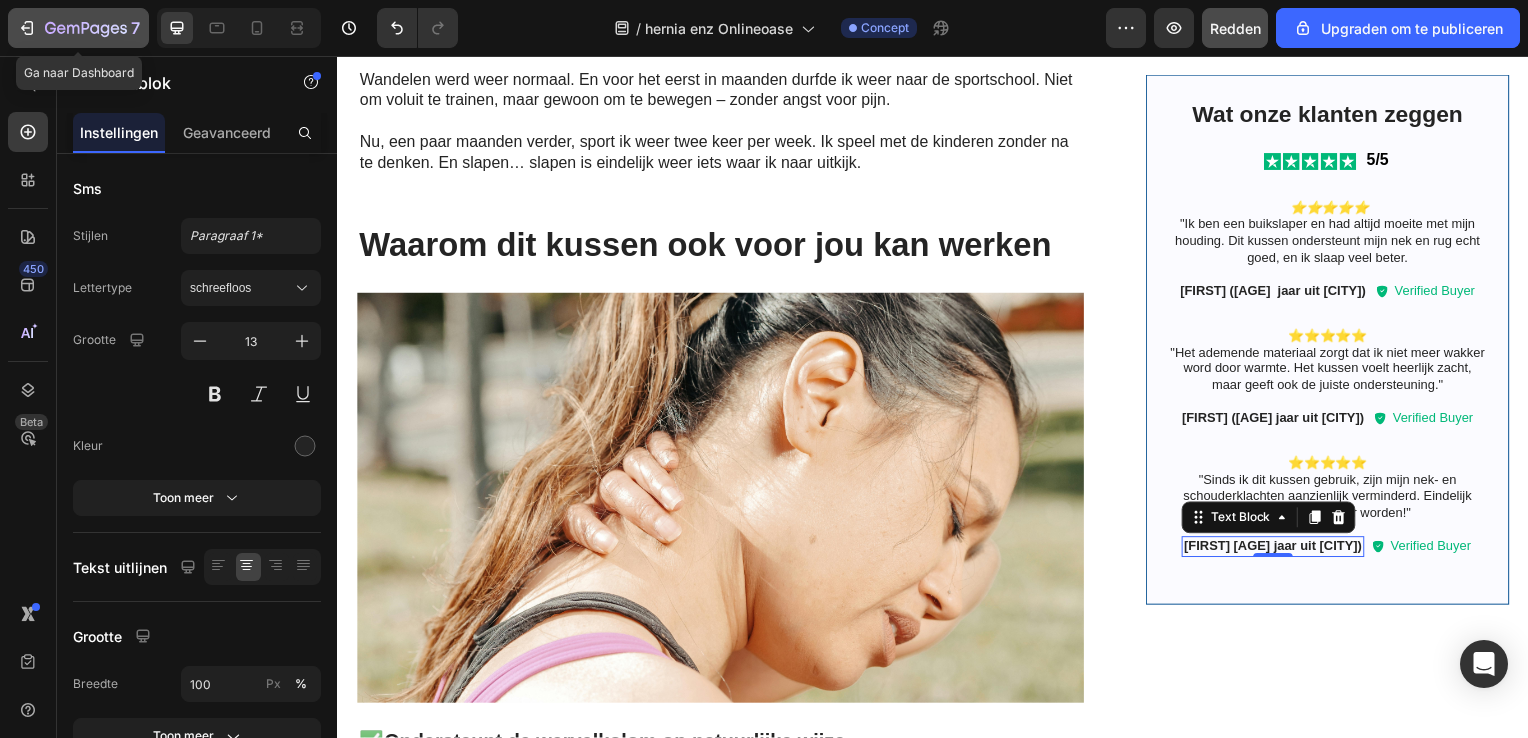 click 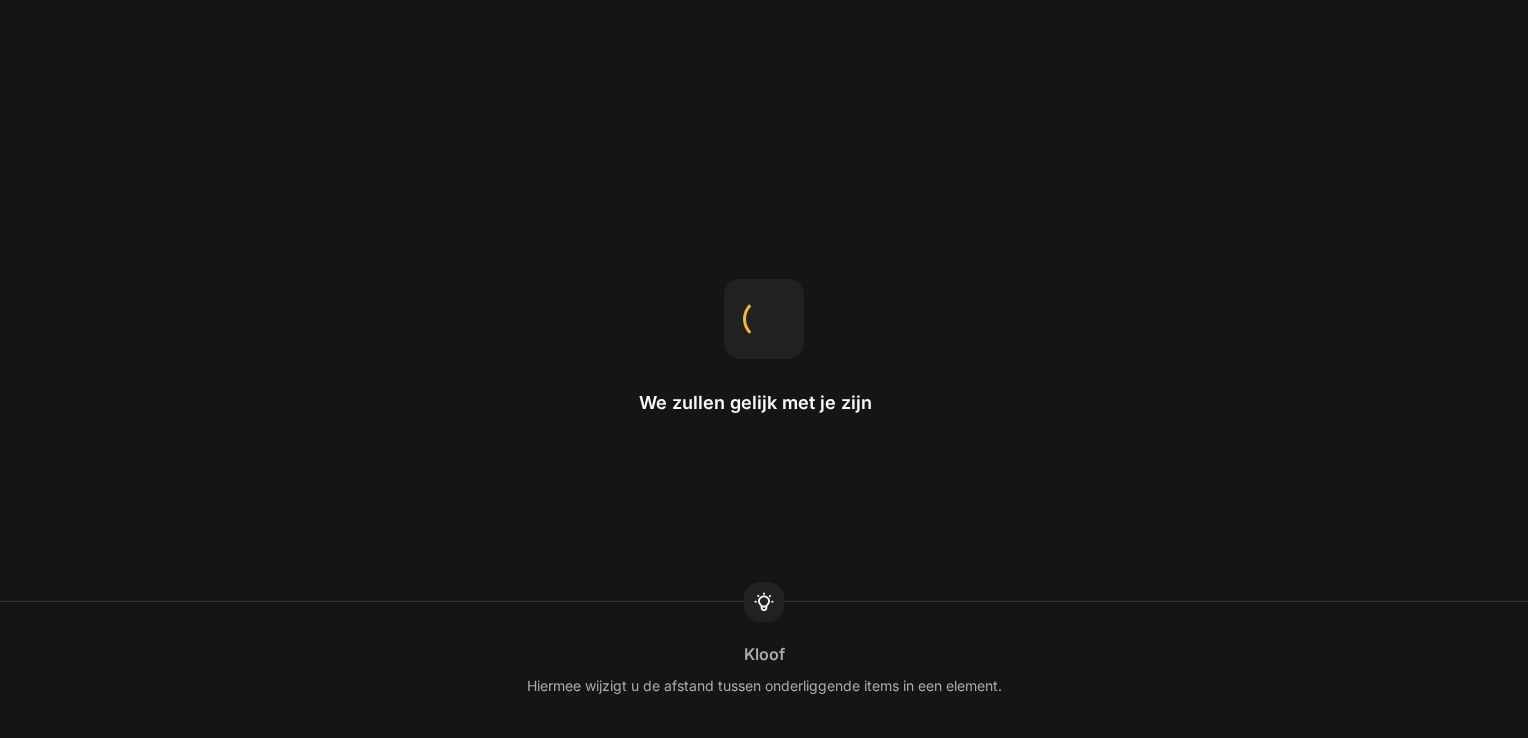 scroll, scrollTop: 0, scrollLeft: 0, axis: both 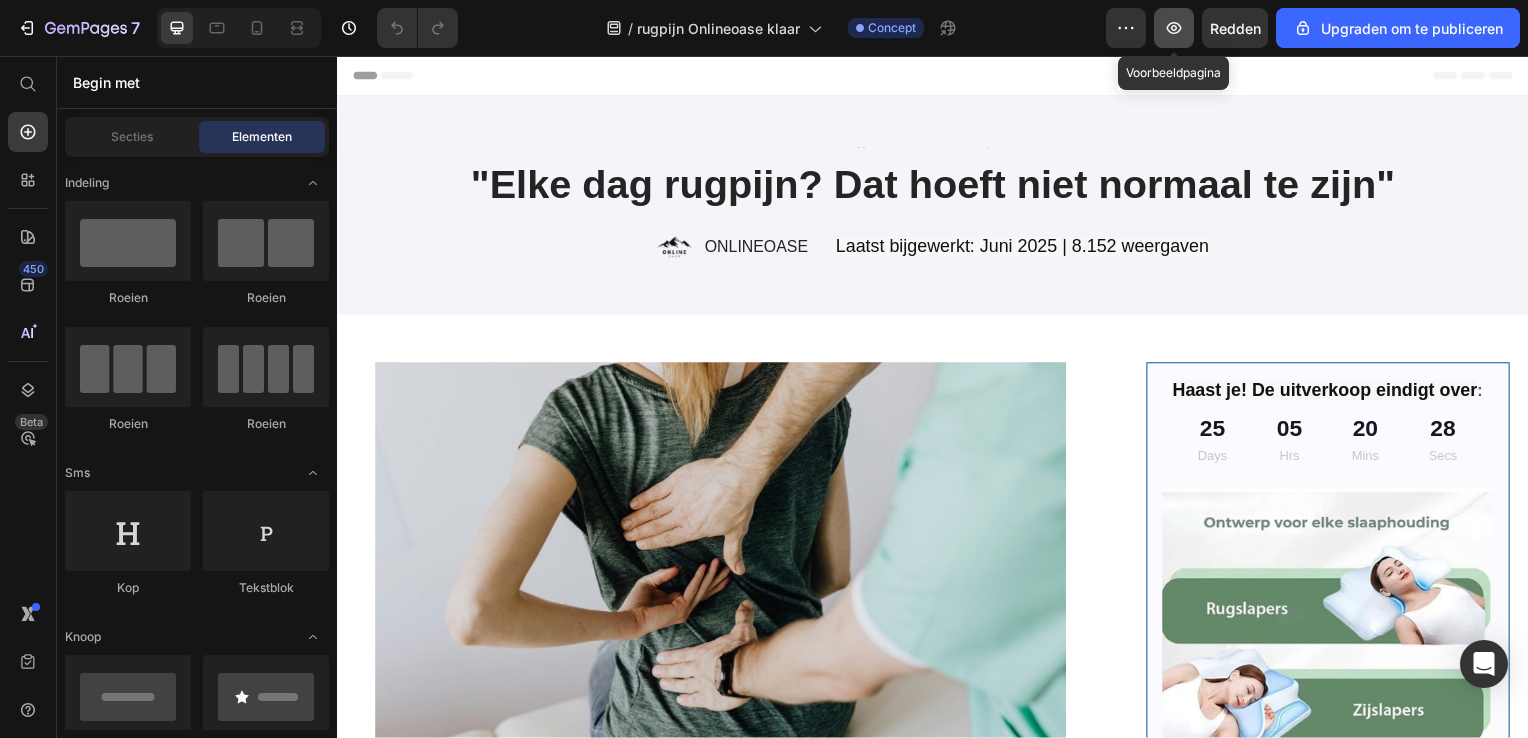 click 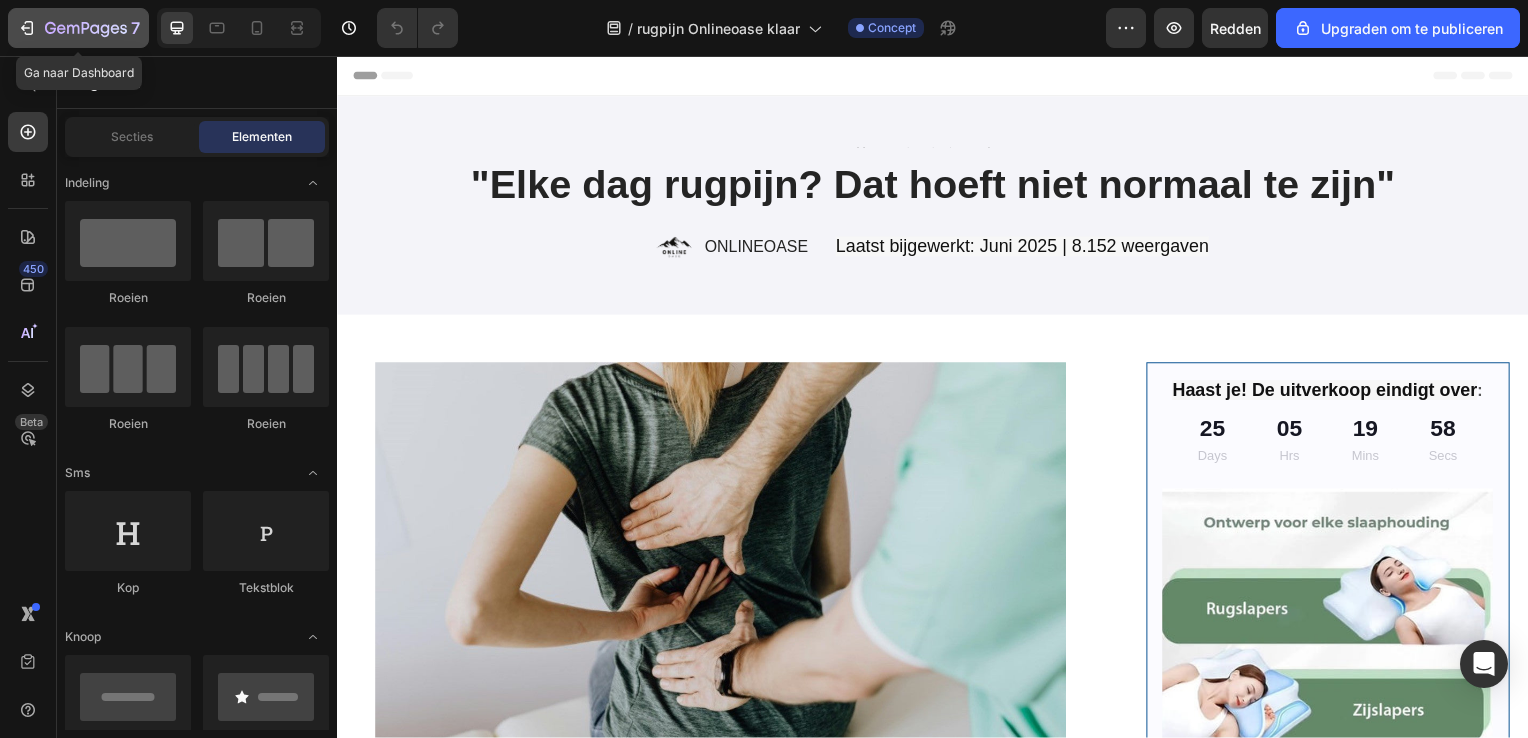 click 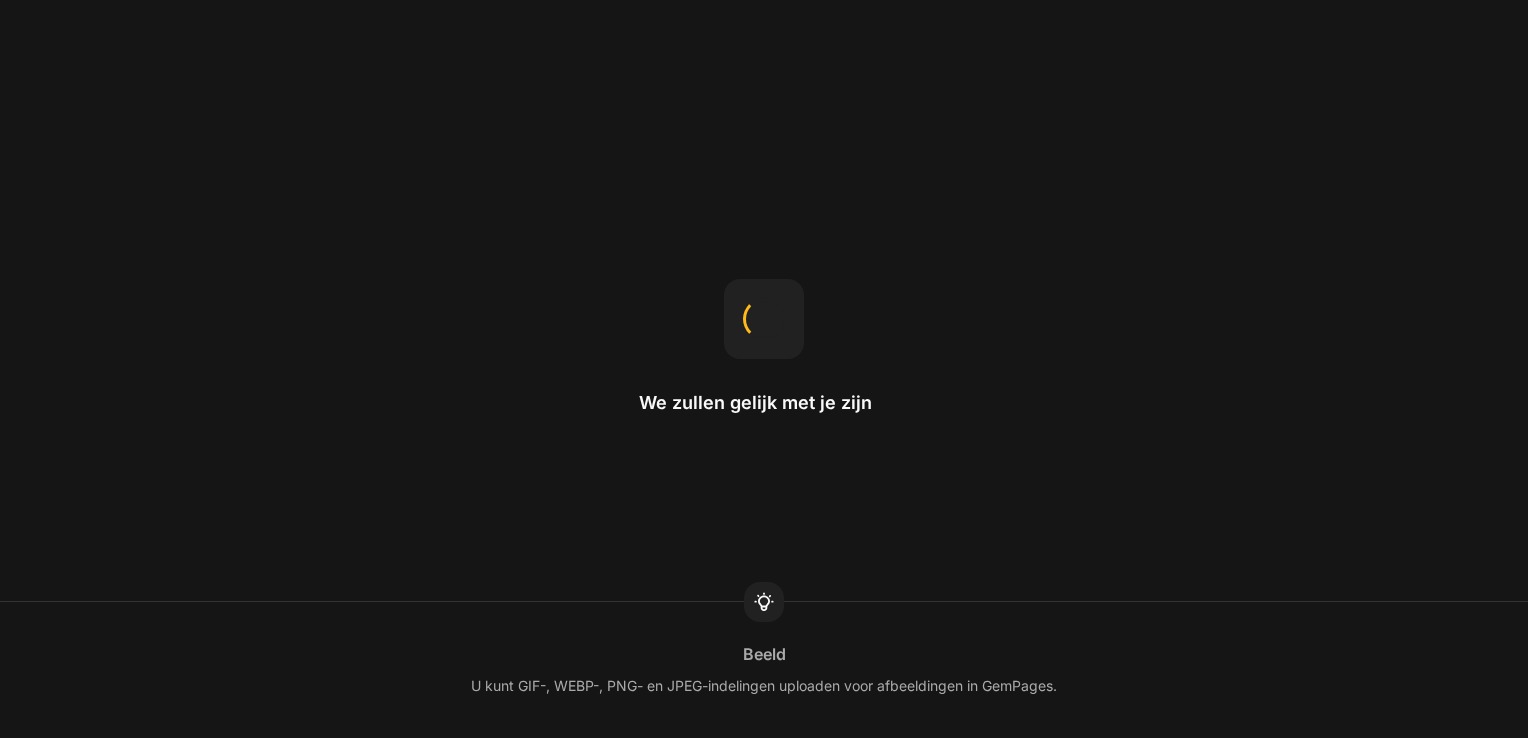 scroll, scrollTop: 0, scrollLeft: 0, axis: both 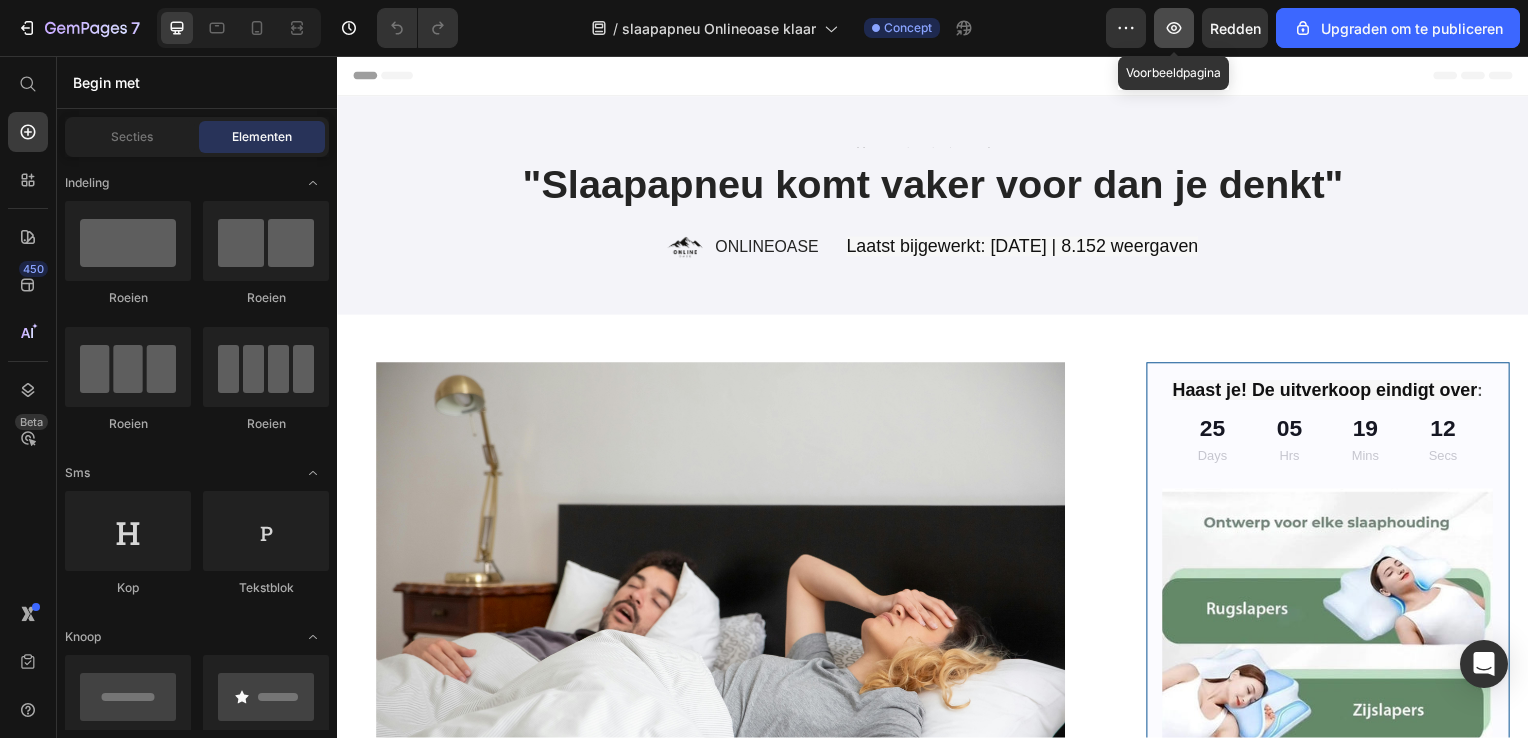 click 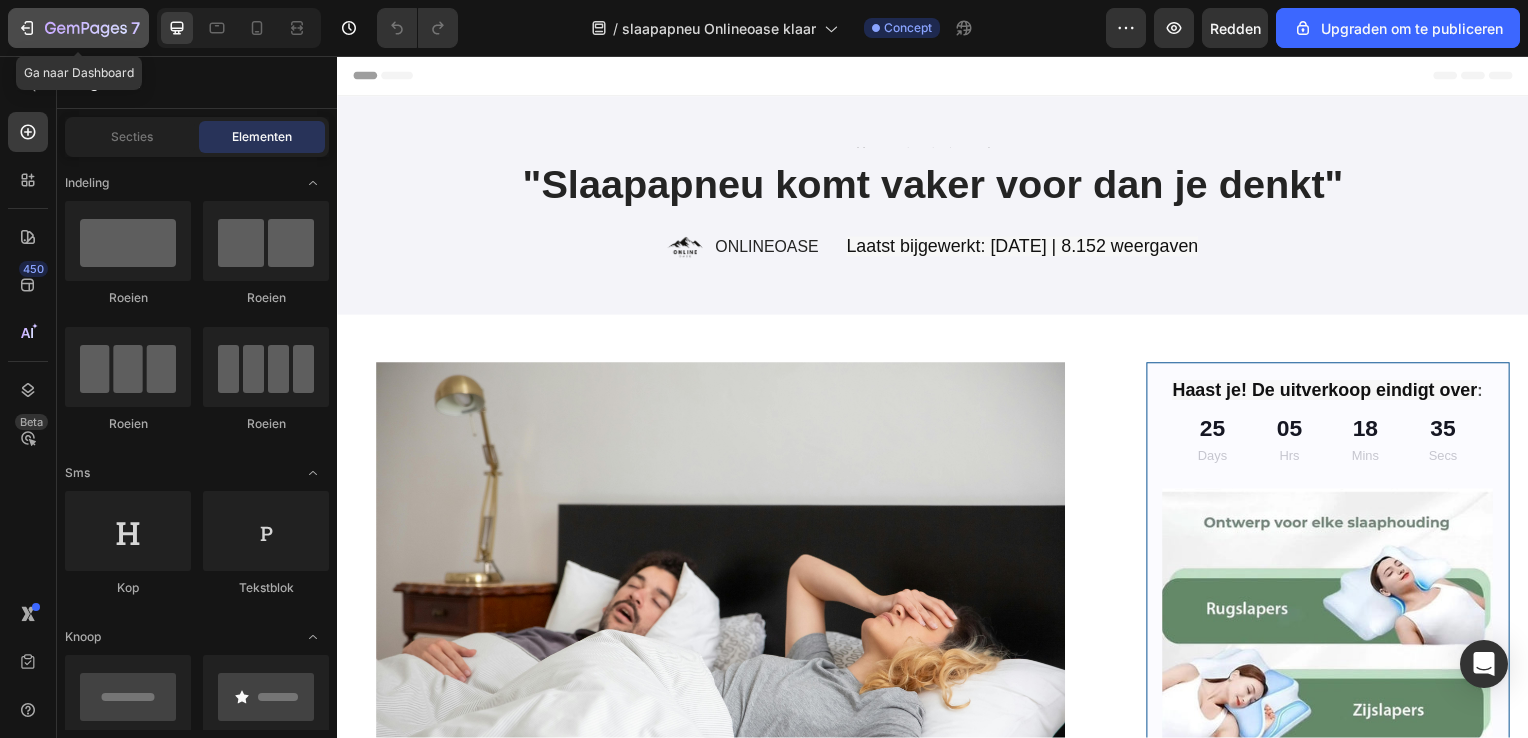click 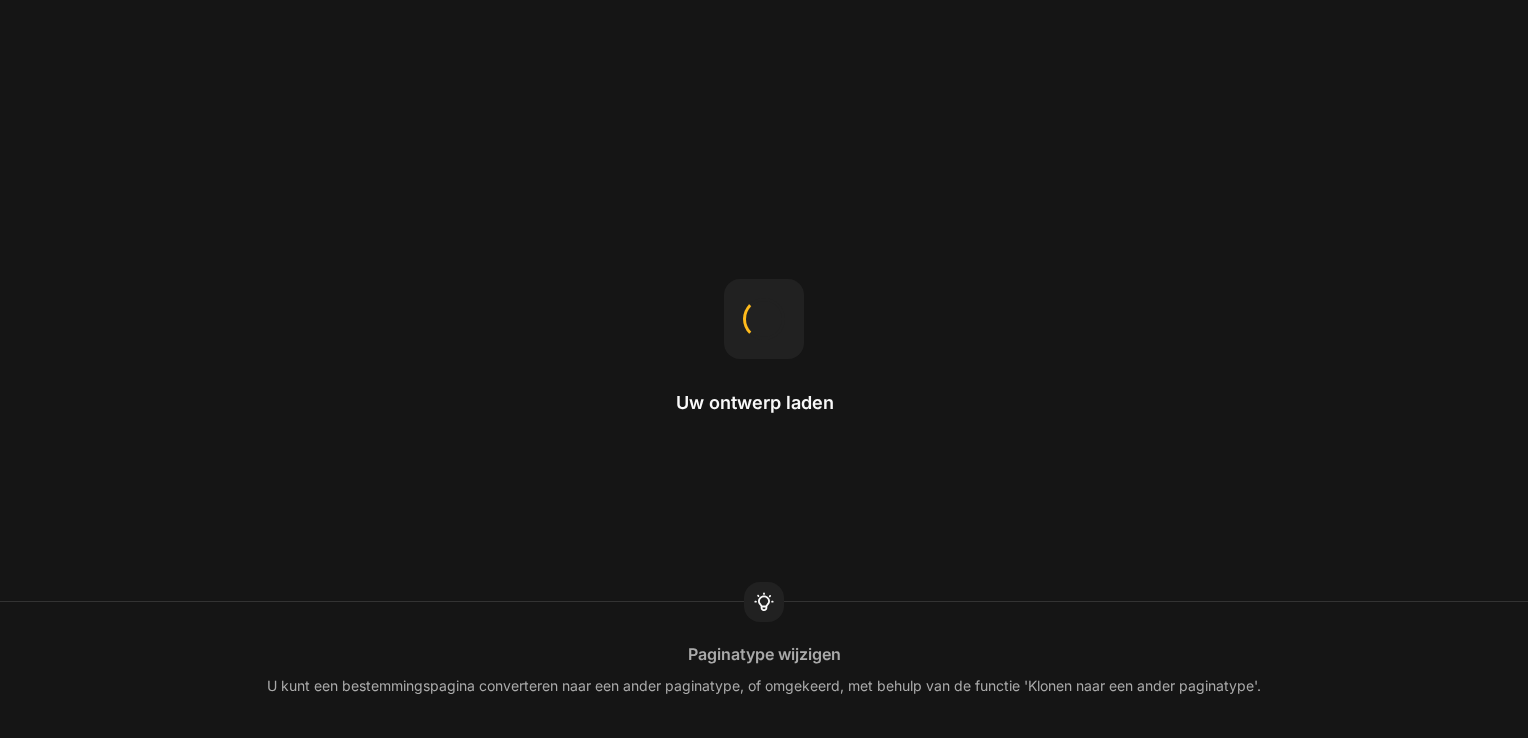 scroll, scrollTop: 0, scrollLeft: 0, axis: both 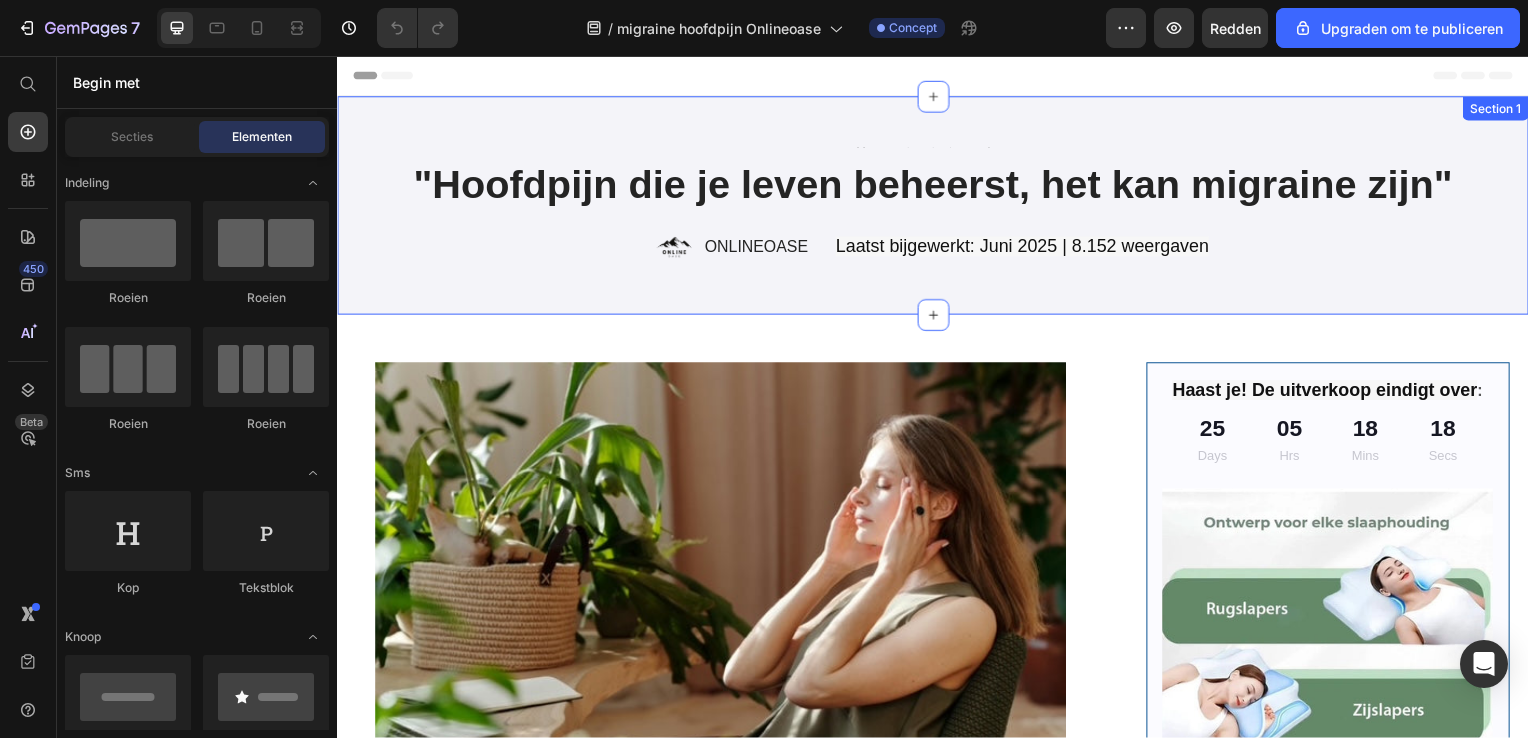 click on "Text Block  "Hoofdpijn die je leven beheerst, het kan migraine zijn" Heading Image ONLINEOASE Text Block Row Laatst bijgewerkt: Juni 2025 | 8.152 weergaven Text Block Row Section 1" at bounding box center [937, 207] 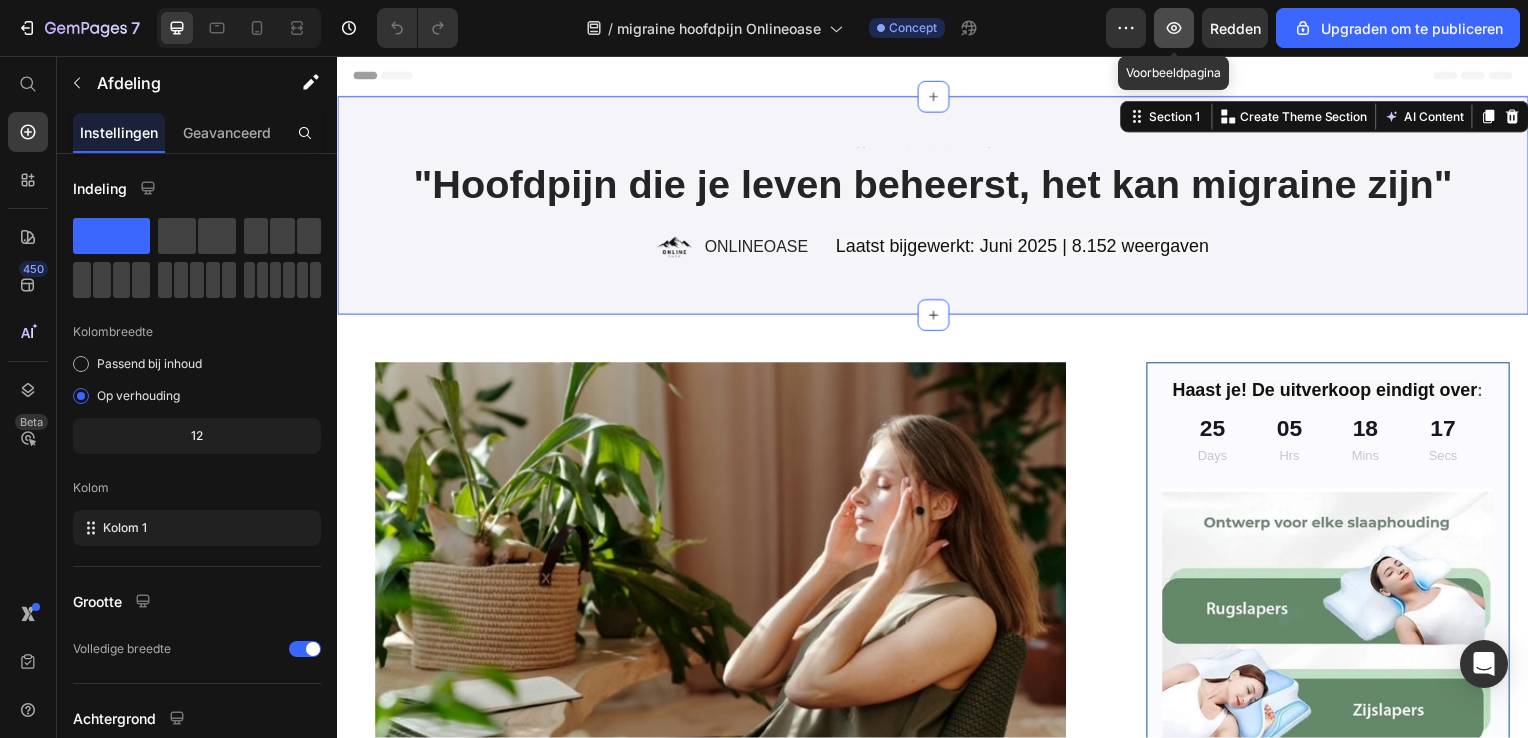 click 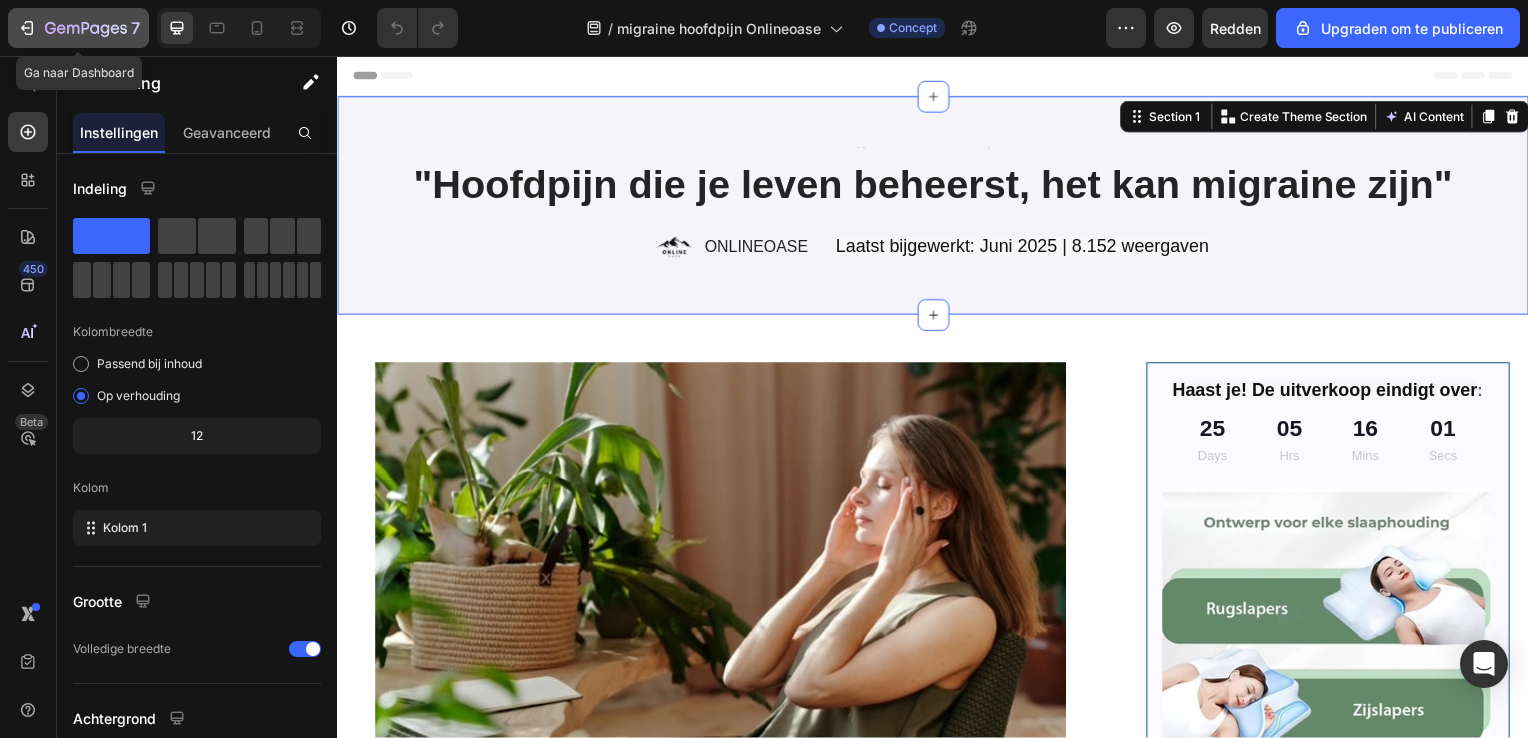 click 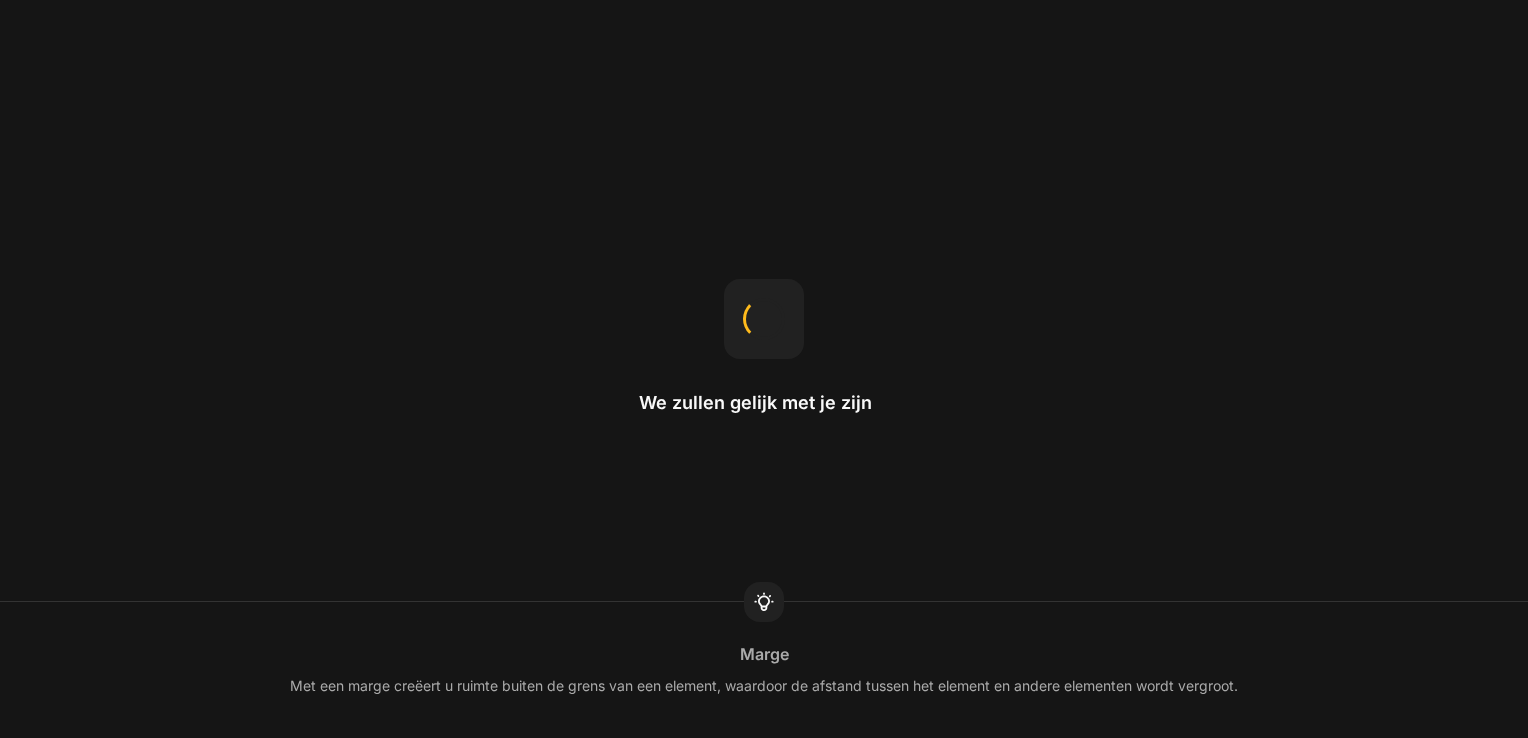 scroll, scrollTop: 0, scrollLeft: 0, axis: both 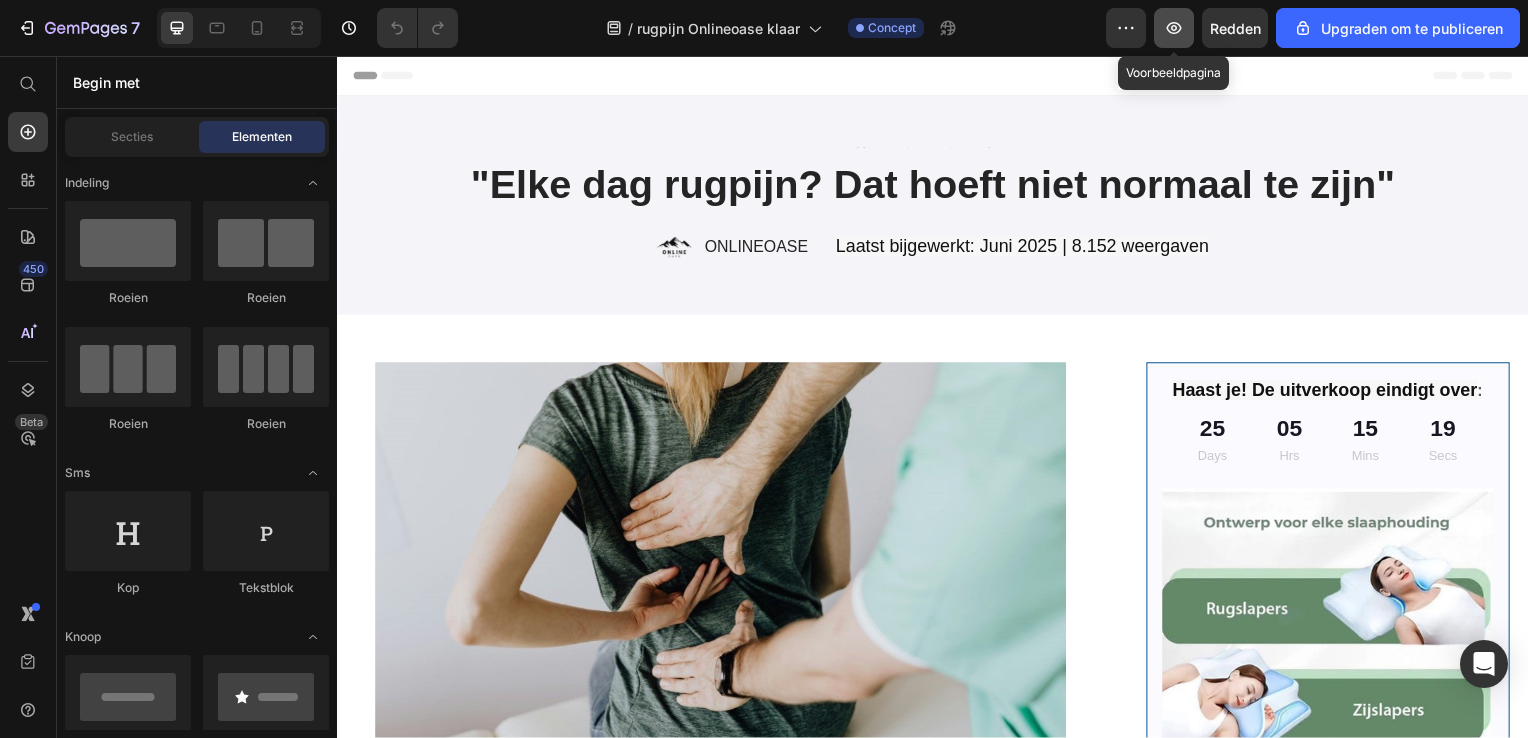 click 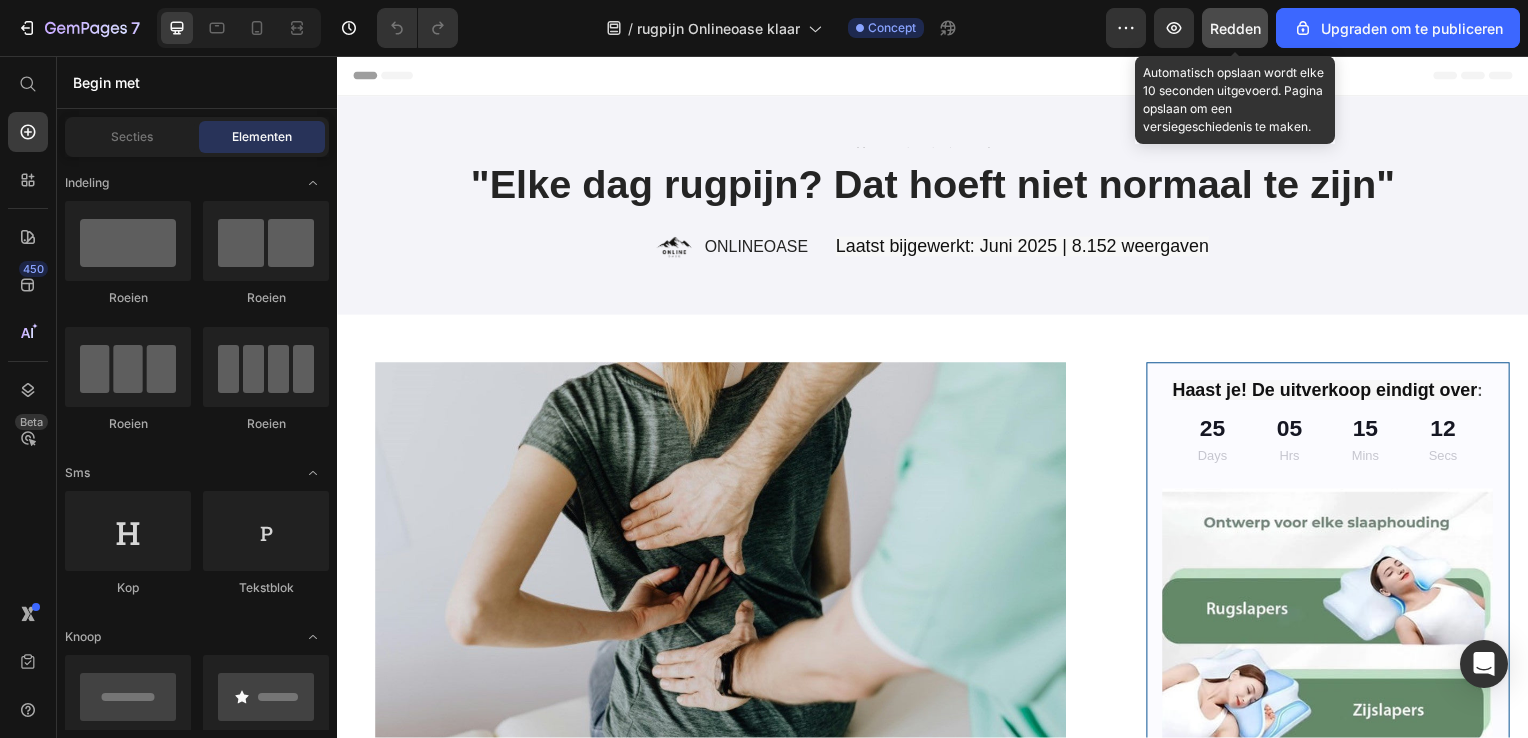 click on "Redden" at bounding box center (1235, 28) 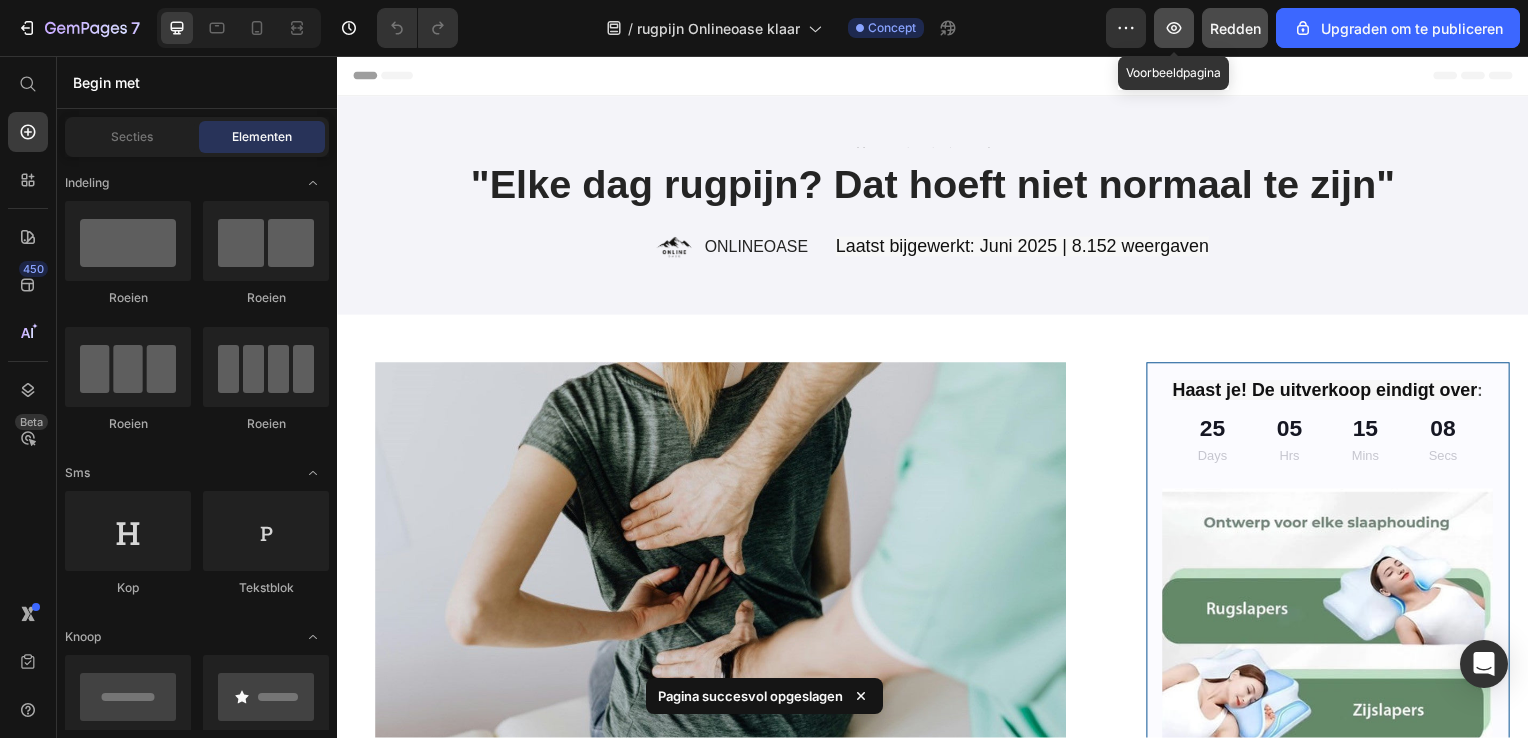 click 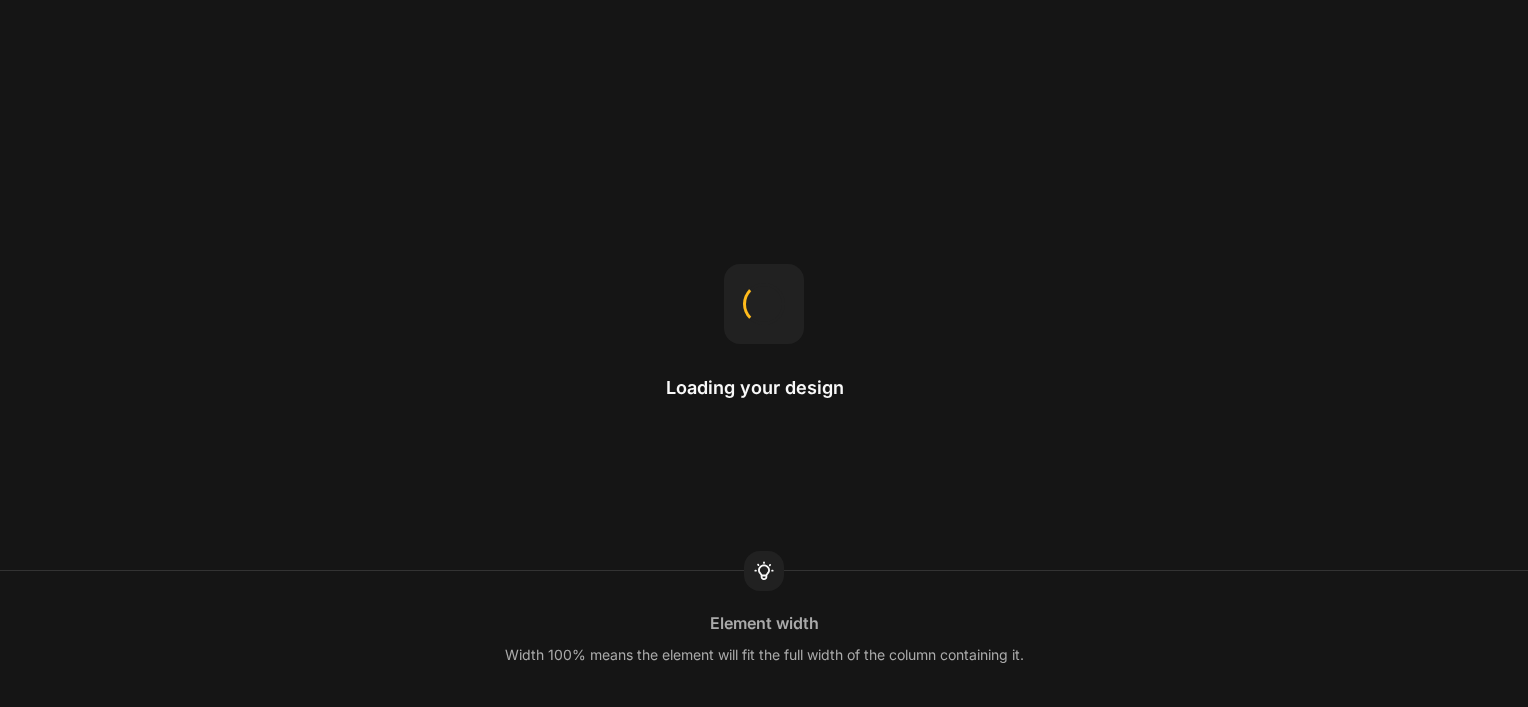 scroll, scrollTop: 0, scrollLeft: 0, axis: both 